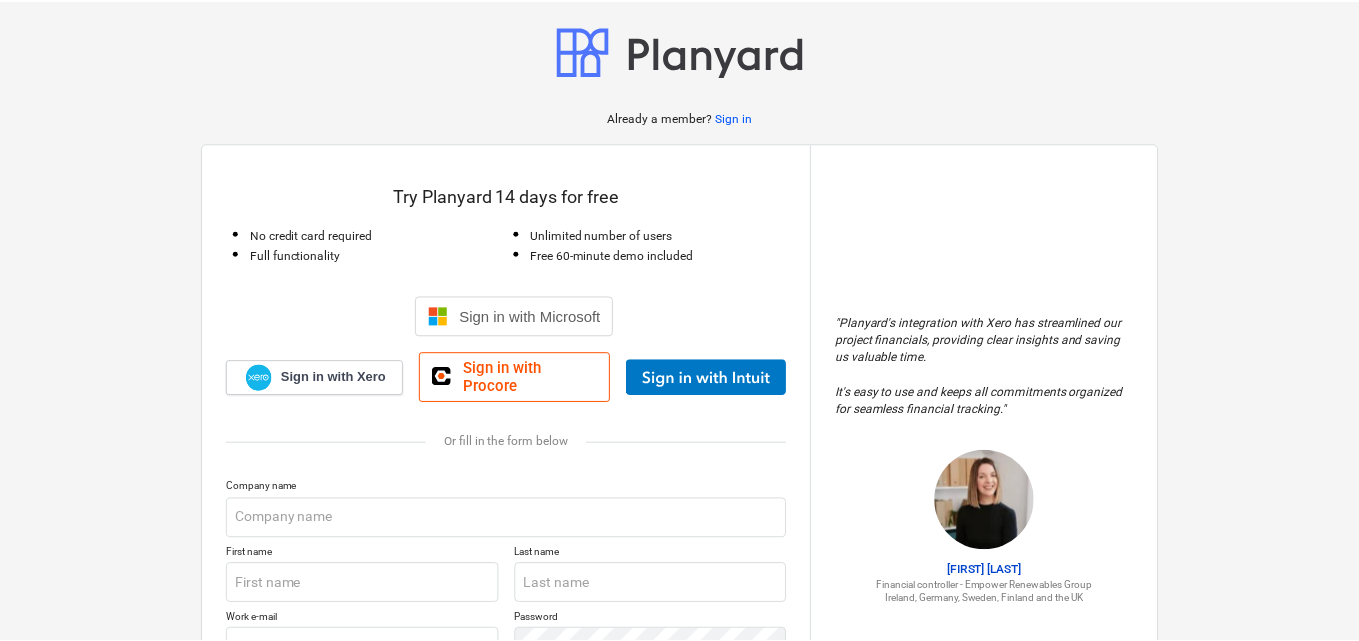 scroll, scrollTop: 0, scrollLeft: 0, axis: both 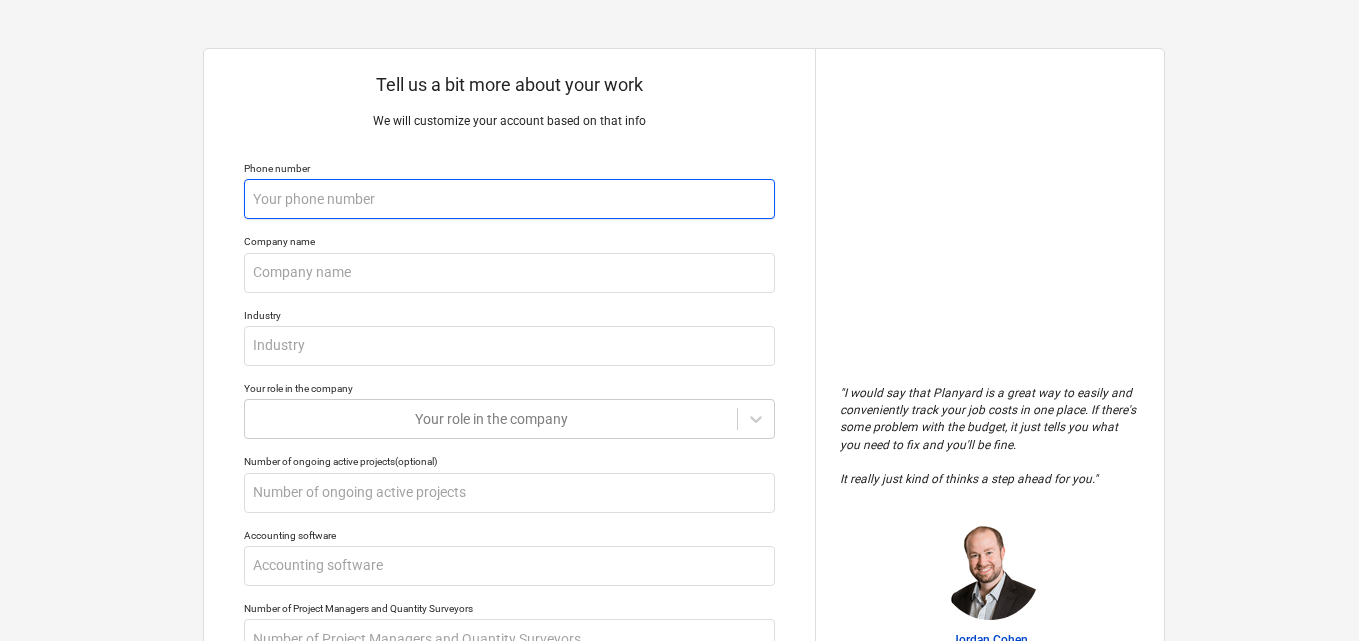 click at bounding box center (509, 199) 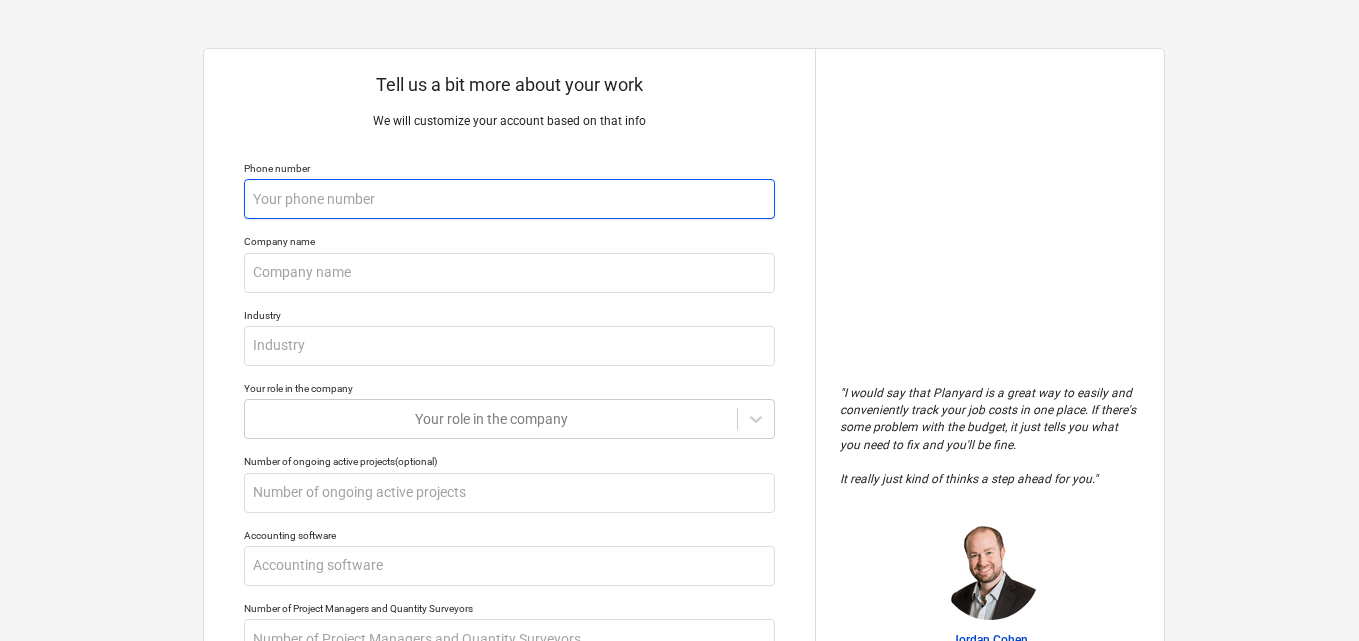 type on "0" 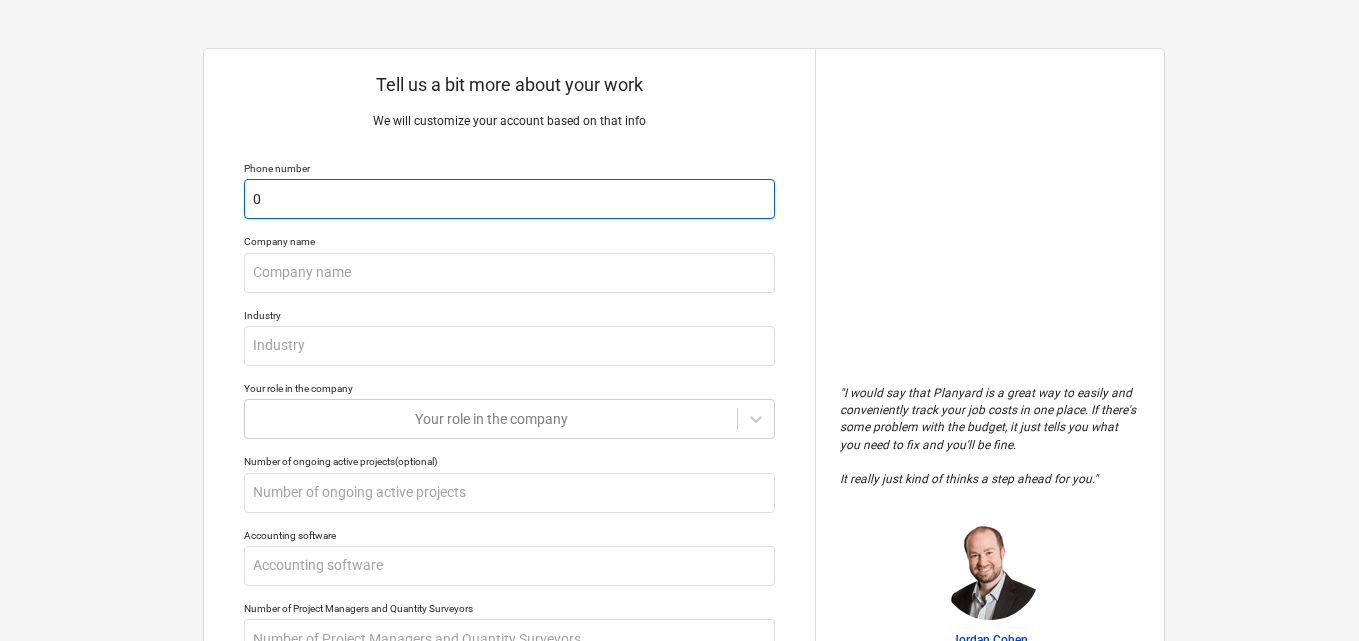 type on "x" 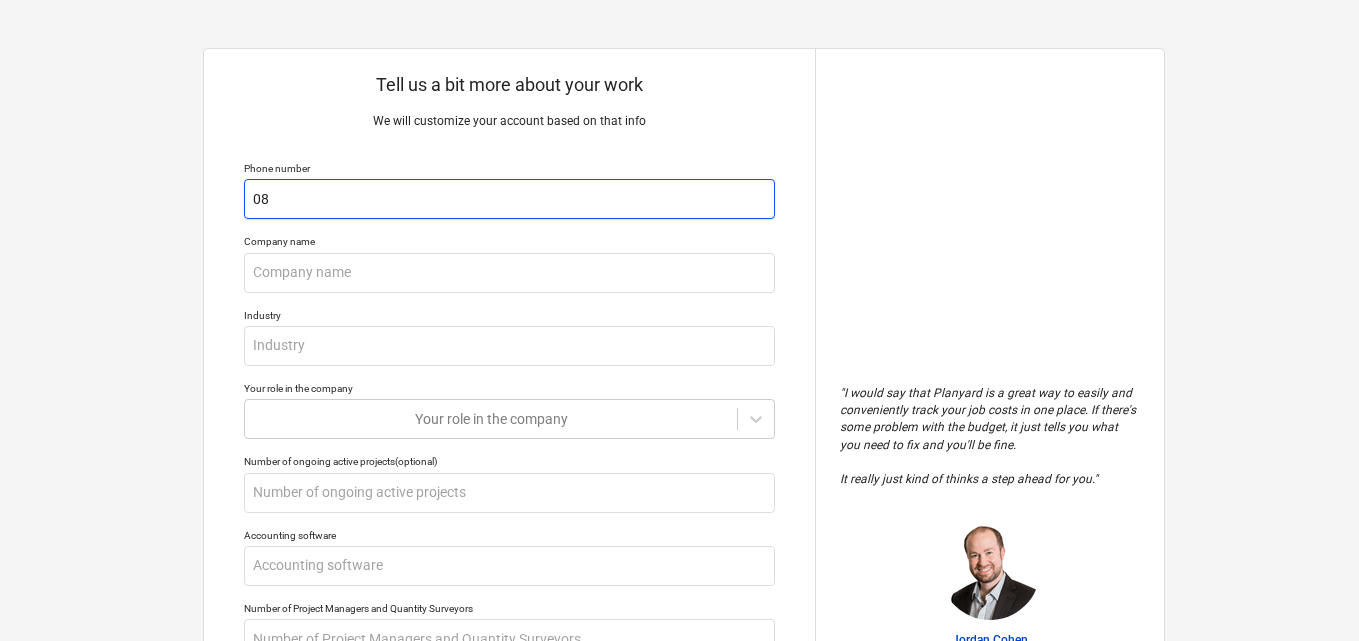 type on "x" 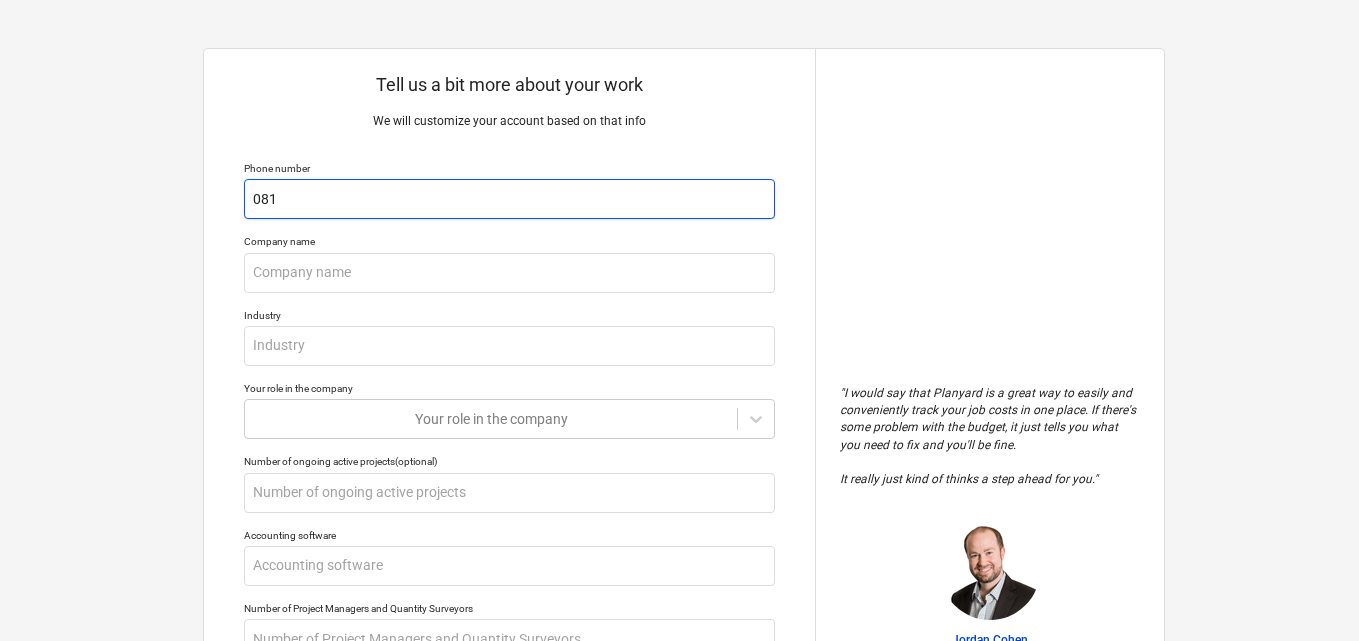type on "x" 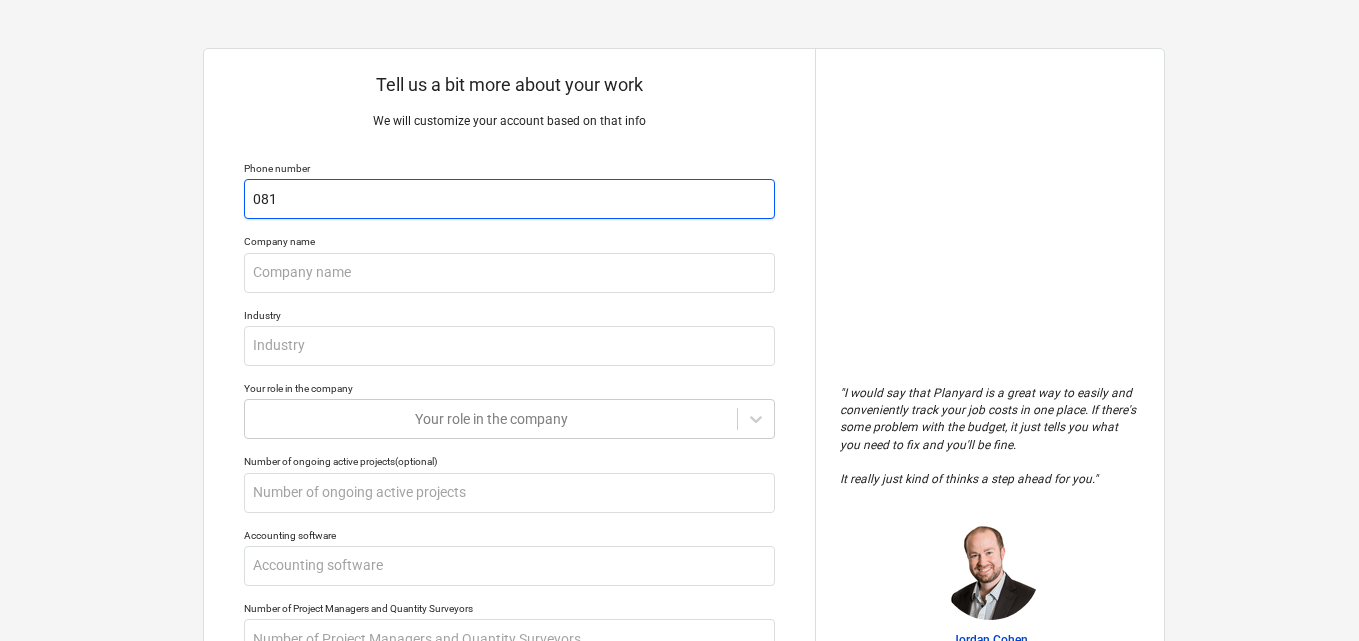 type on "[PHONE]" 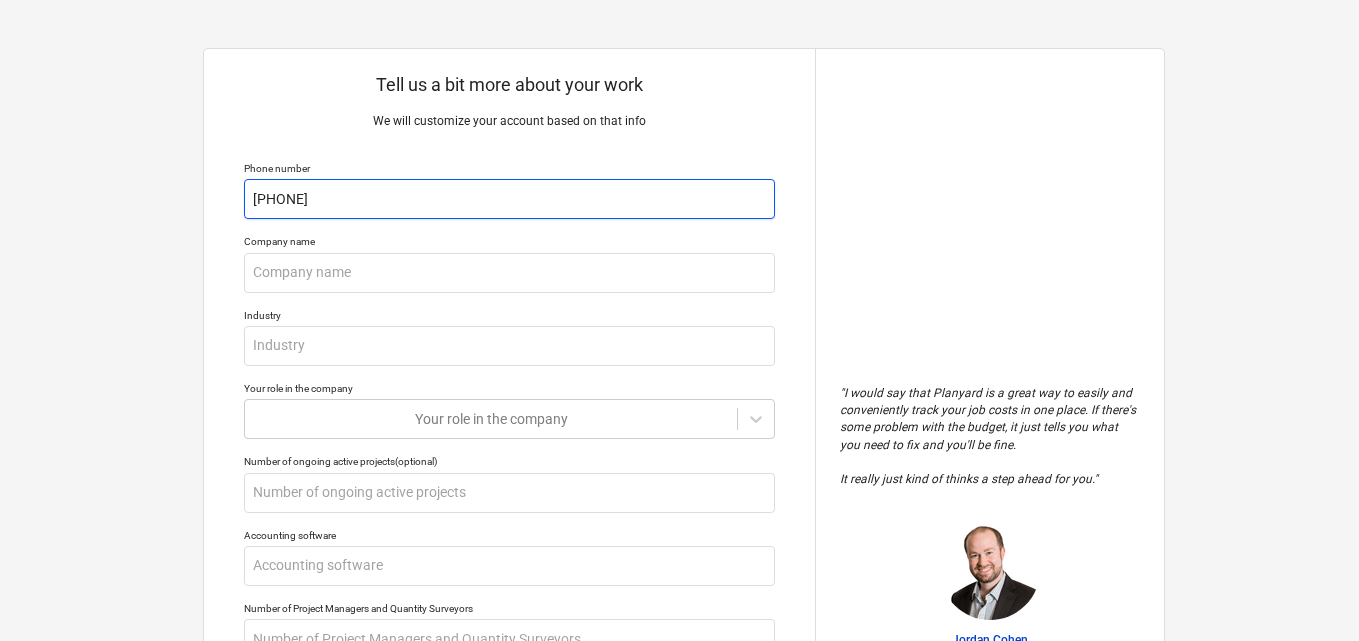 type on "x" 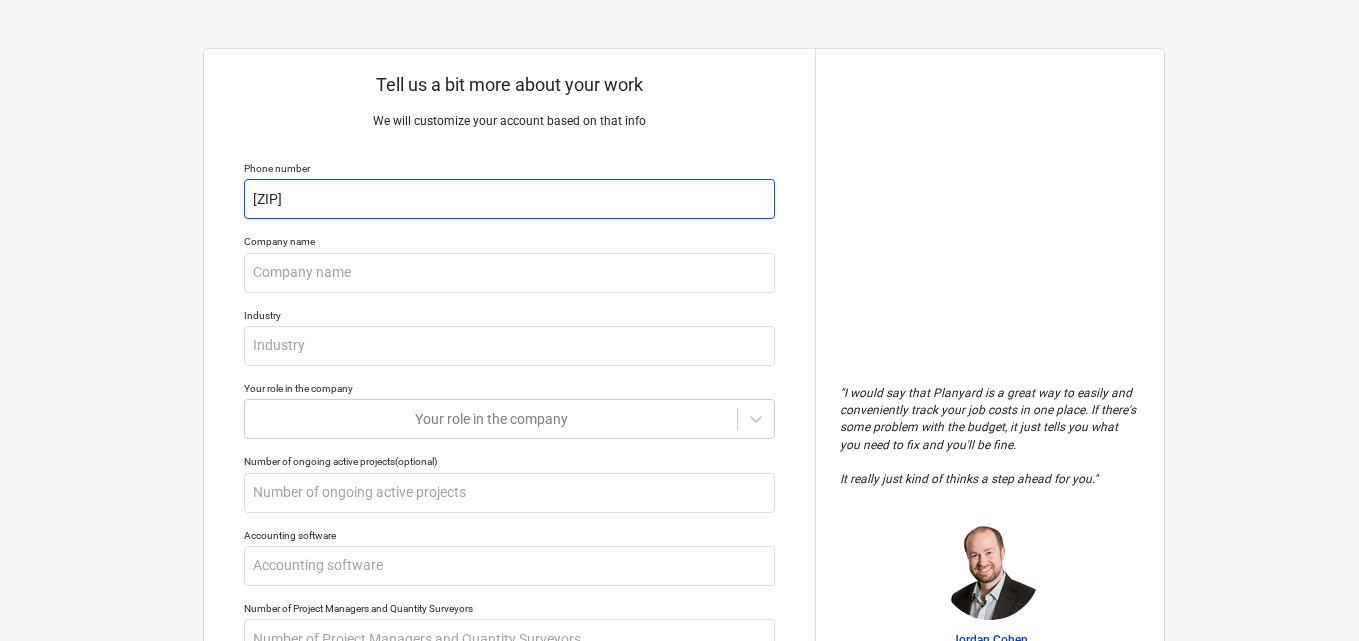 type on "x" 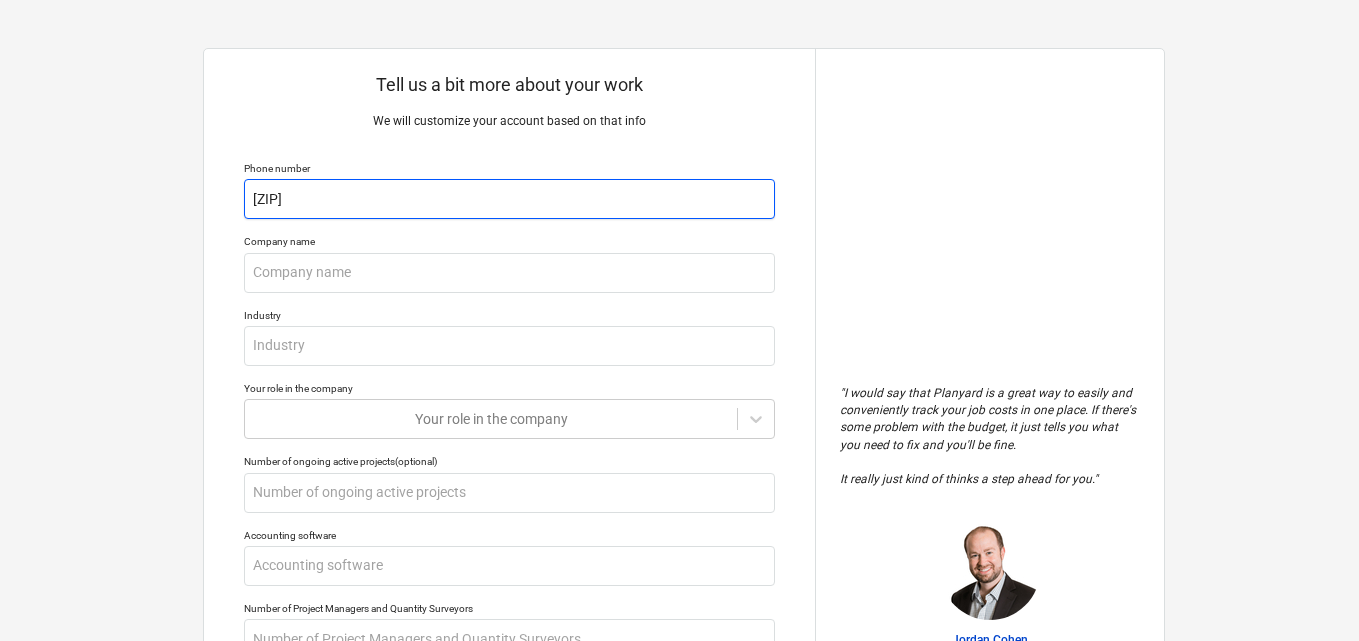 type on "[PHONE]" 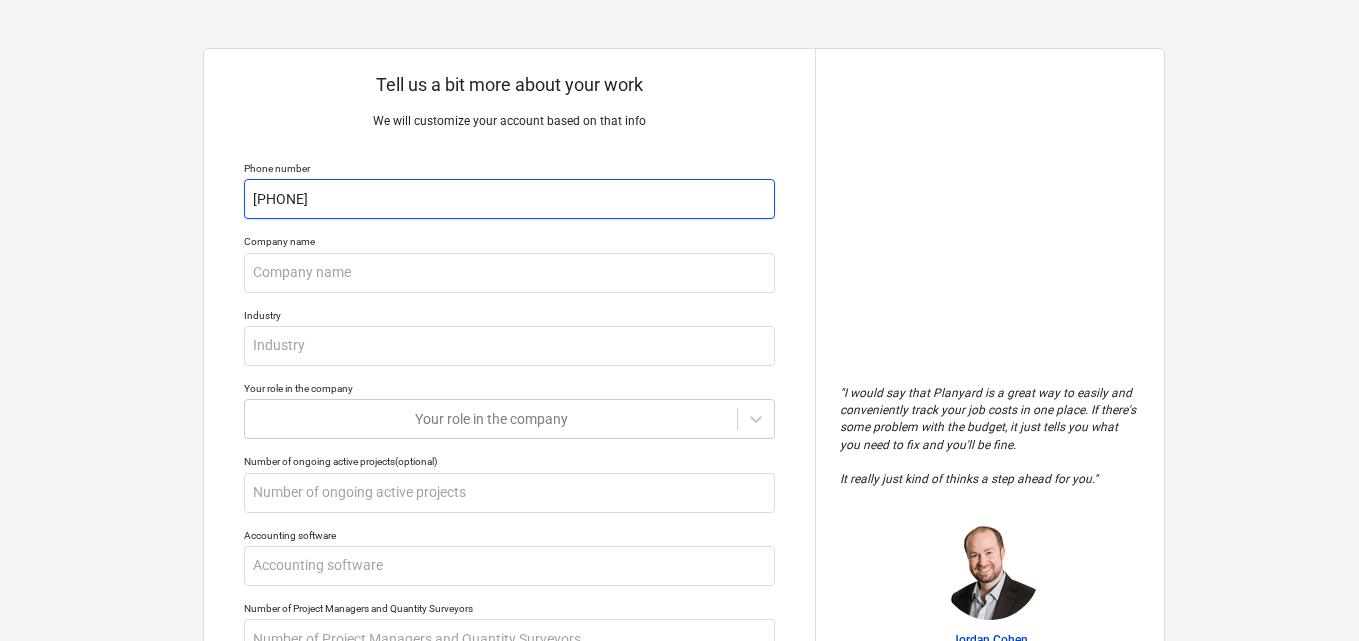 type on "x" 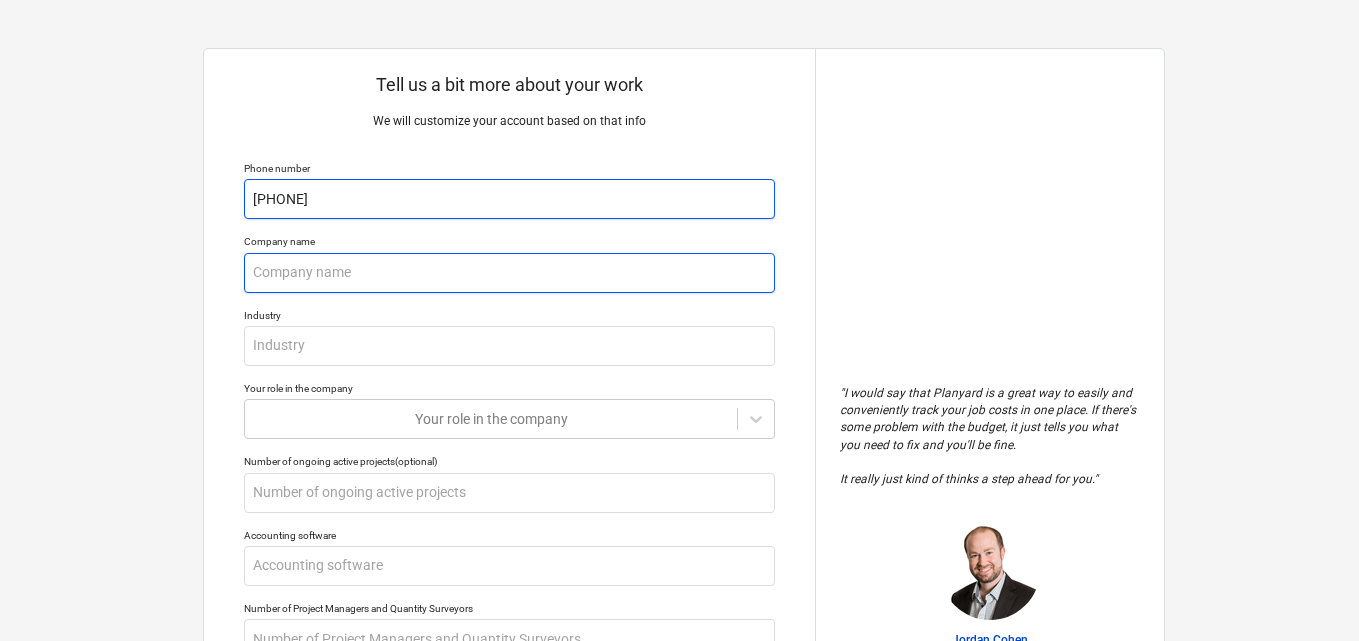 type on "[PHONE]" 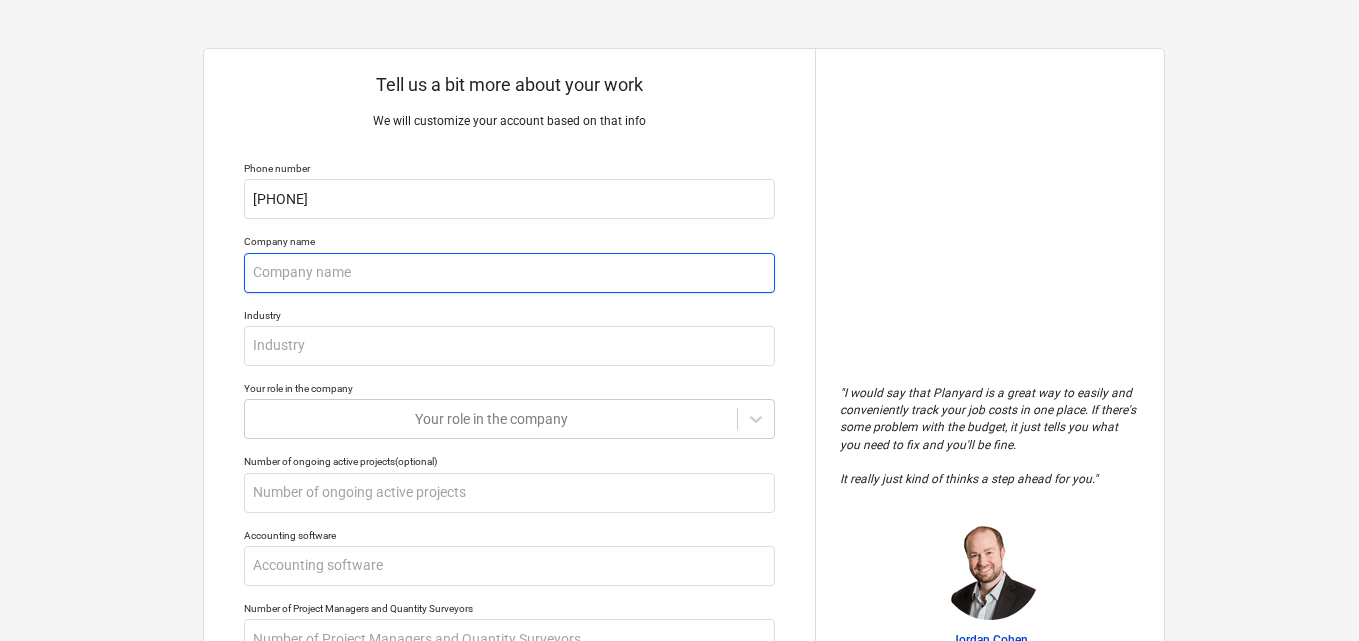 click at bounding box center [509, 273] 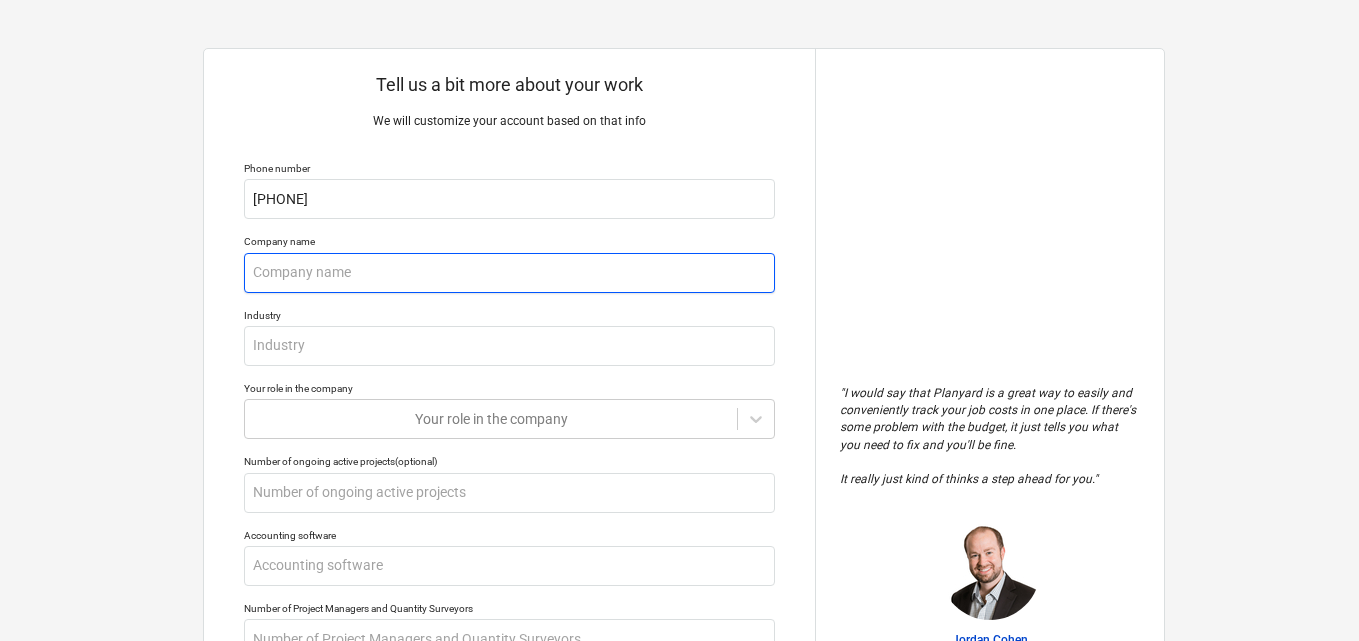 type on "x" 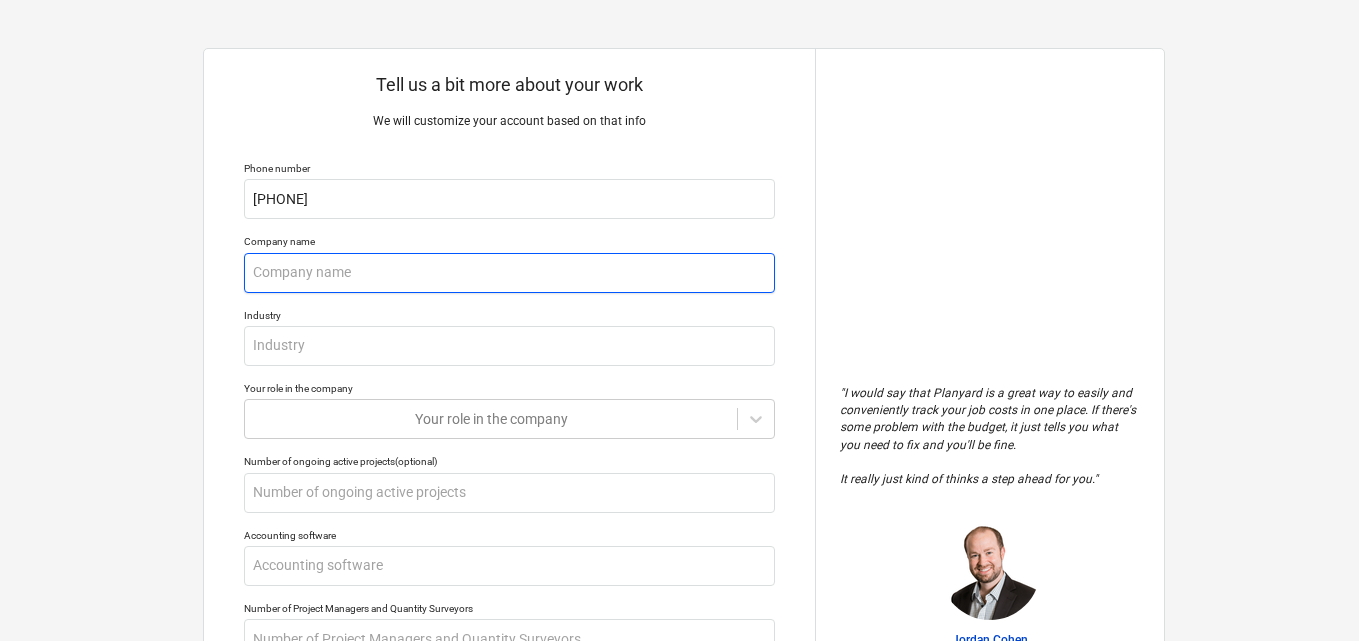 type on "C" 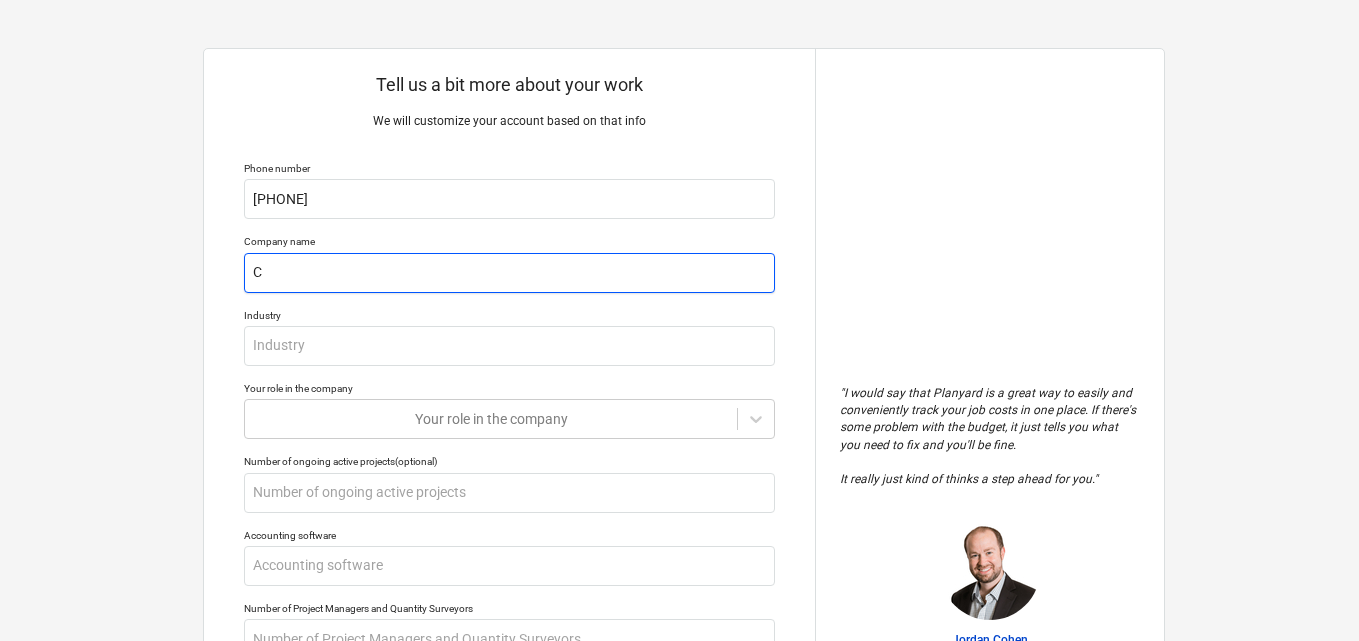 type on "x" 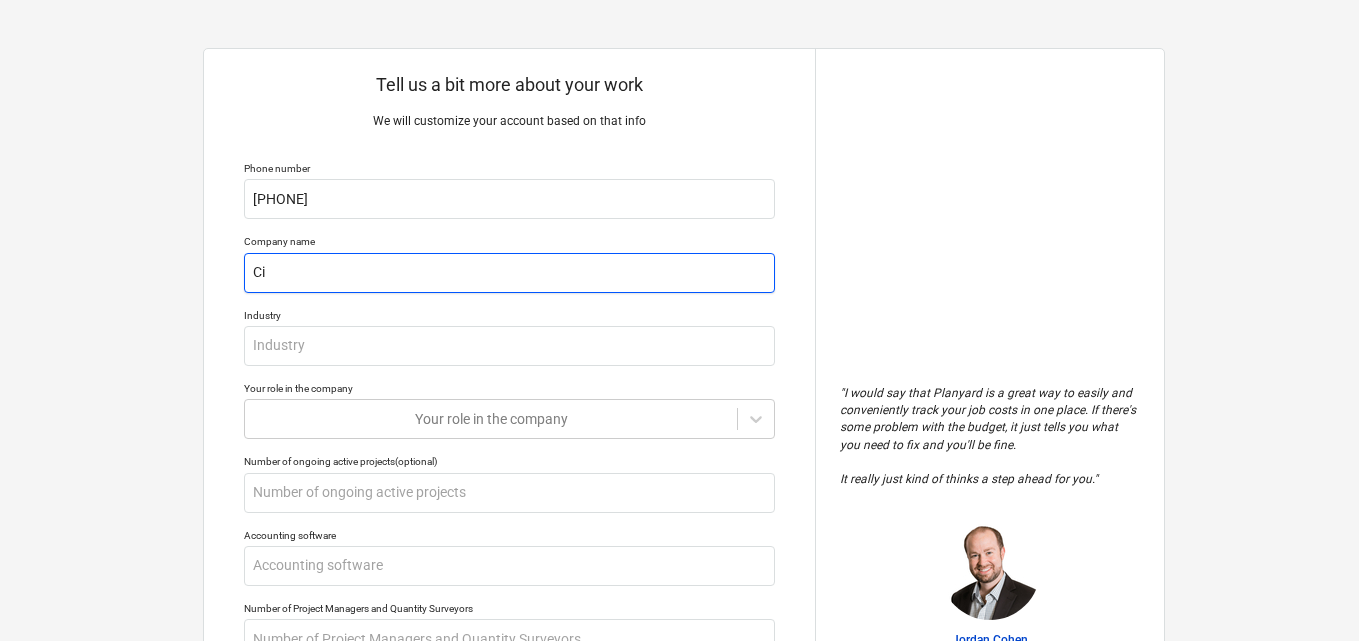 type on "x" 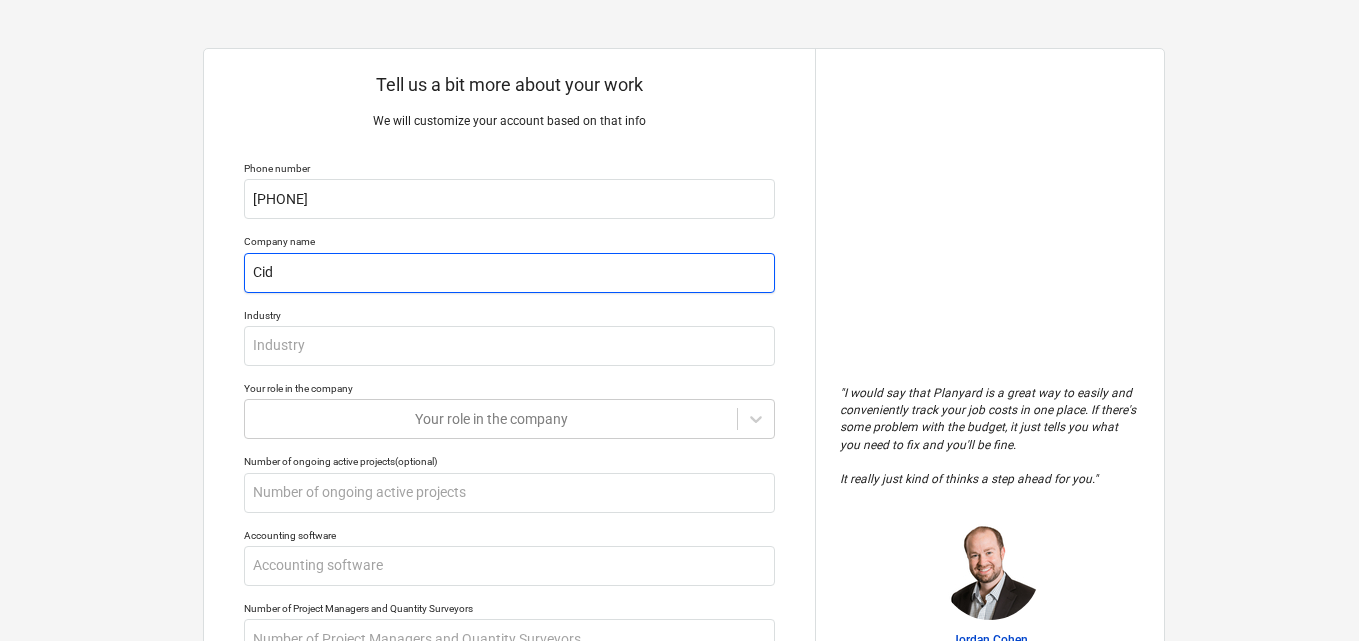 type on "x" 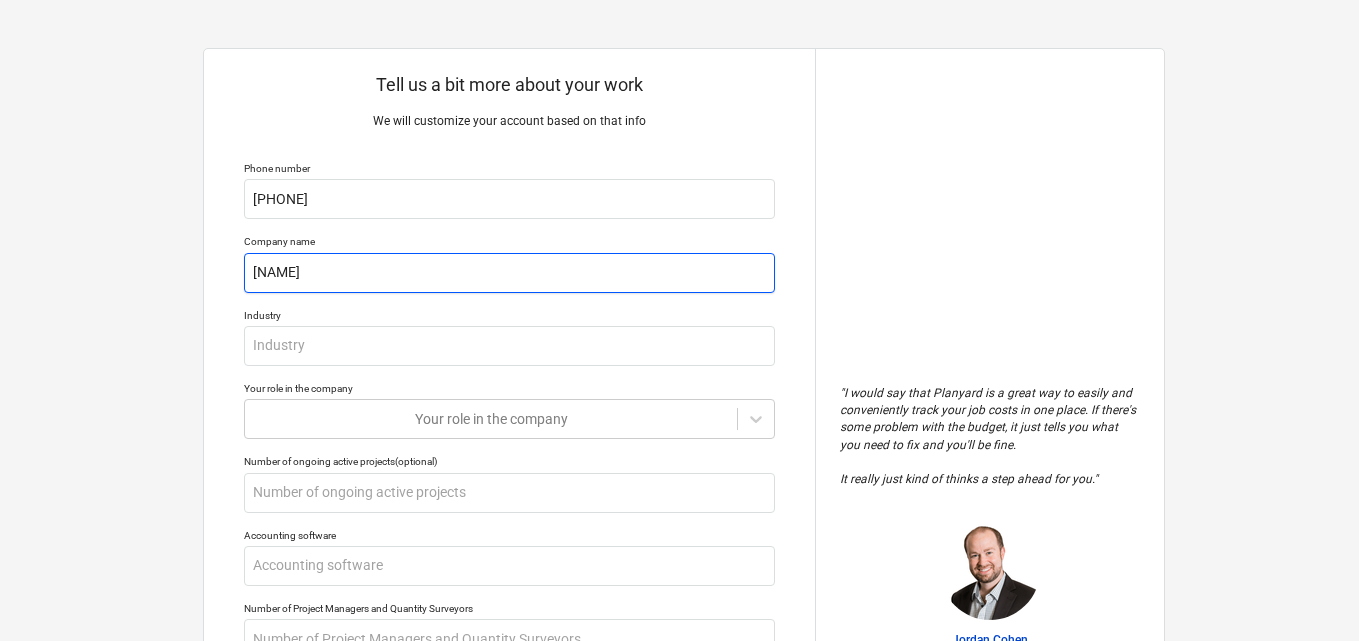 type on "x" 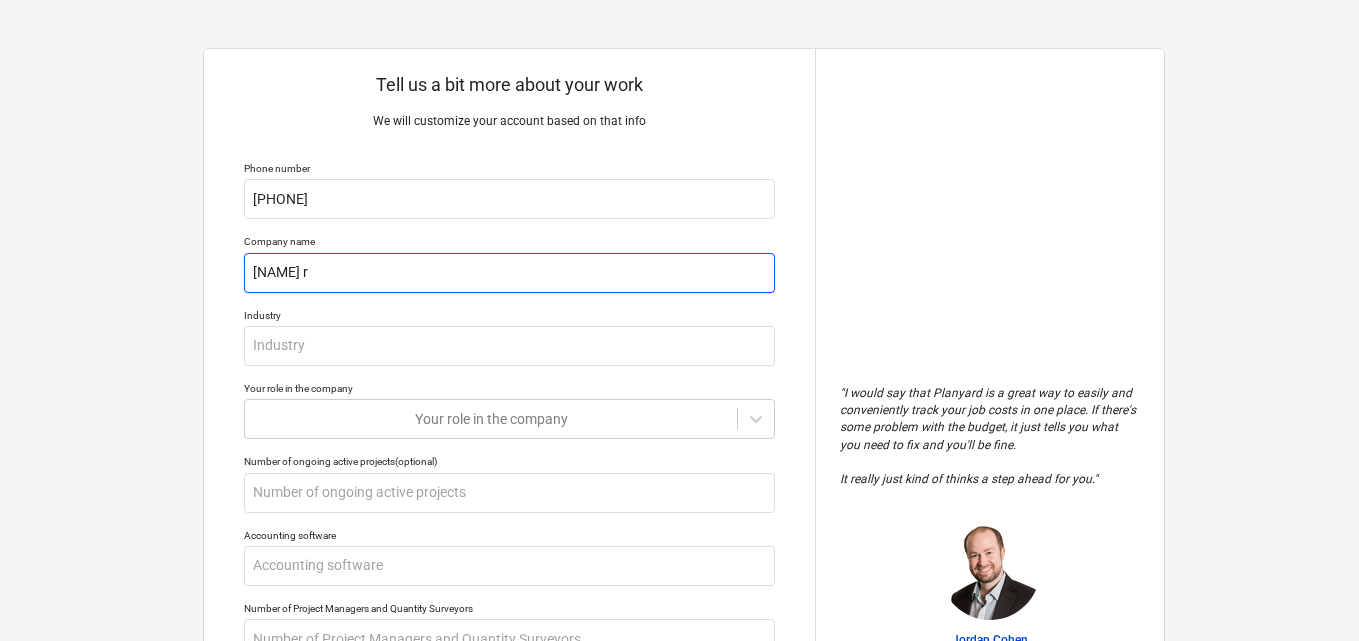 type on "x" 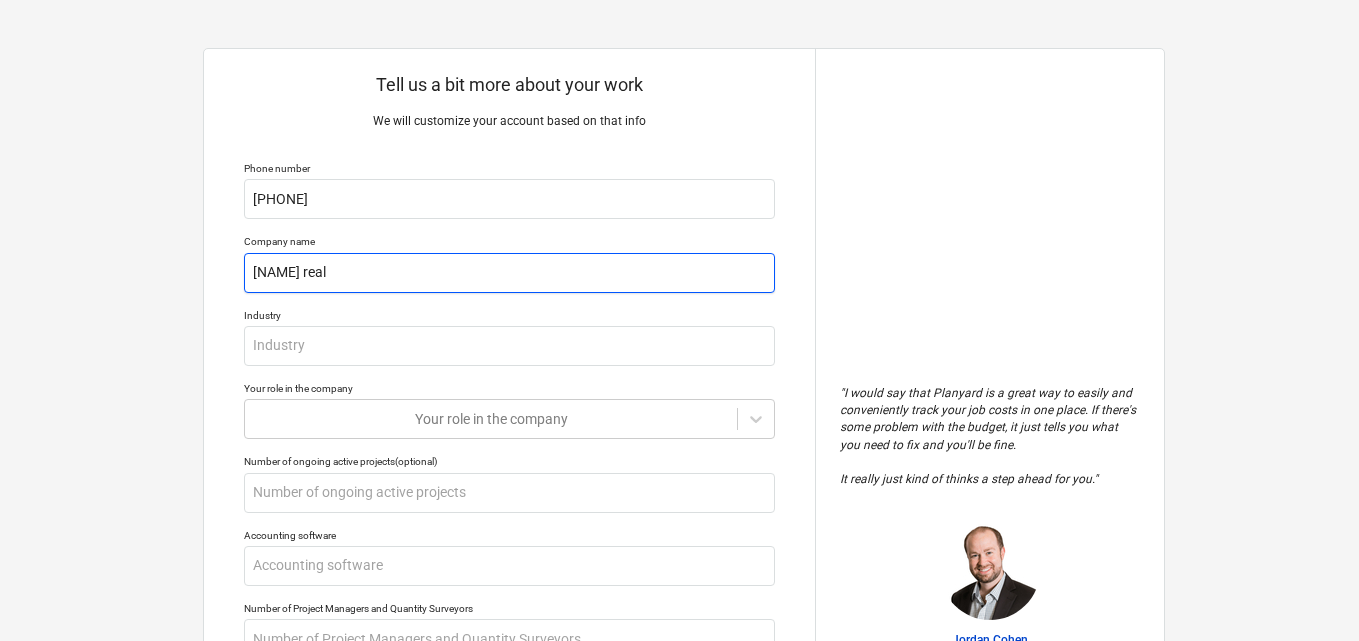 type on "x" 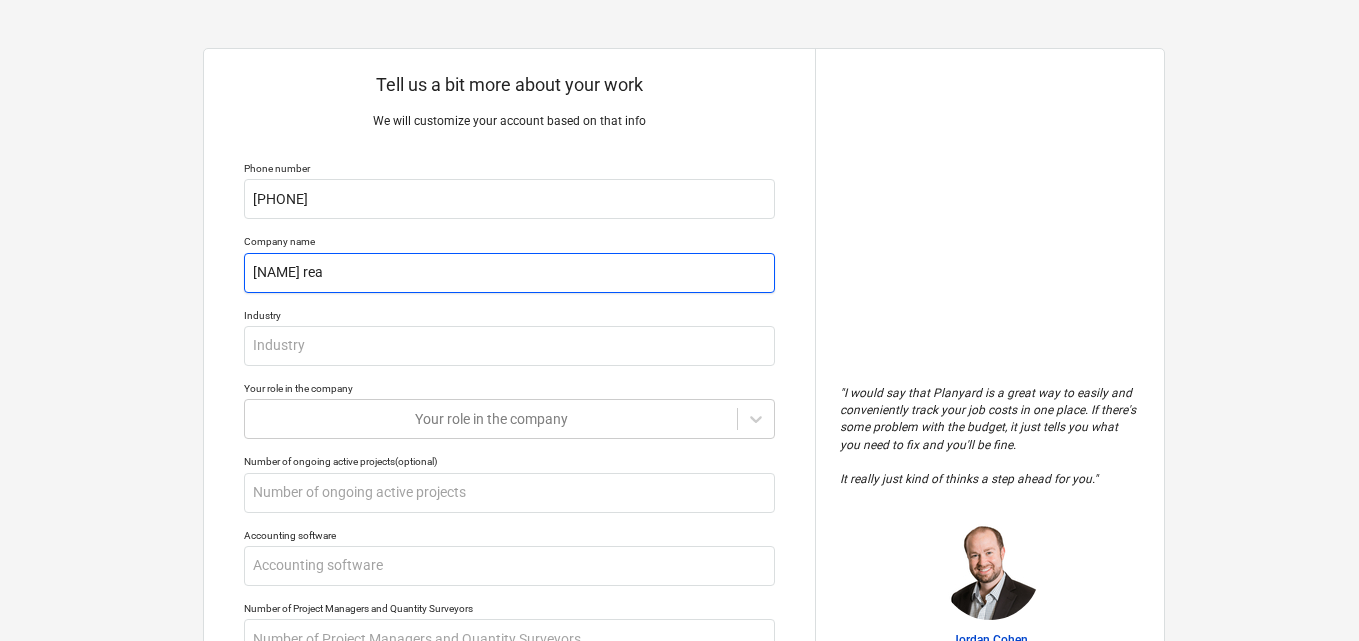 type on "x" 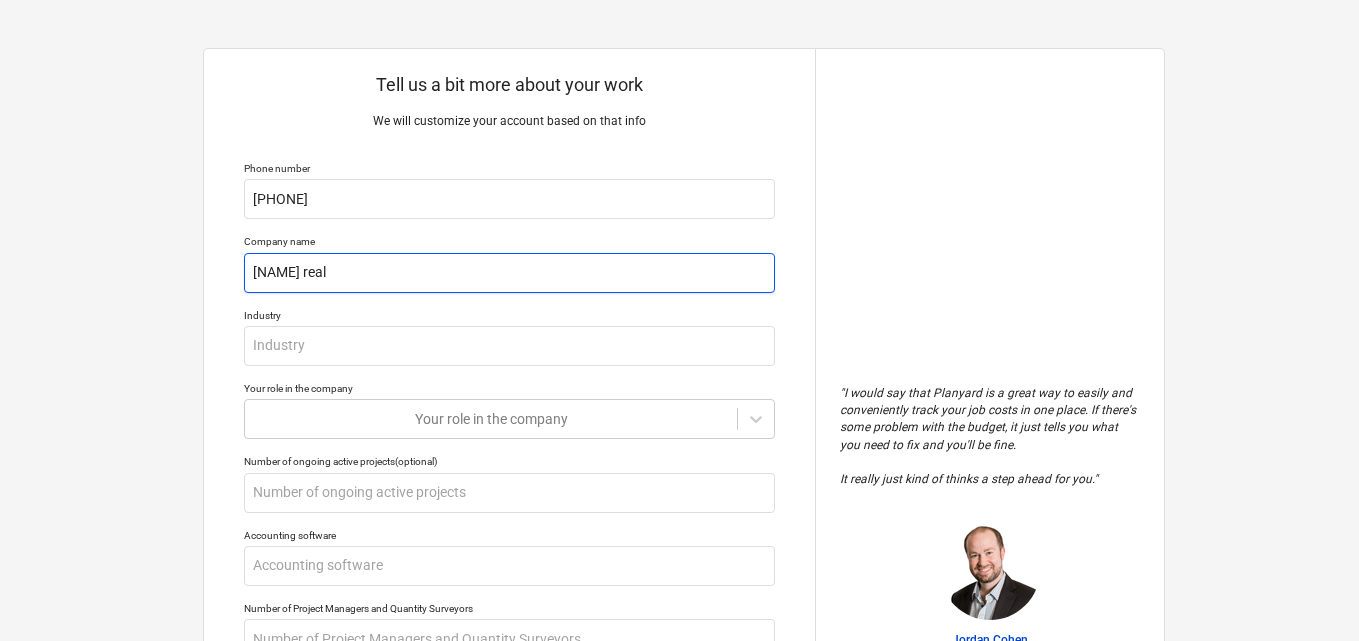 type on "x" 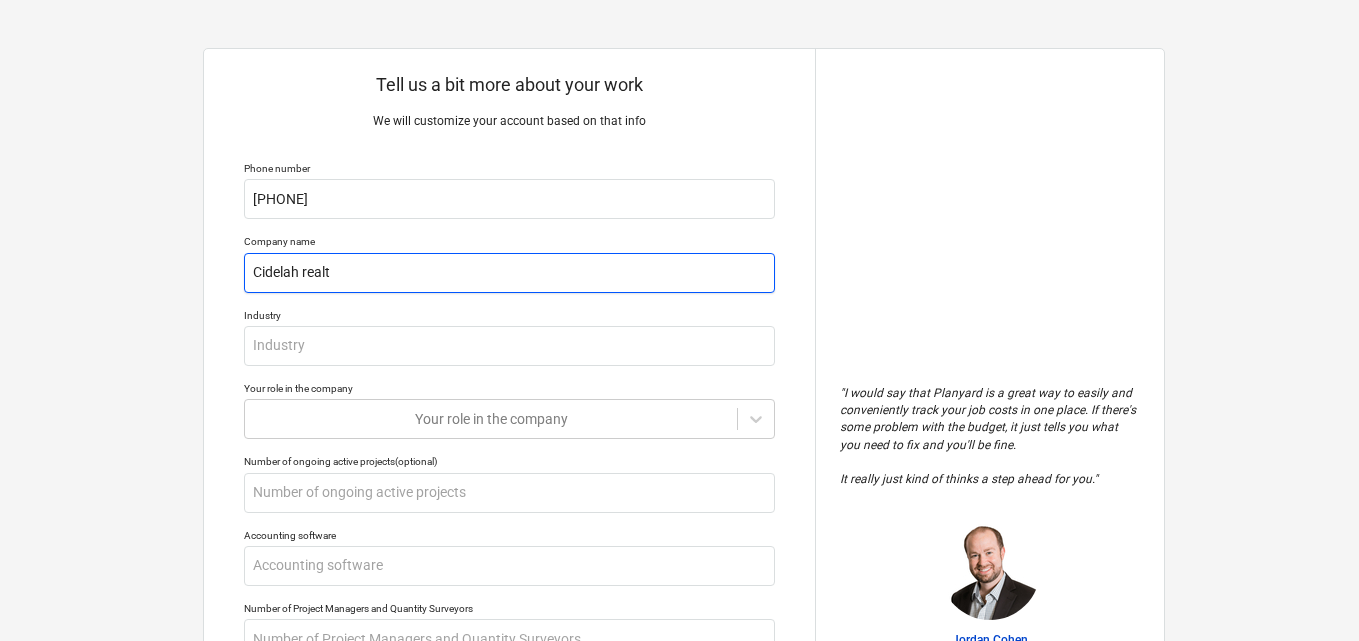 type on "x" 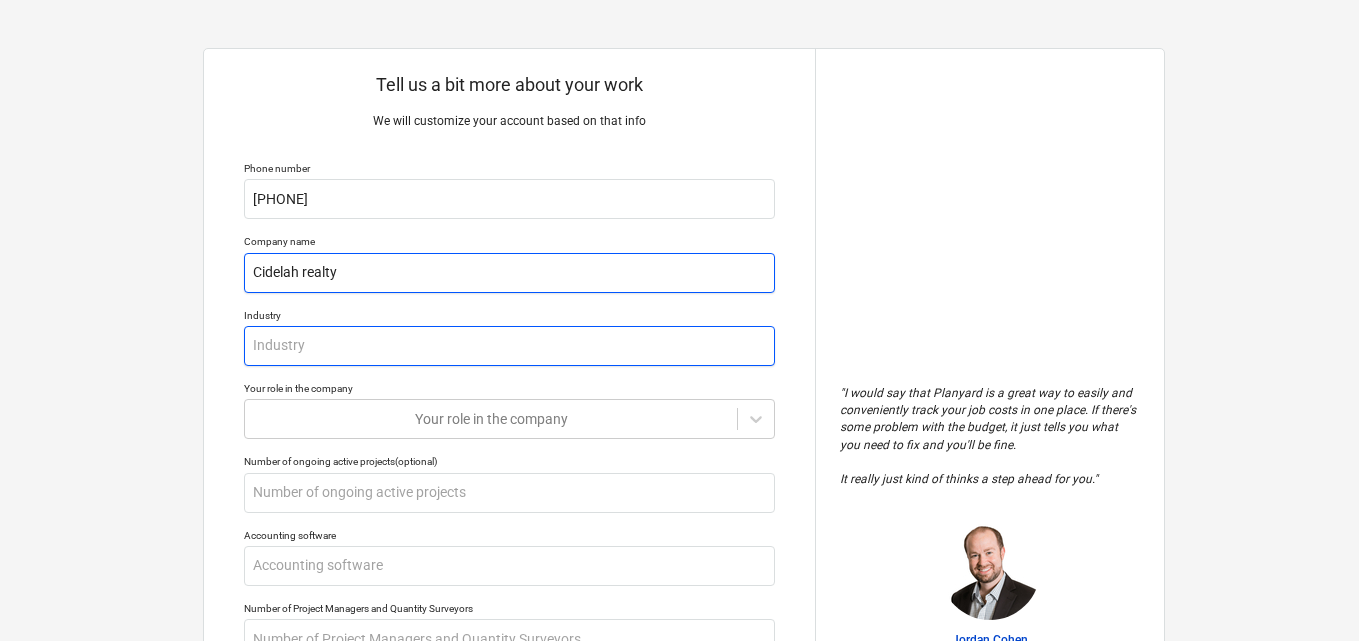 type on "Cidelah realty" 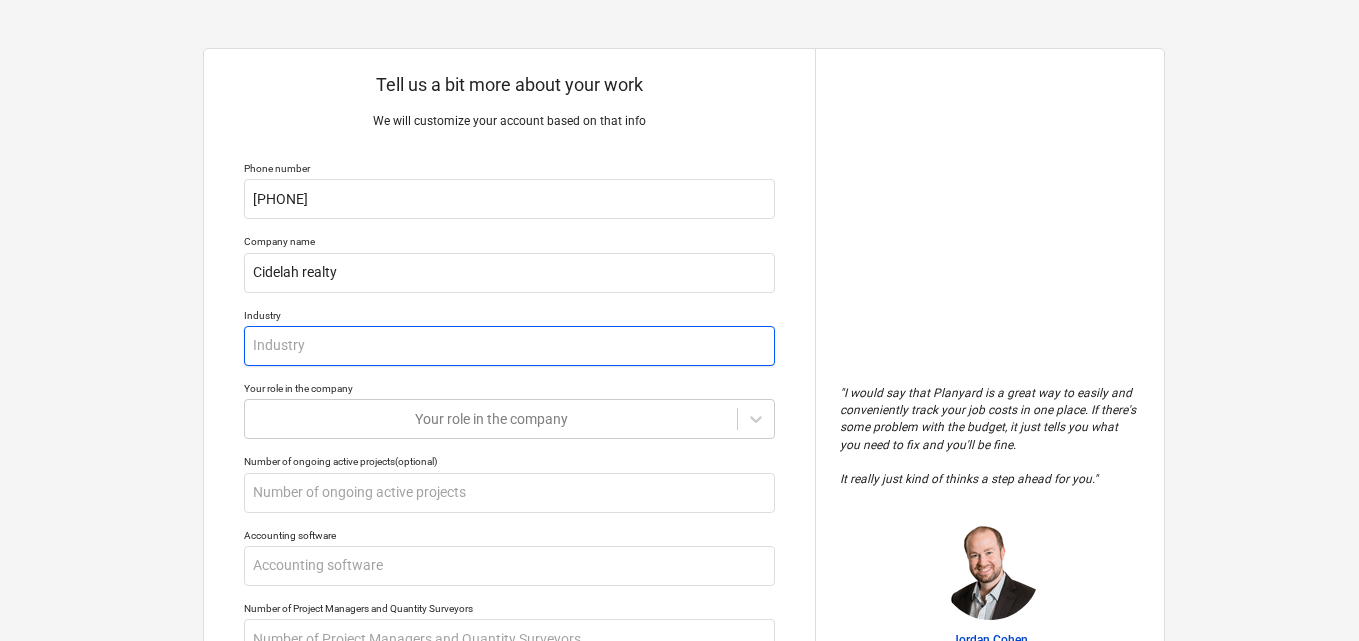 click at bounding box center (509, 346) 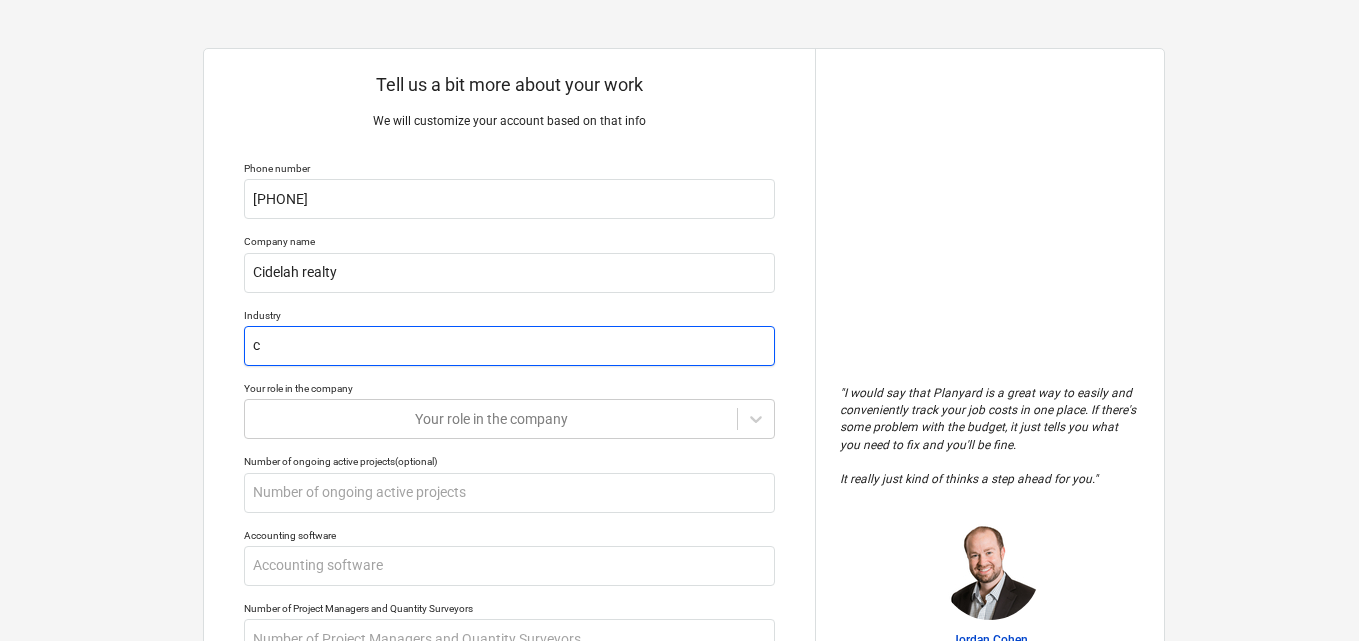 type on "x" 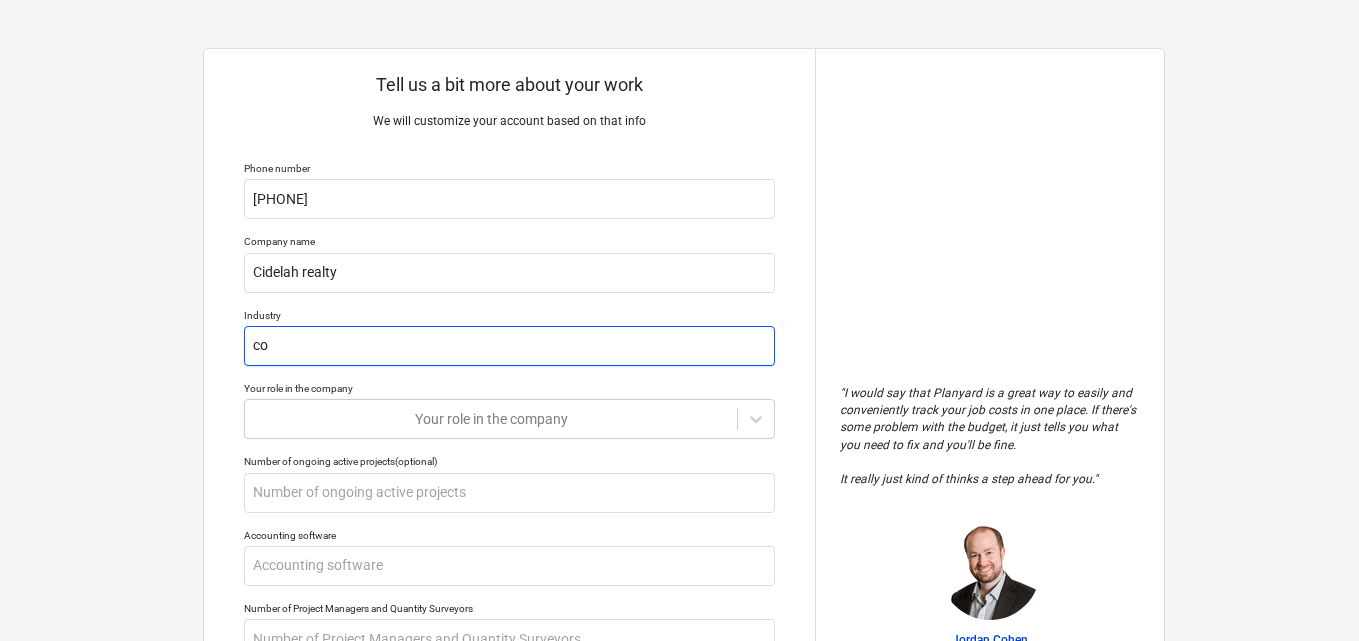 type on "x" 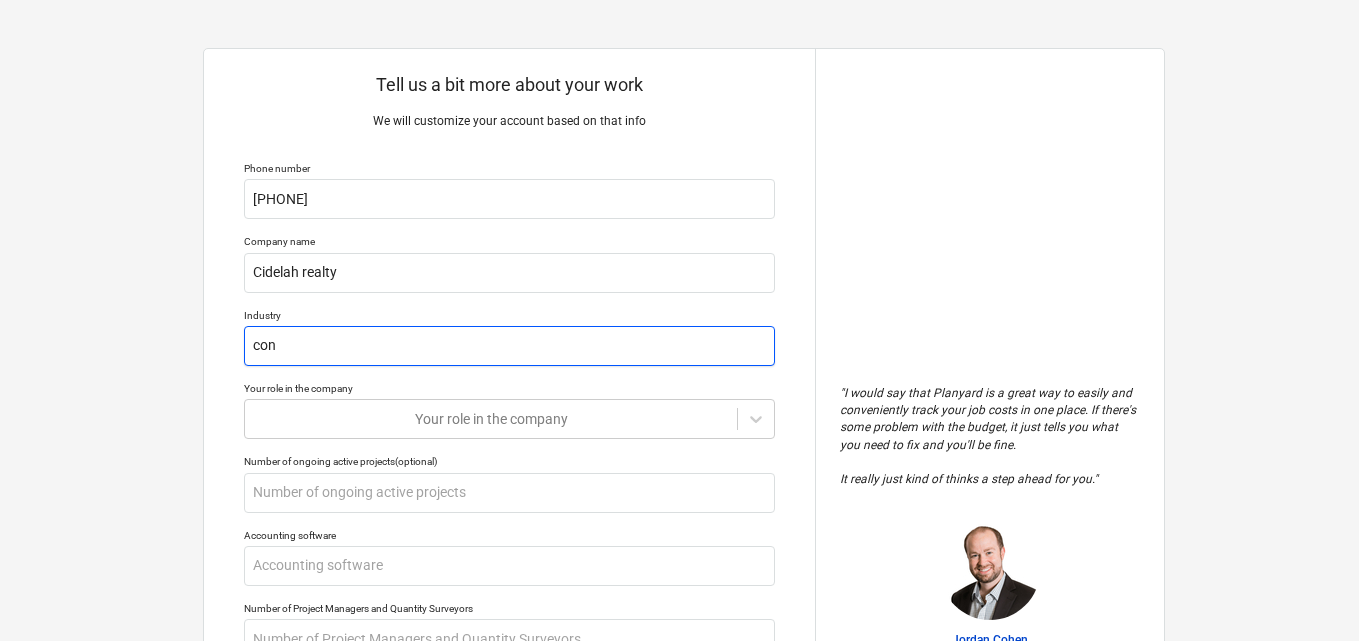 type on "x" 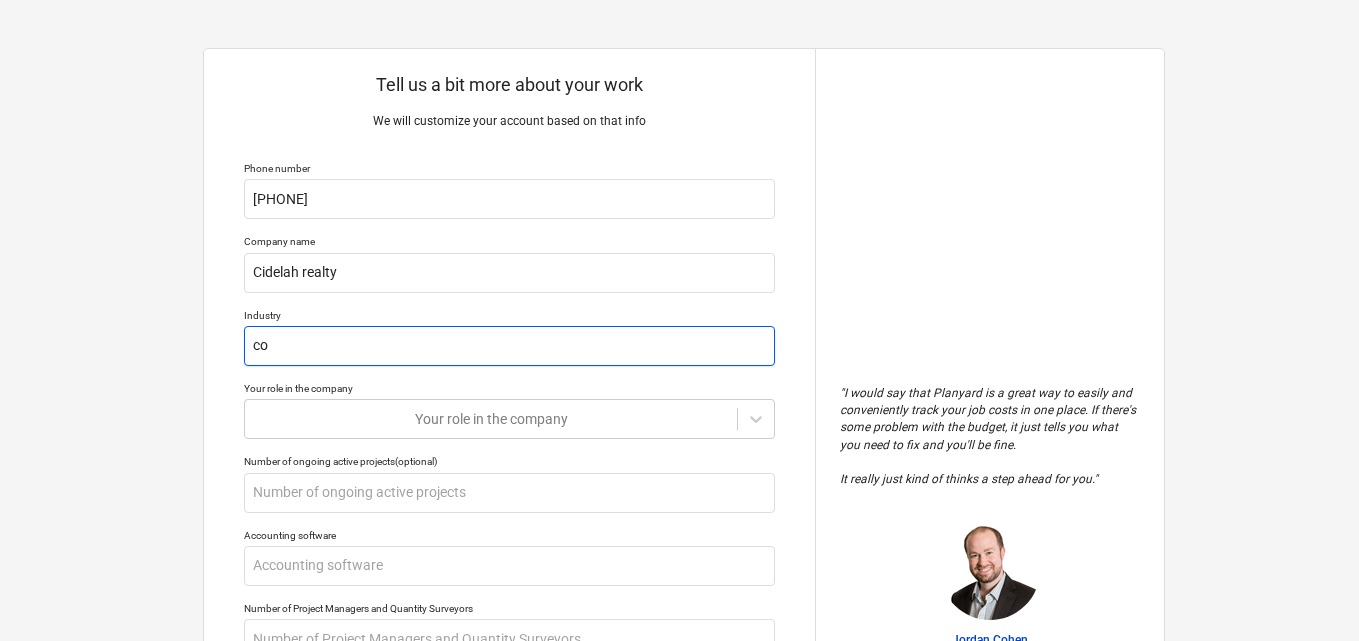 type on "x" 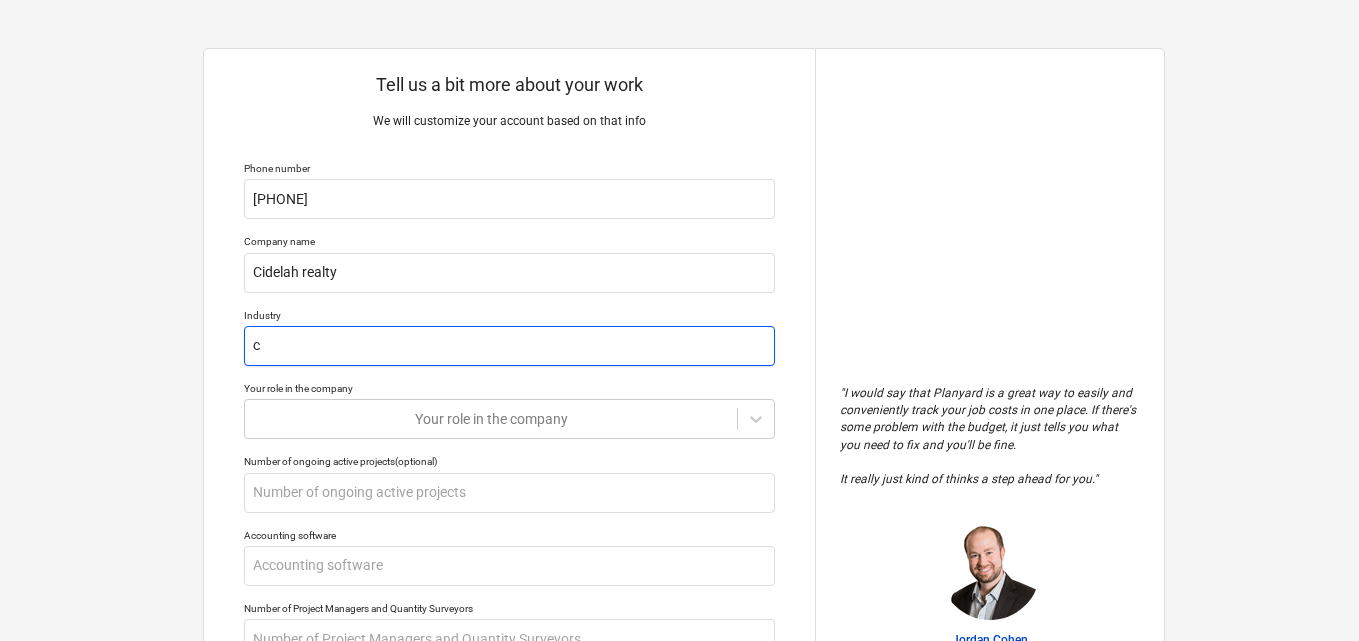 type on "x" 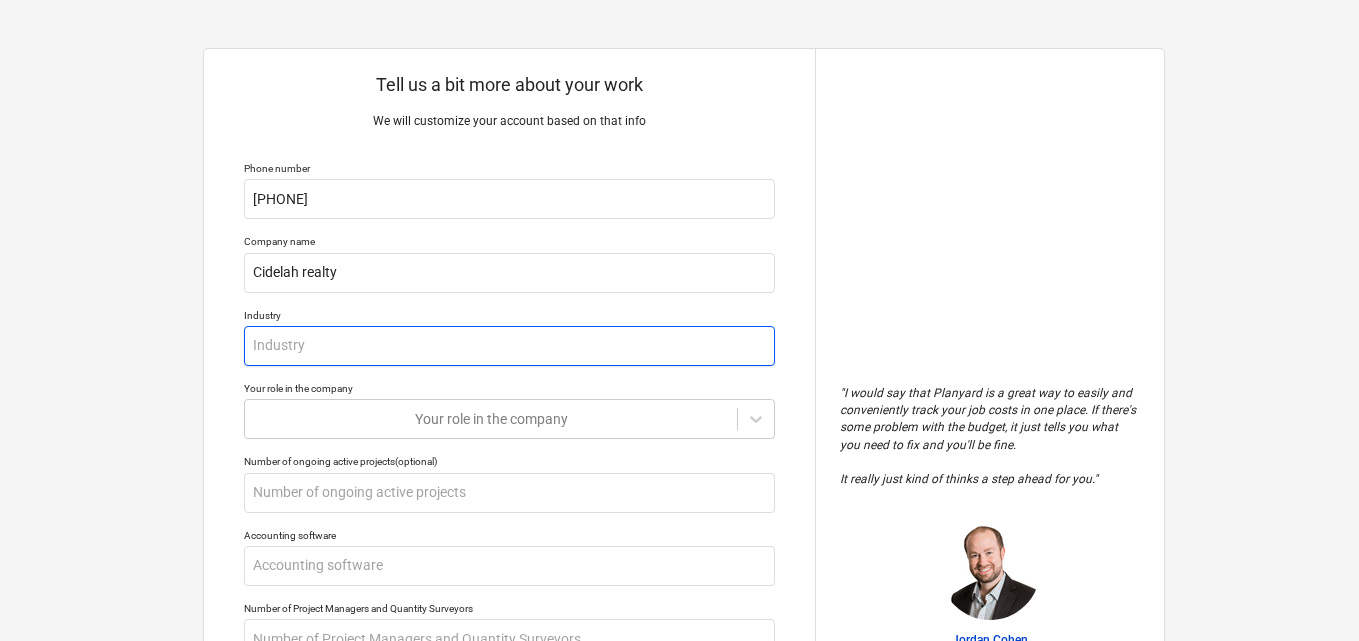 type on "x" 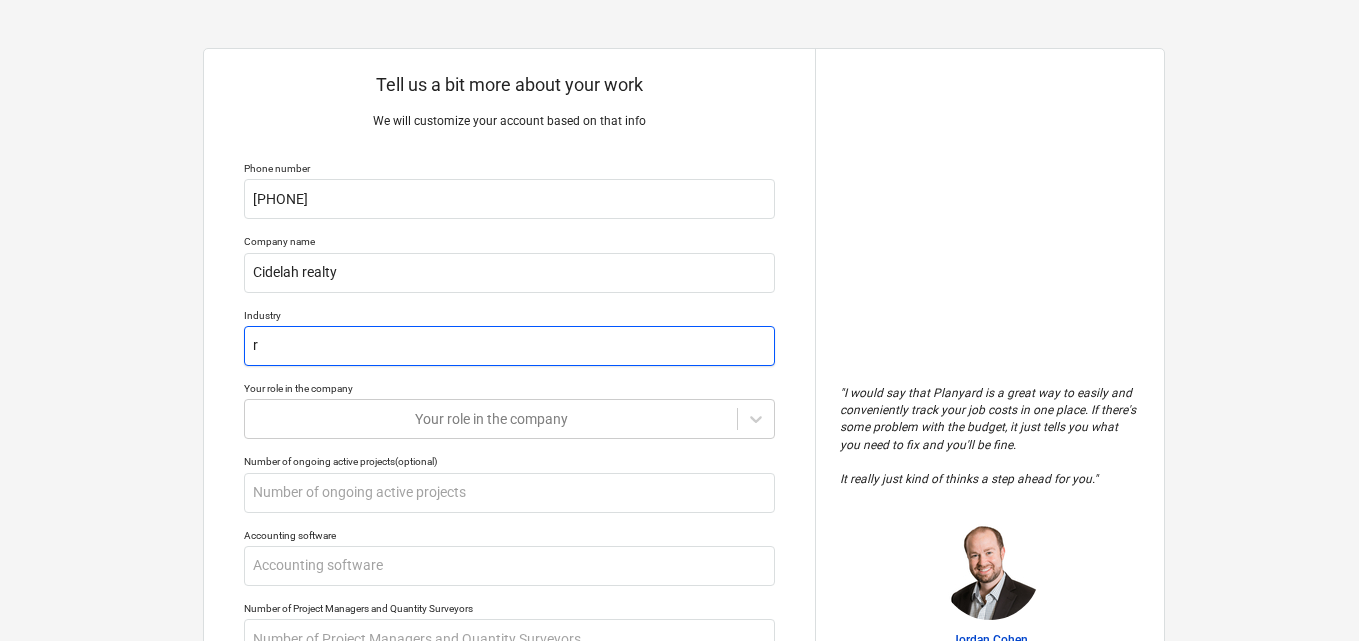 type on "x" 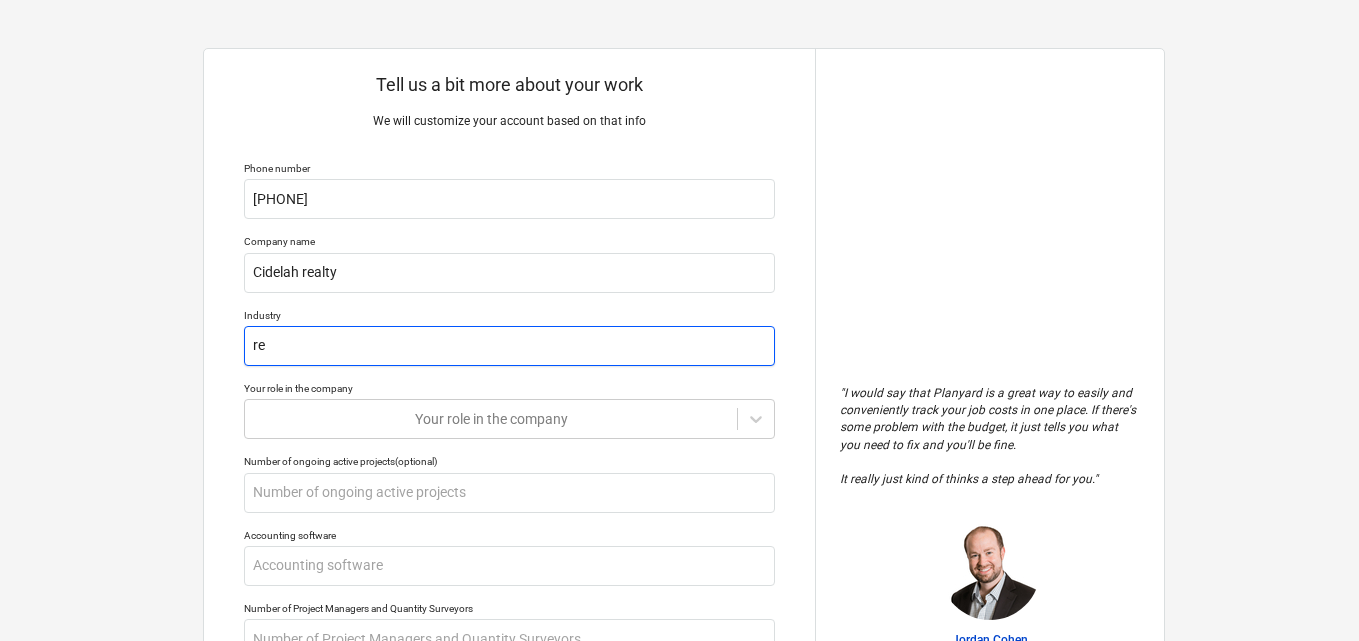 type on "x" 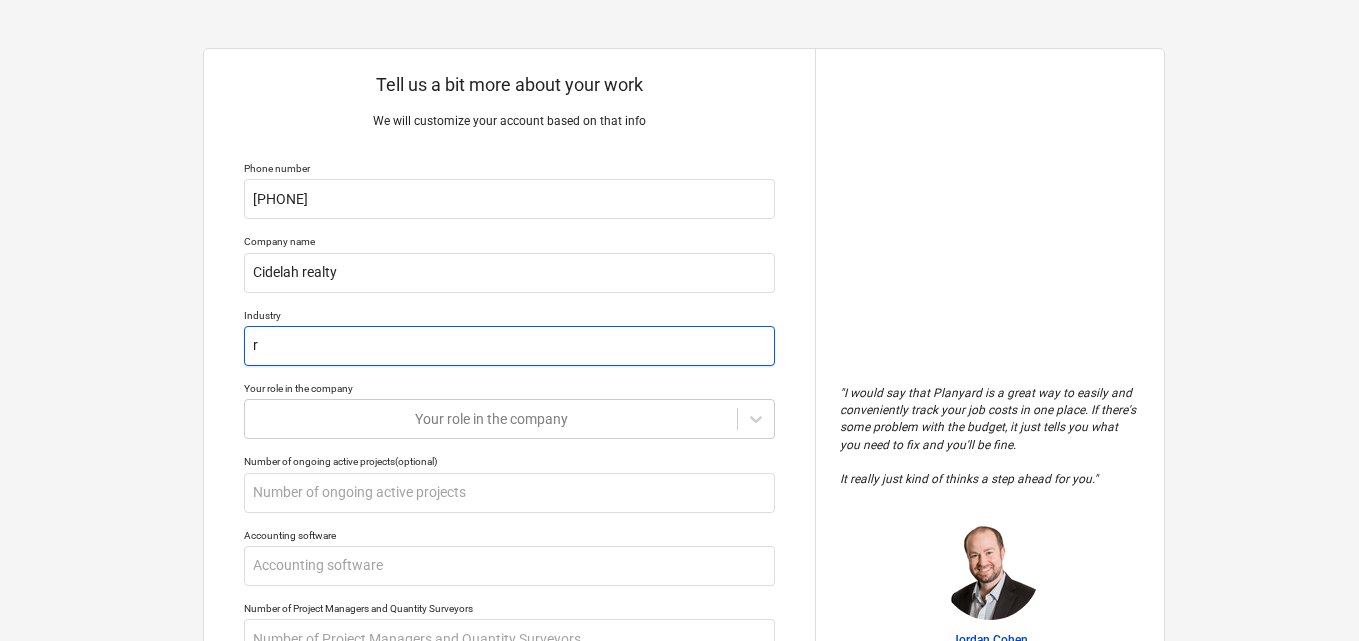 type on "x" 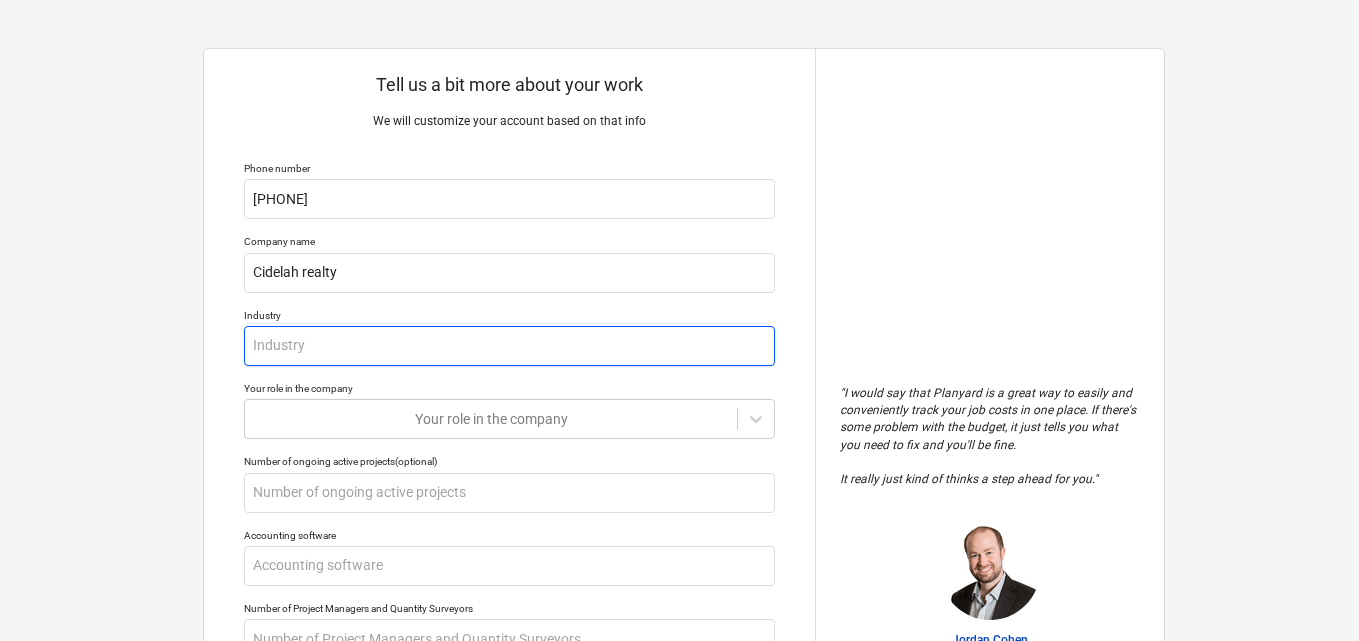 type on "x" 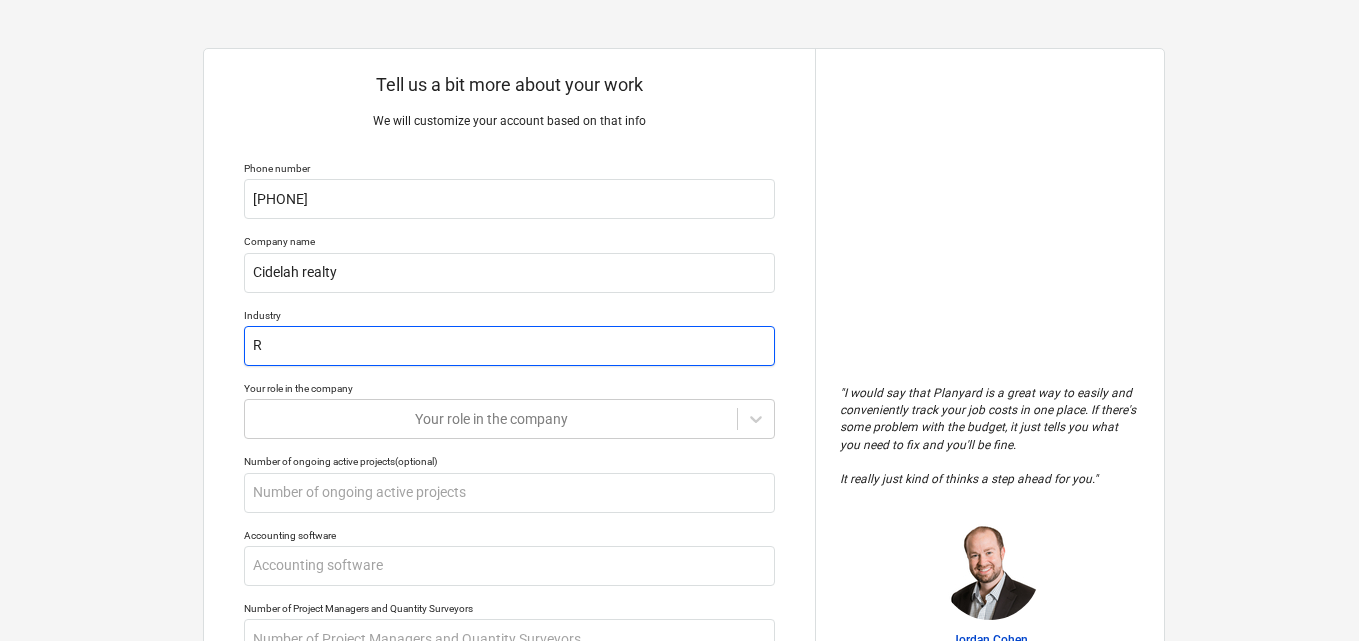 type on "x" 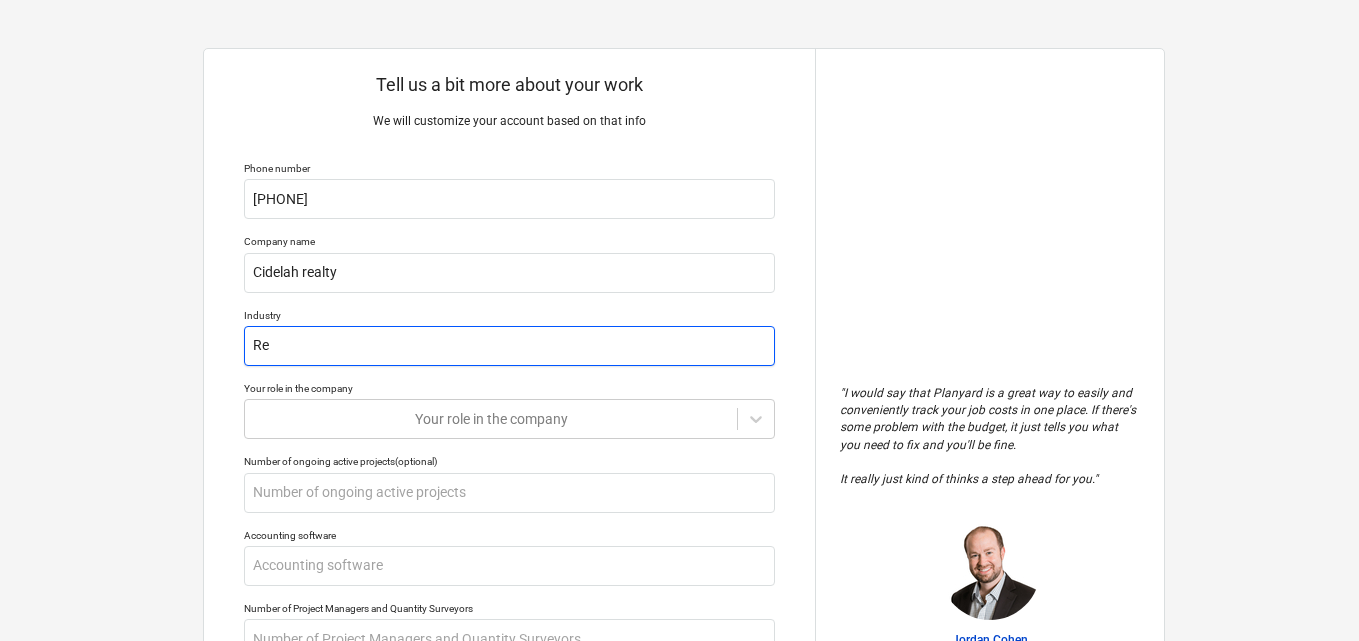 type on "x" 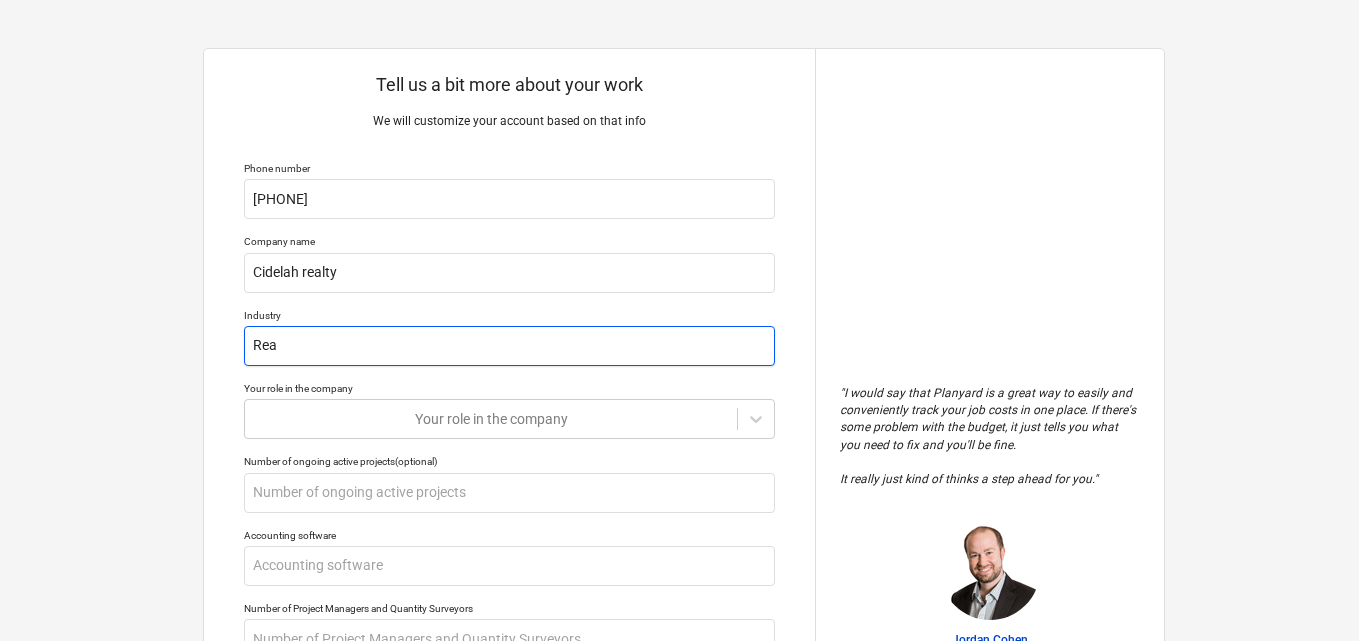 type on "x" 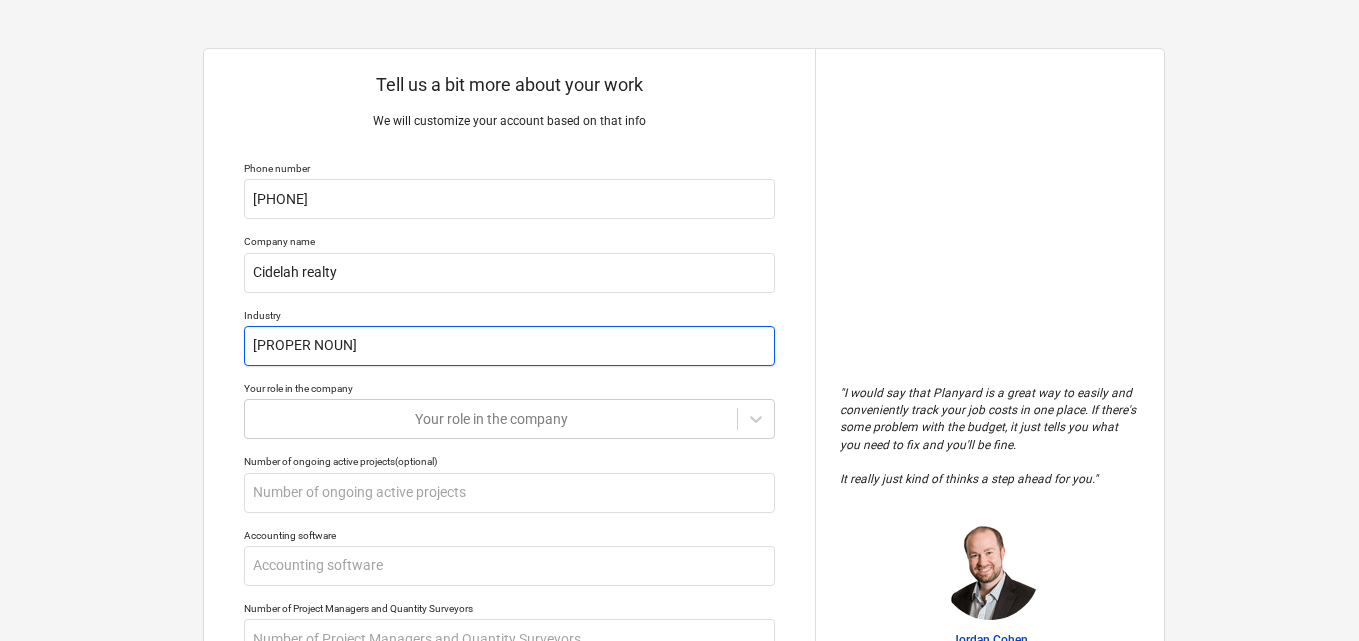 type on "x" 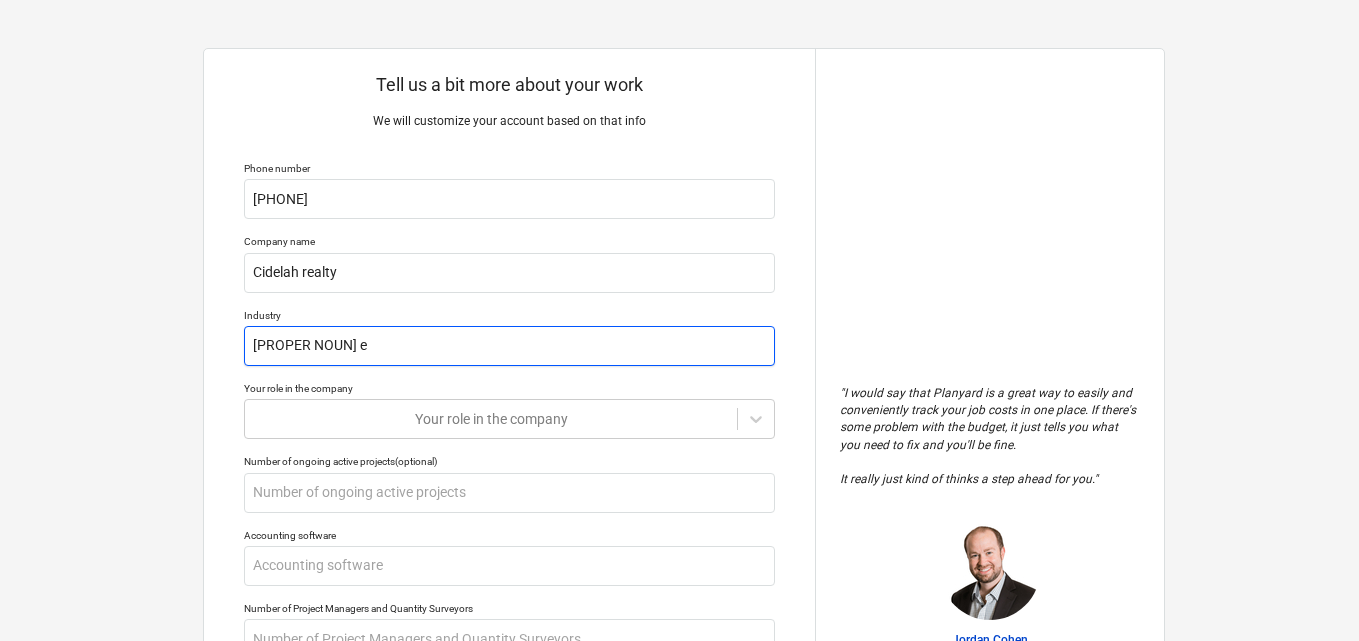 type on "x" 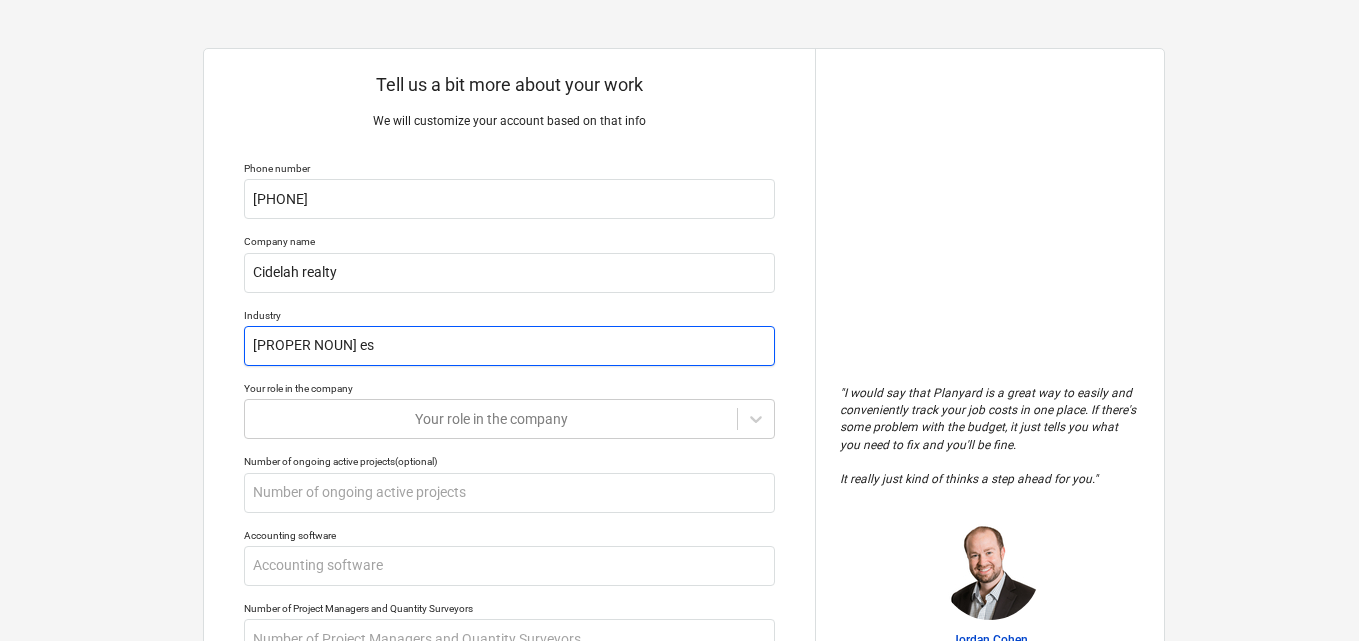 type on "x" 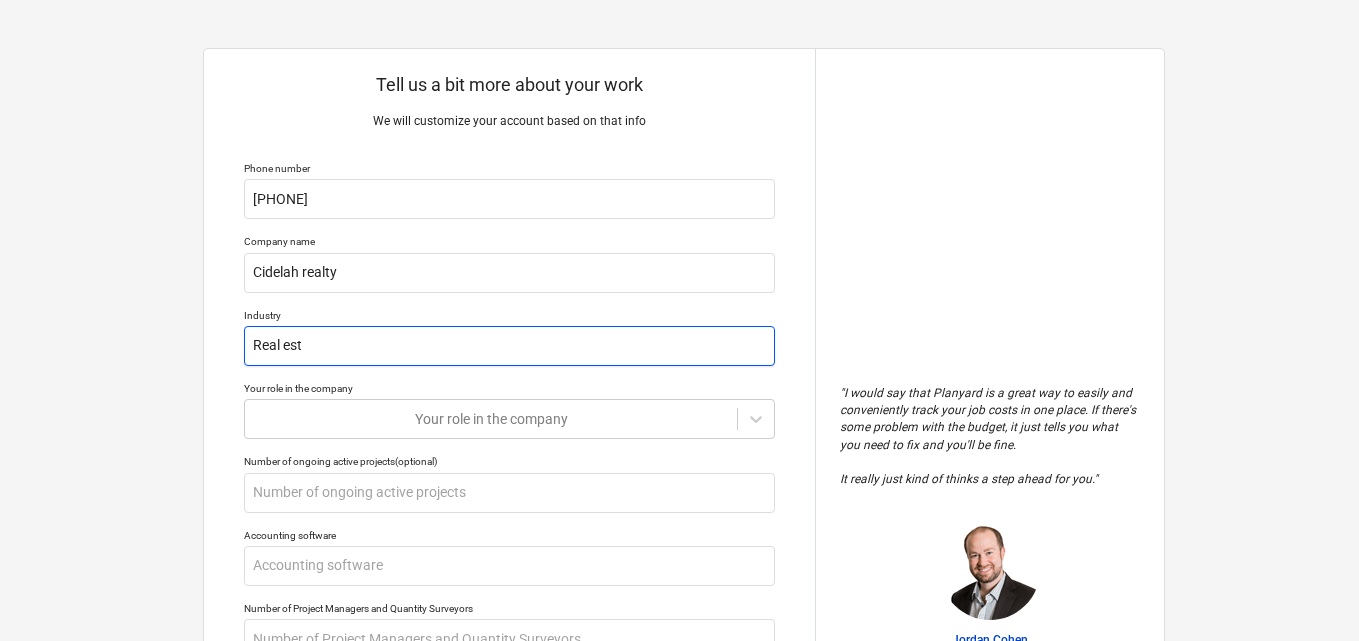 type on "x" 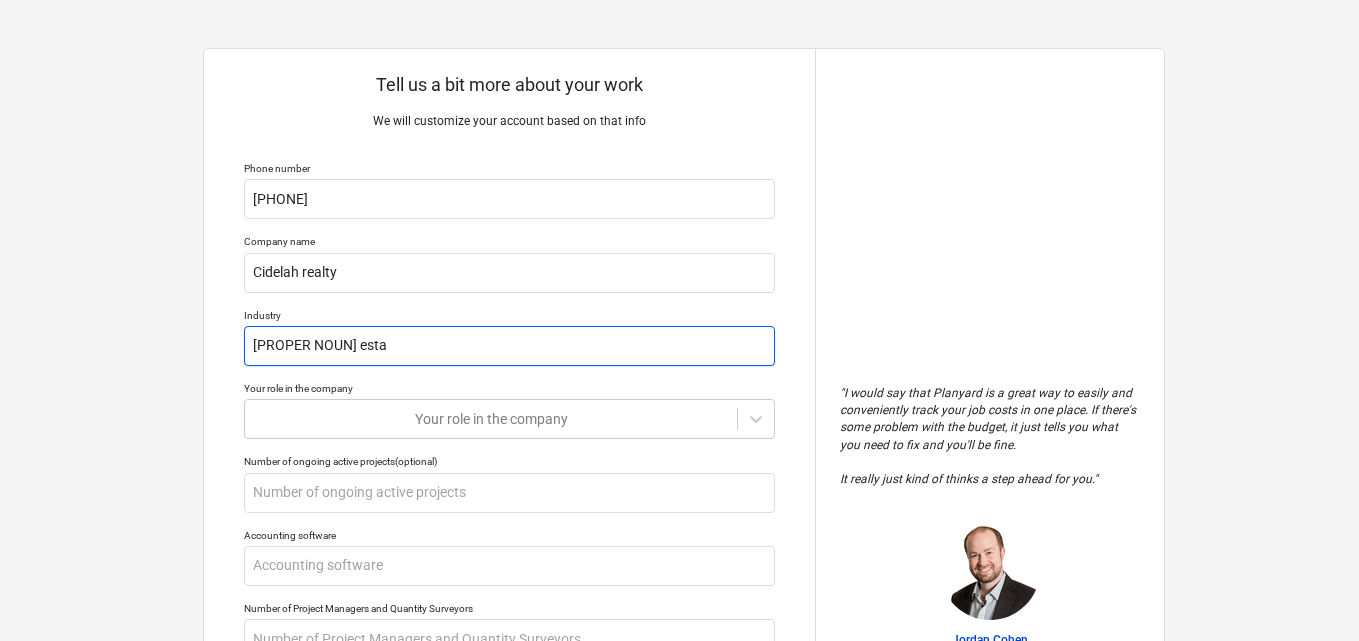 type on "x" 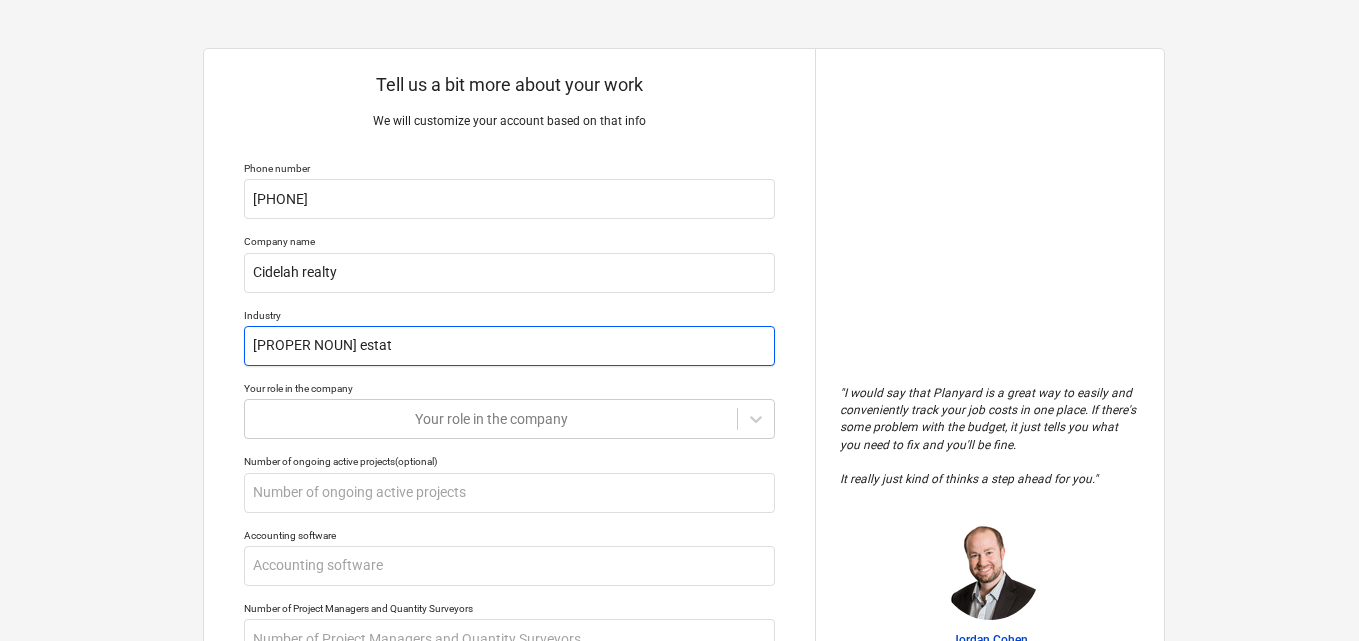 type on "Real estate" 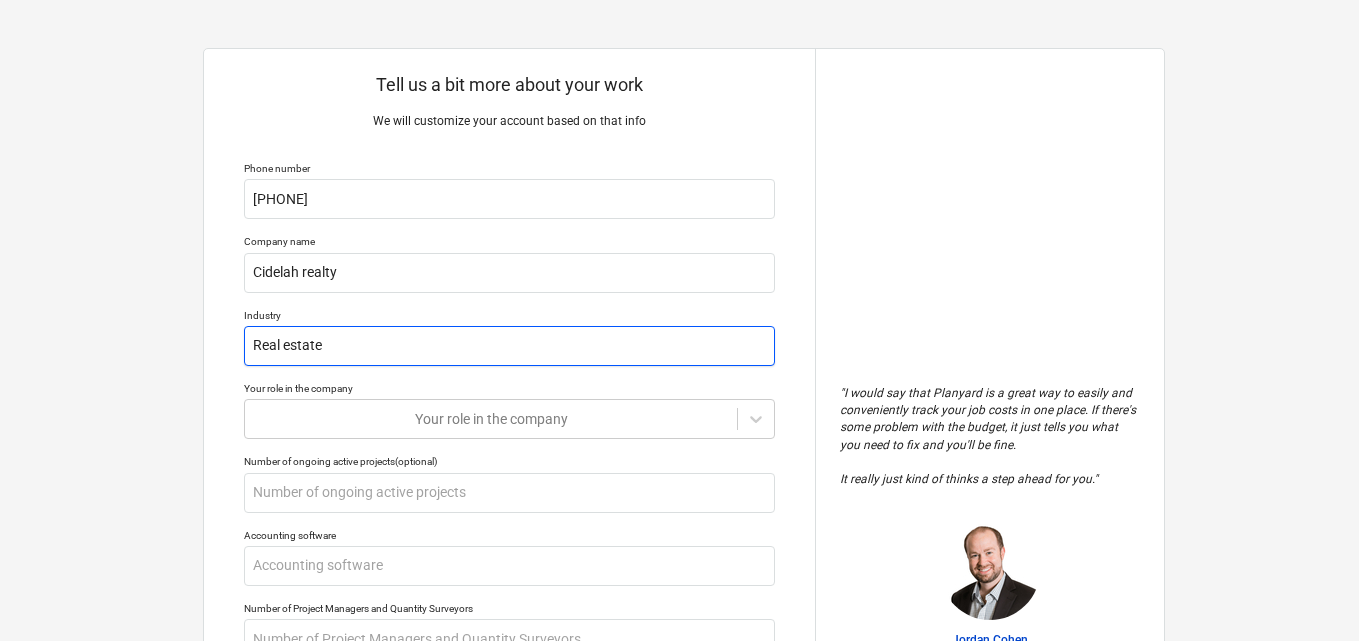 type on "x" 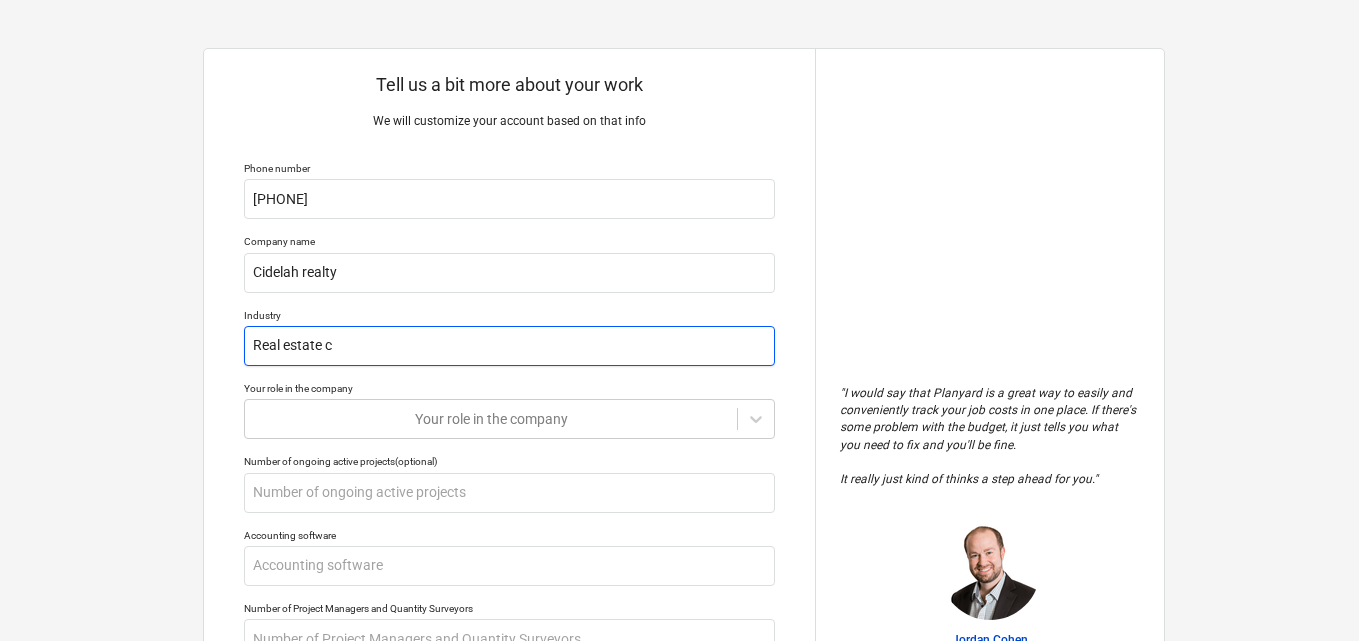 type on "x" 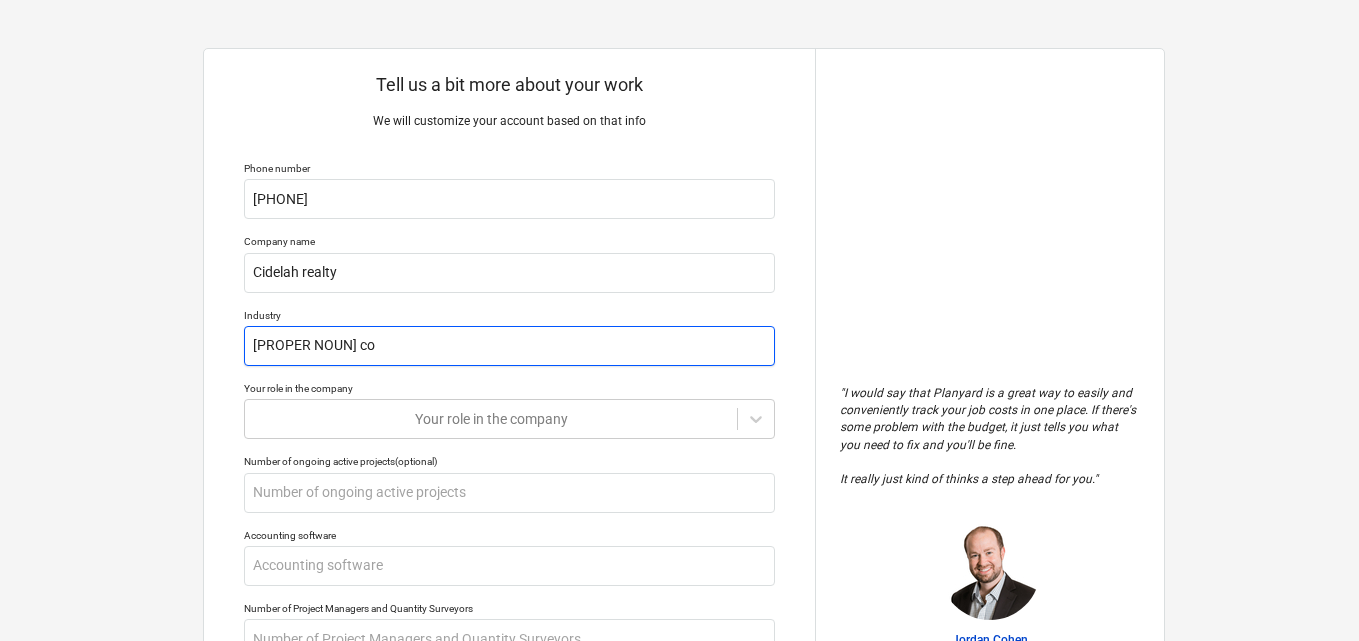 type on "x" 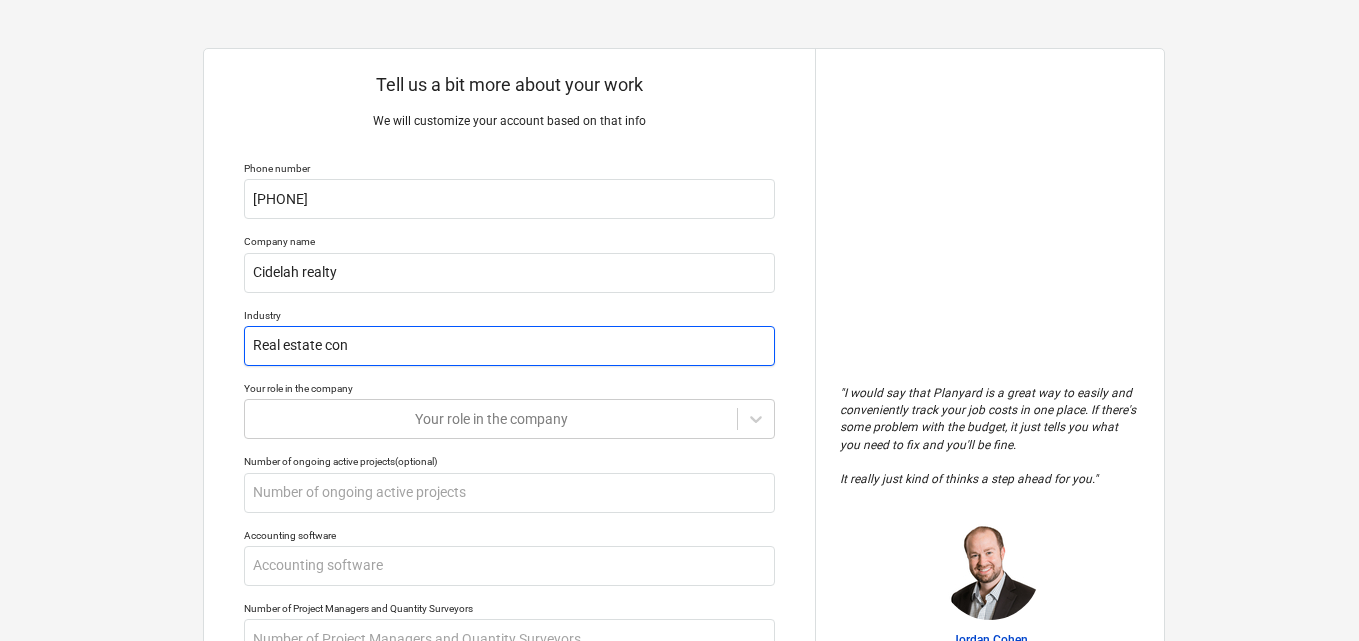 type on "x" 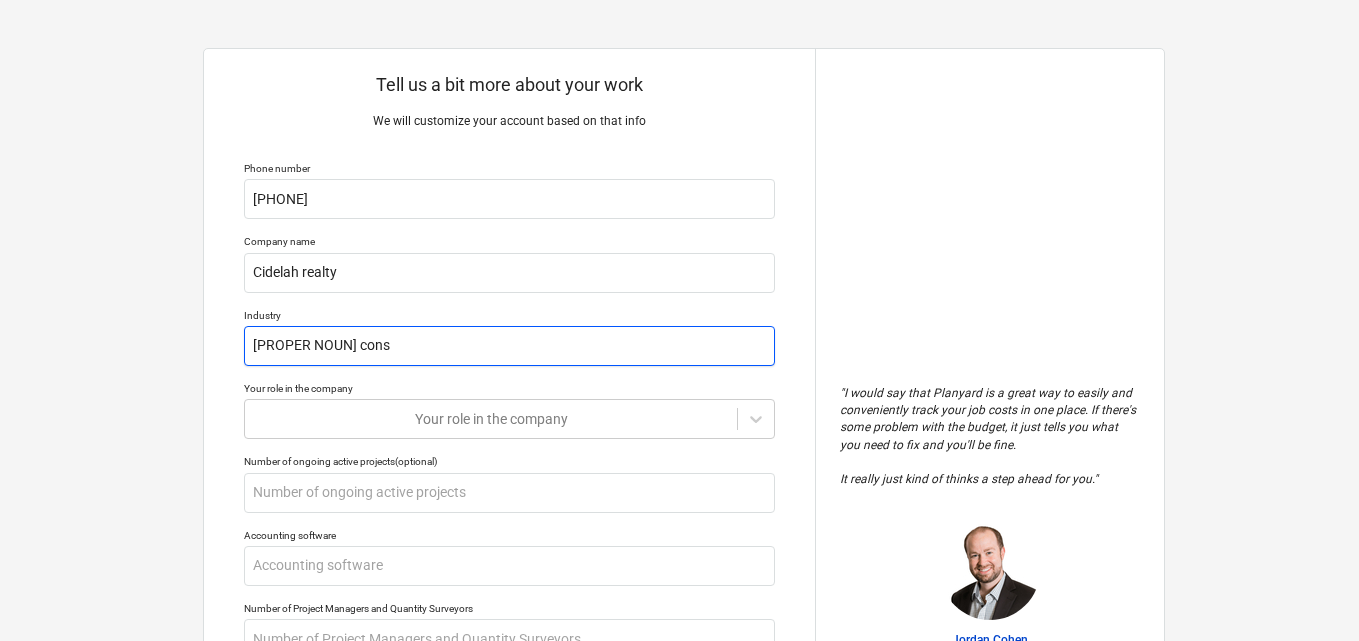 type on "x" 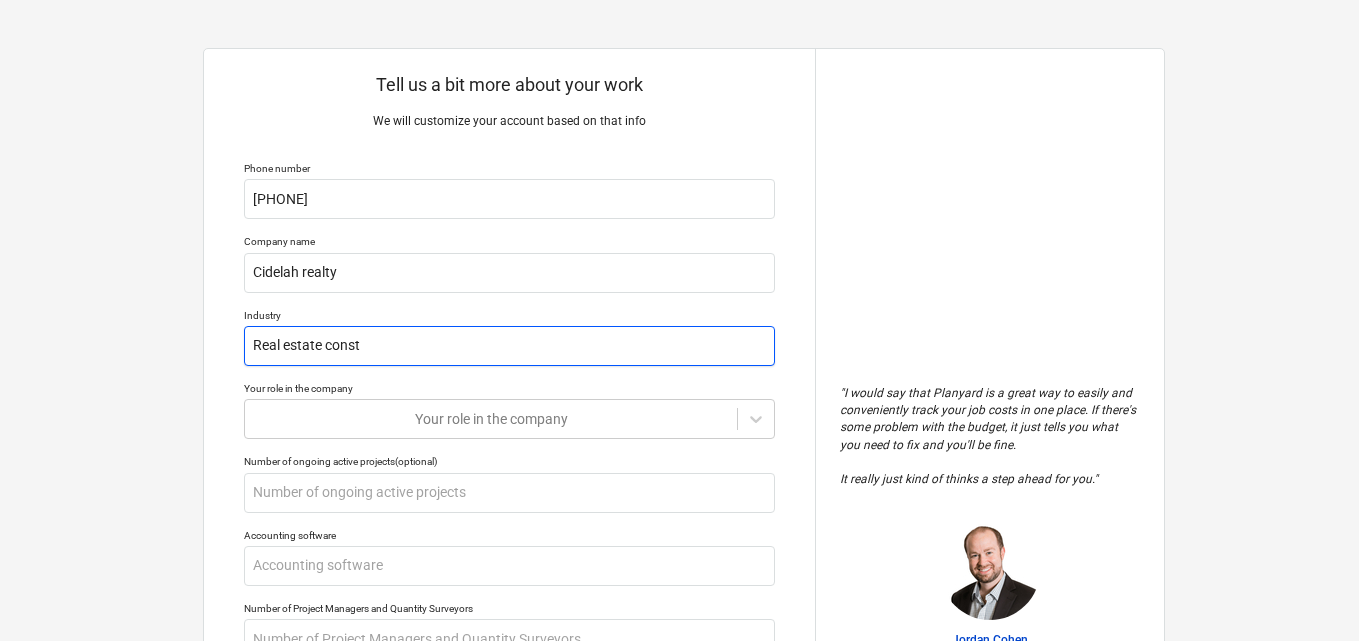 type on "x" 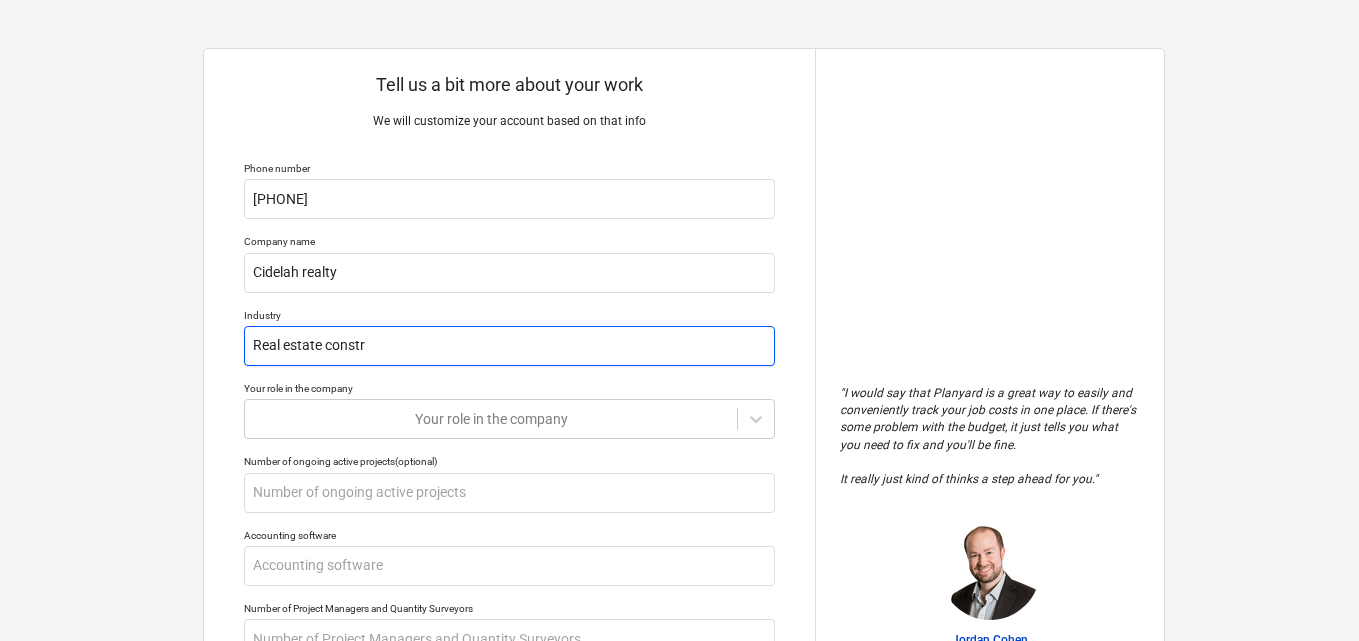 type on "x" 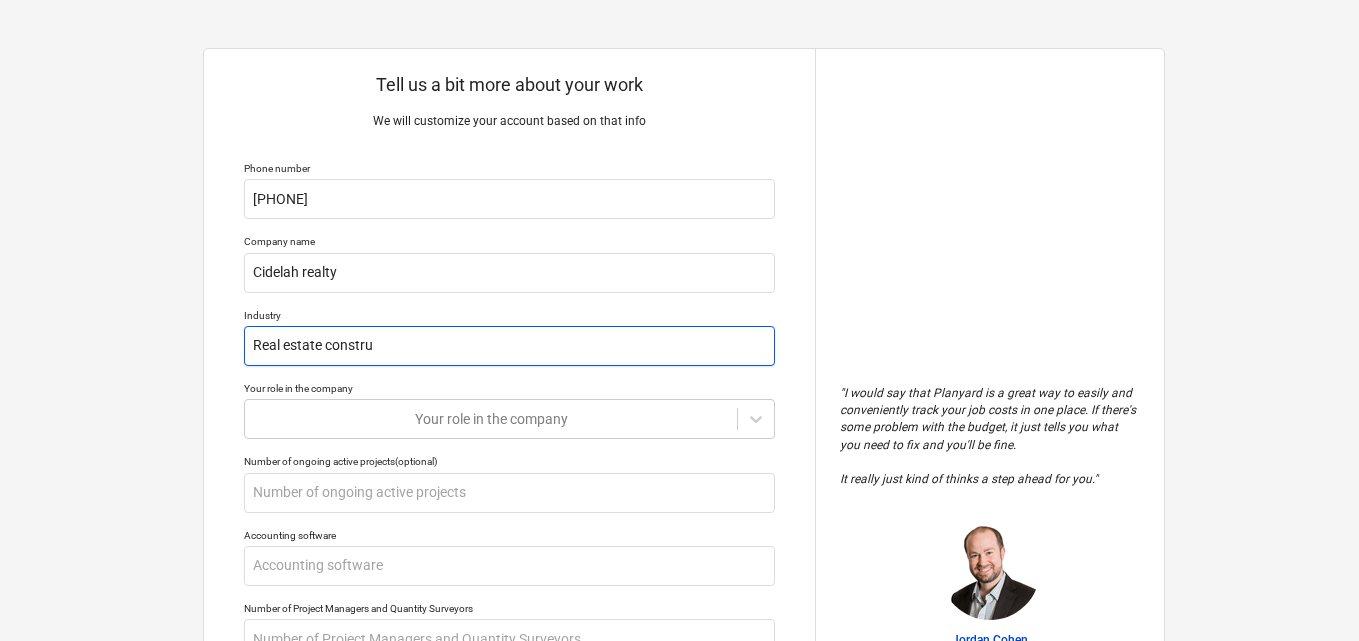 type on "x" 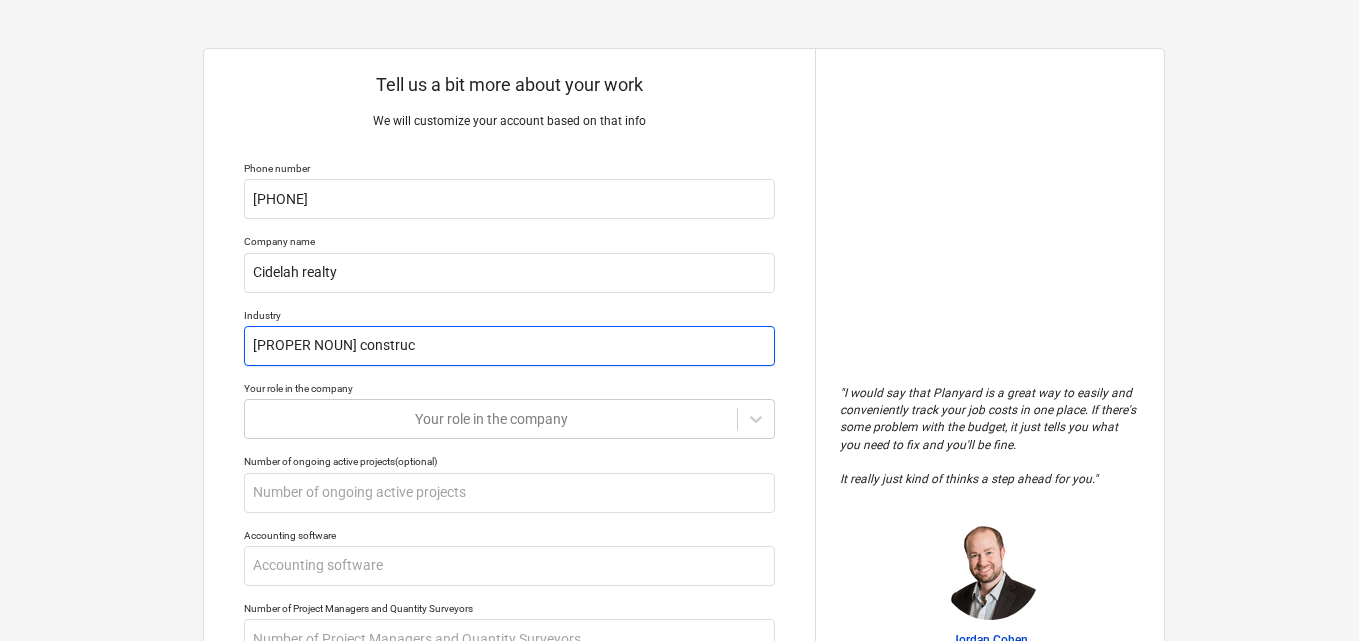 type on "x" 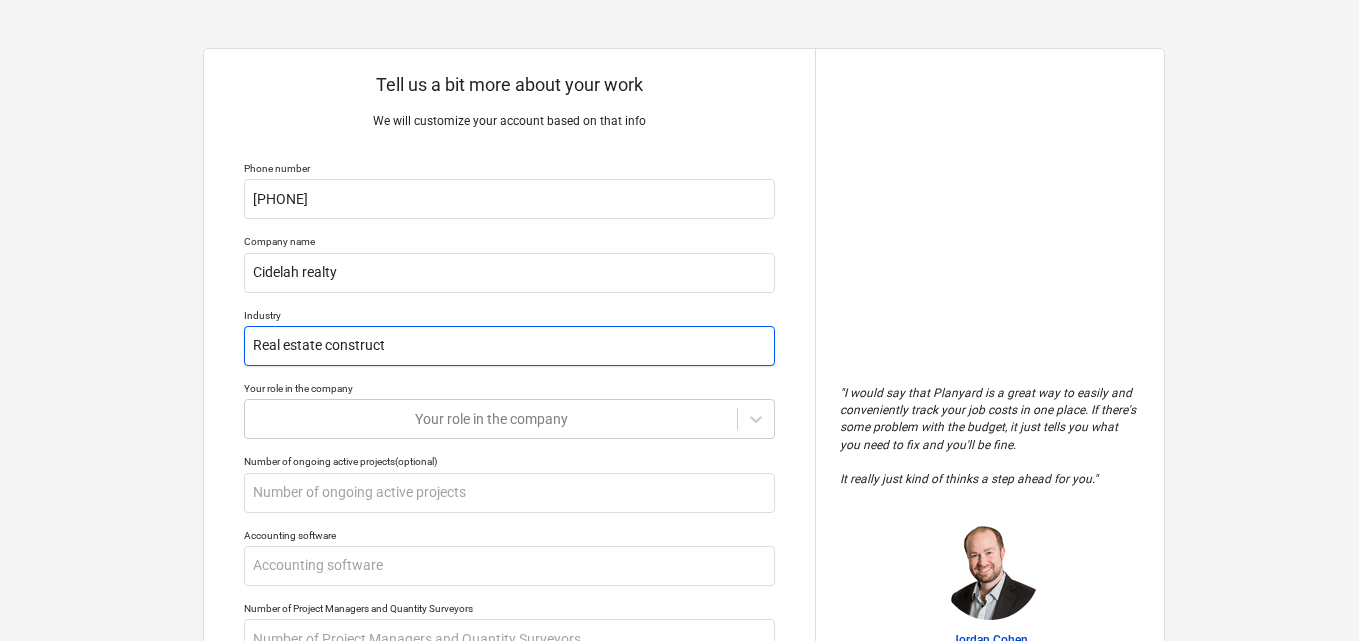 type on "x" 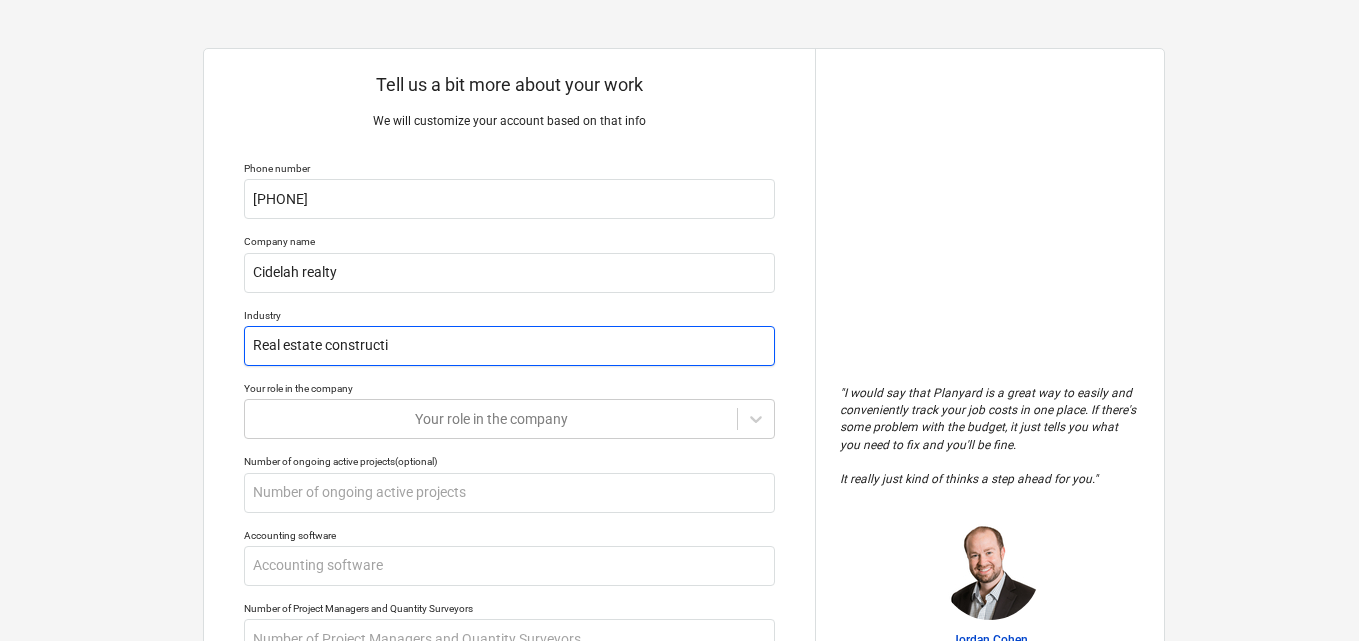 type on "x" 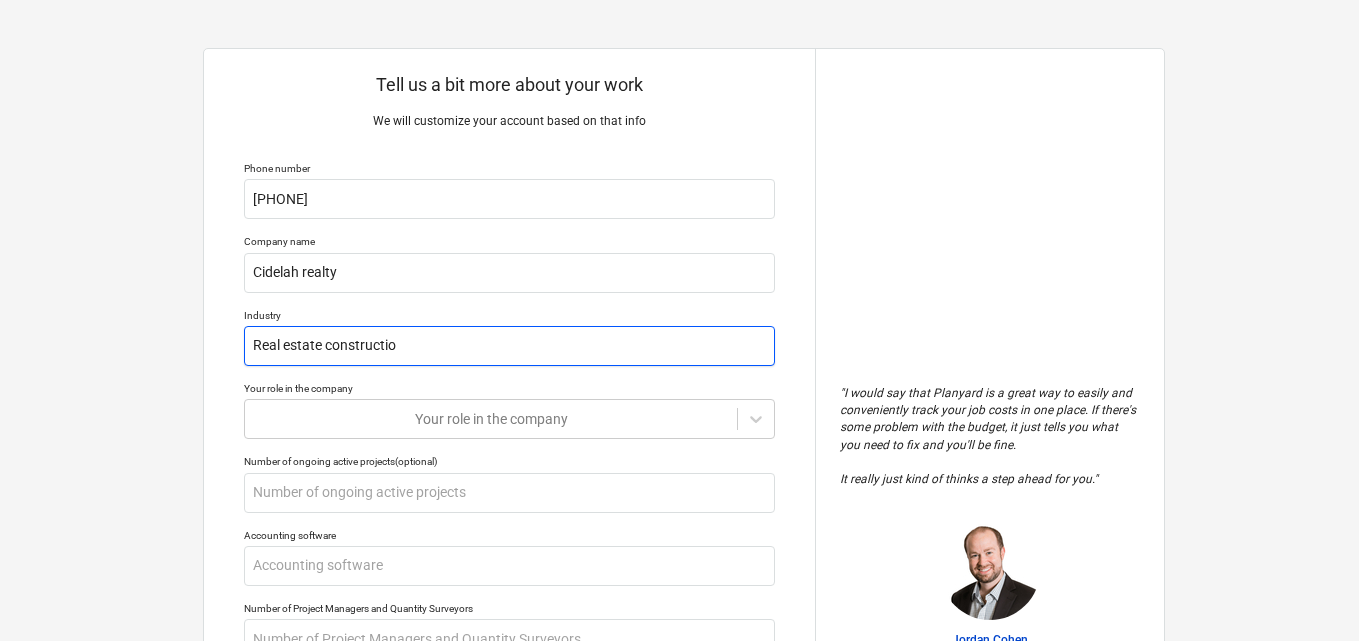 type on "x" 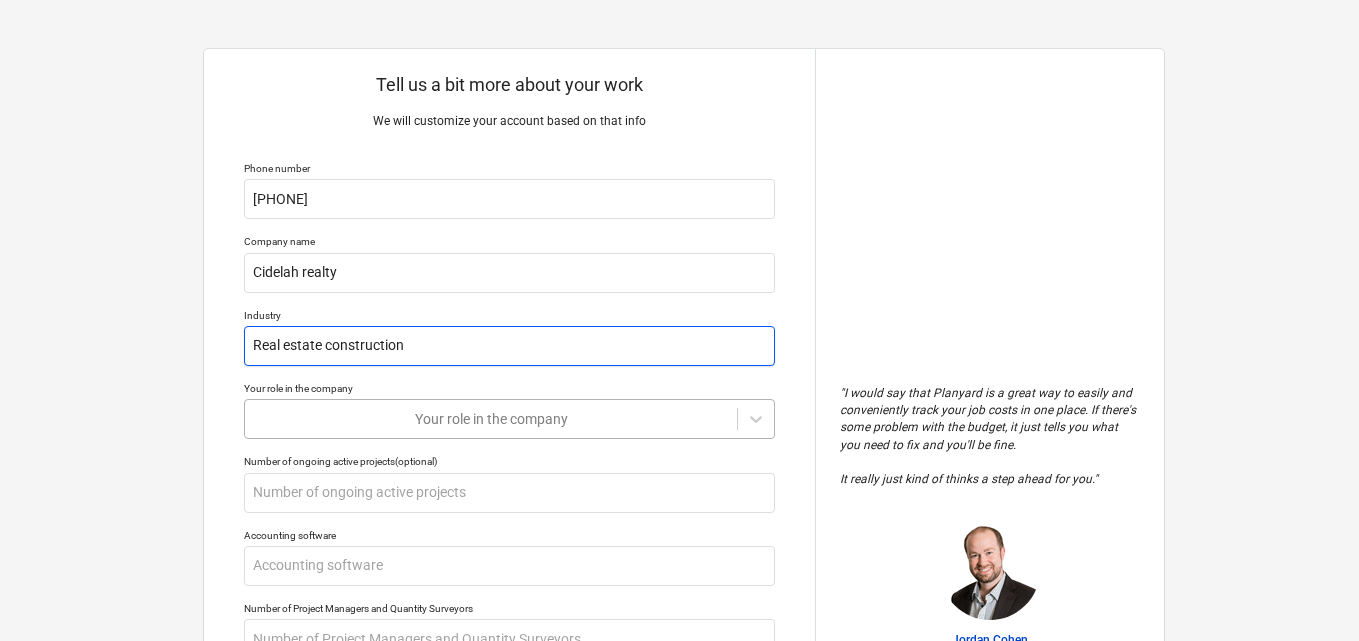 type on "Real estate construction" 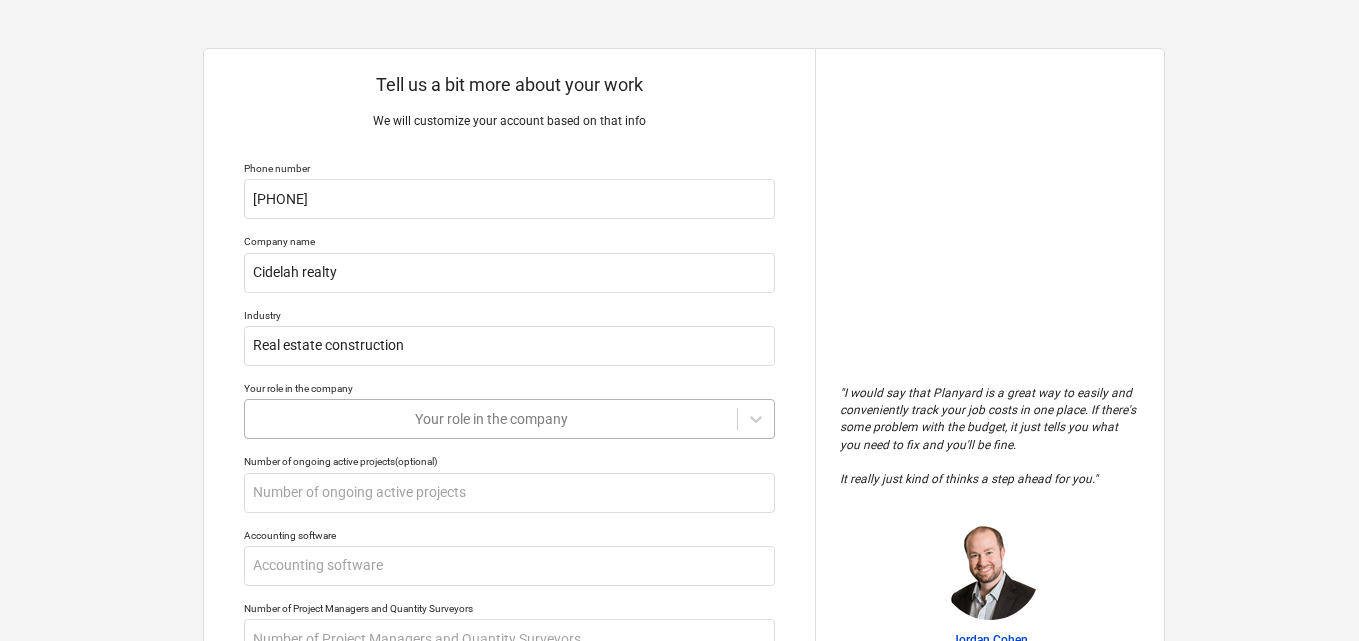 click on "Tell us a bit more about your work We will customize your account based on that info Phone number [PHONE] Company name Cidelah realty Industry Real estate construction Your role in the company Your role in the company Number of ongoing active projects  (optional) Accounting software Number of Project Managers and Quantity Surveyors Short project description (1-2 sentences) Why do you need a new tool? Submit " I would say that Planyard is a great way to easily and conveniently track your job costs in one place. If there's some problem with the budget, it just tells you what you need to fix and you'll be fine.
It really just kind of thinks a step ahead for you. " Jordan Cohen Partner - TITN Development Florida, USA
x" at bounding box center (679, 330) 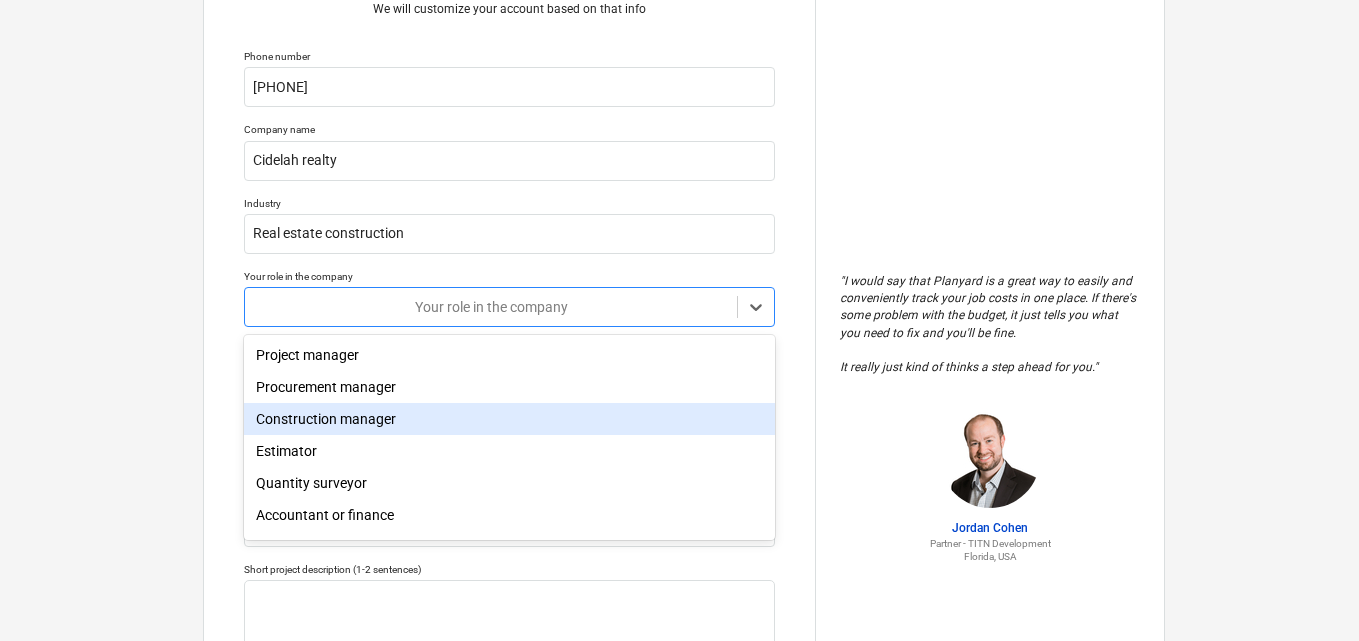 scroll, scrollTop: 114, scrollLeft: 0, axis: vertical 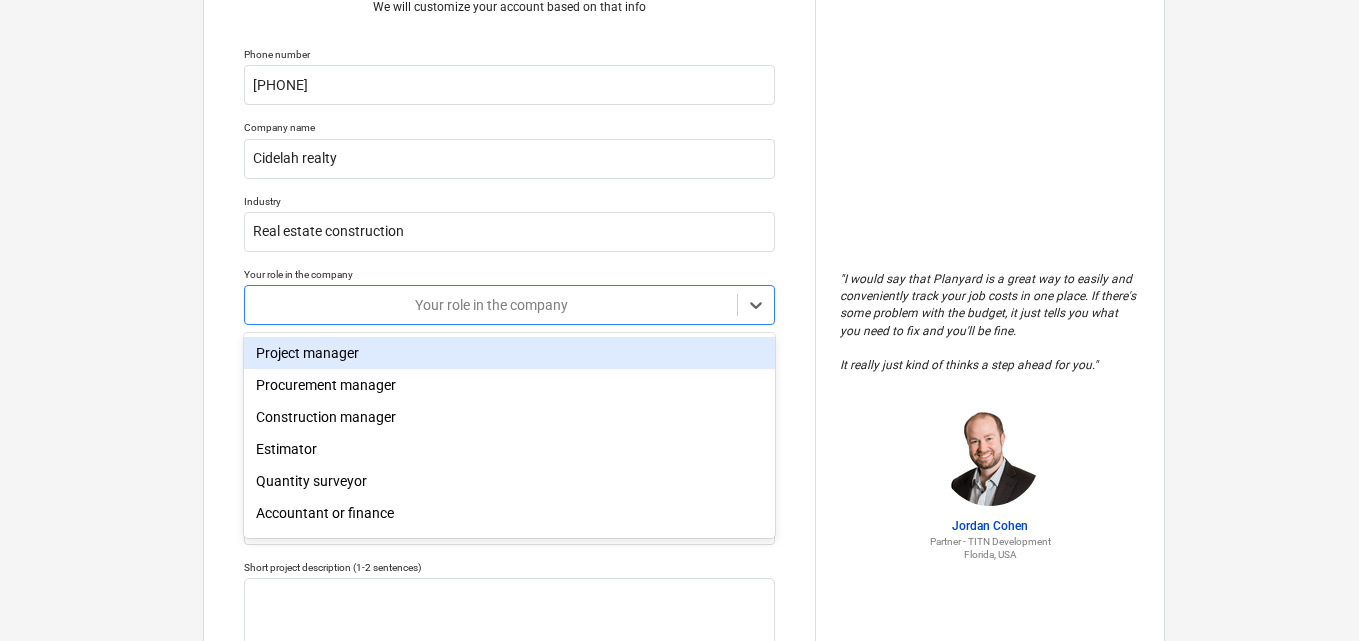 click on "Project manager" at bounding box center (509, 353) 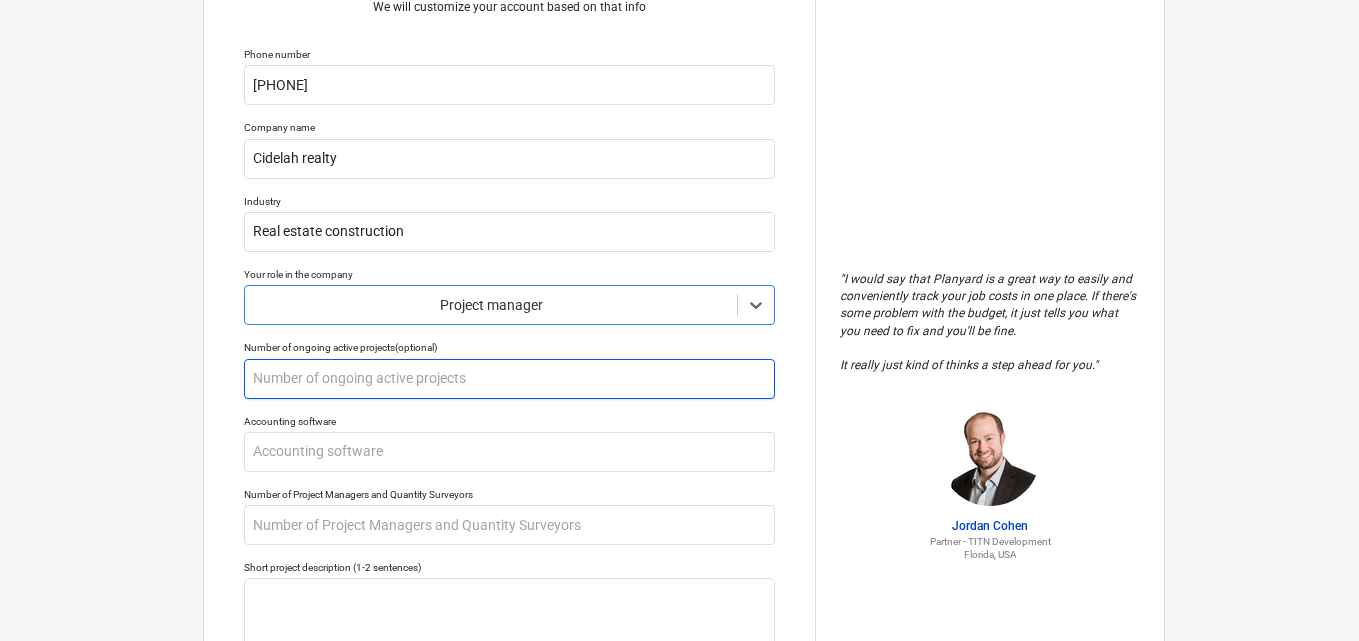 click at bounding box center (509, 379) 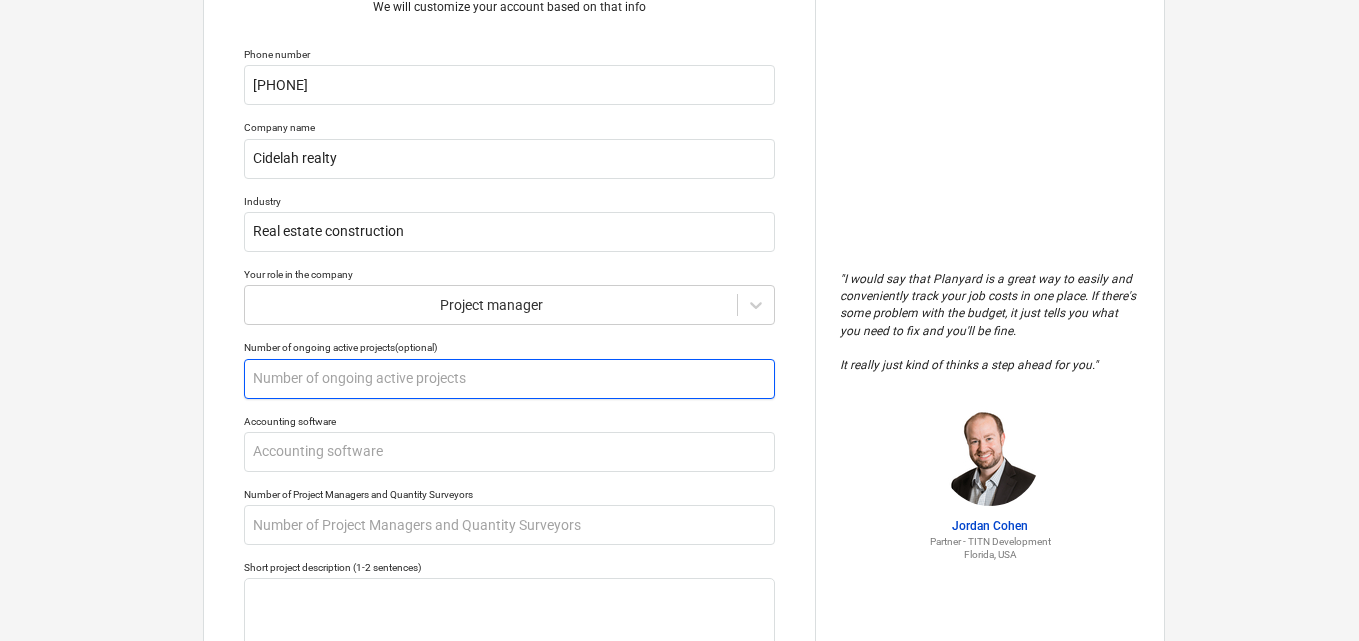 type on "x" 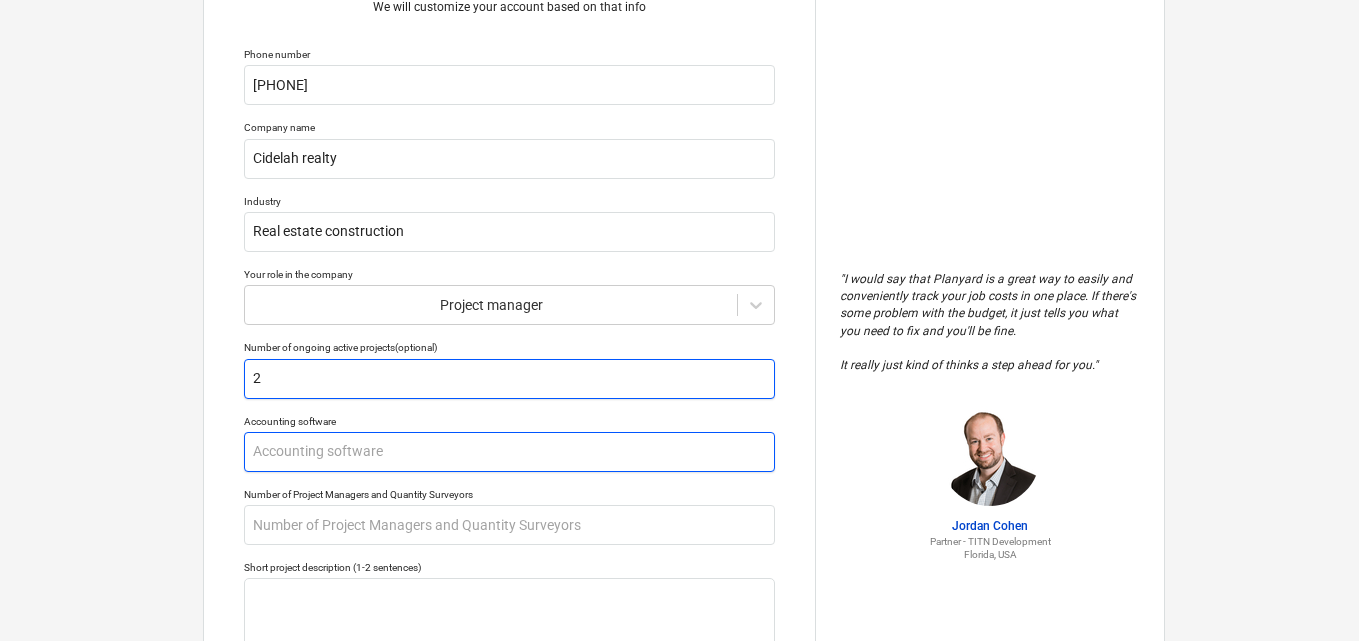 type on "2" 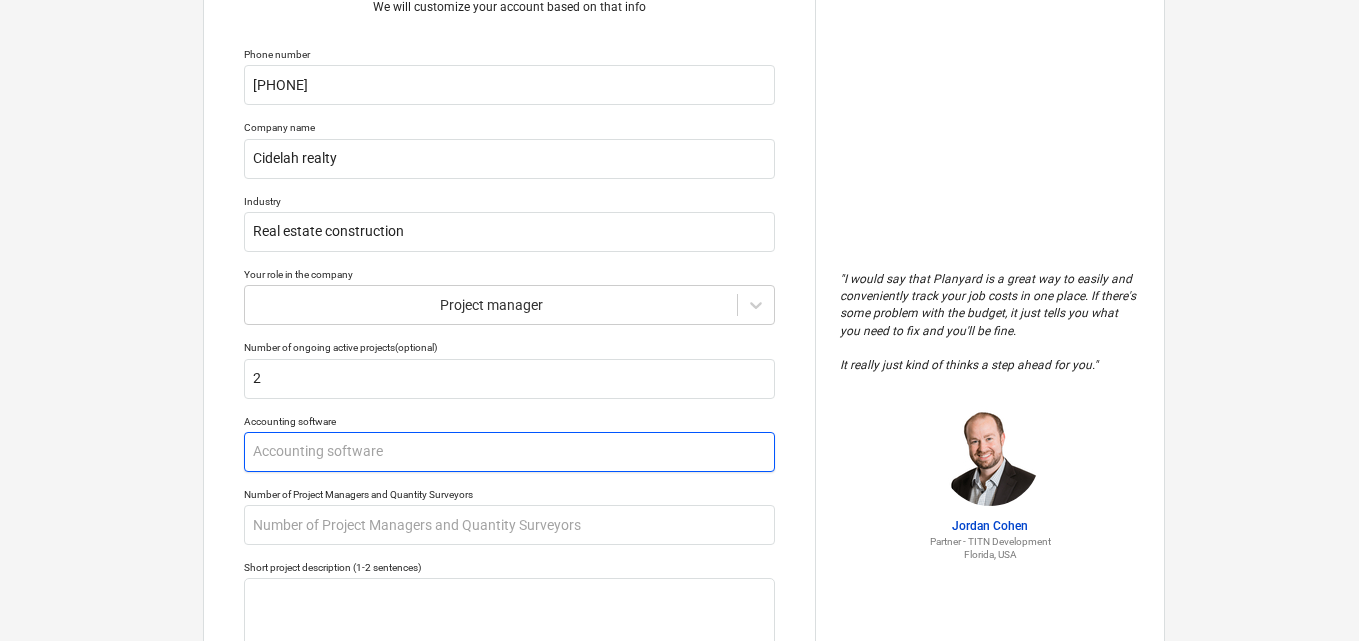 click at bounding box center (509, 452) 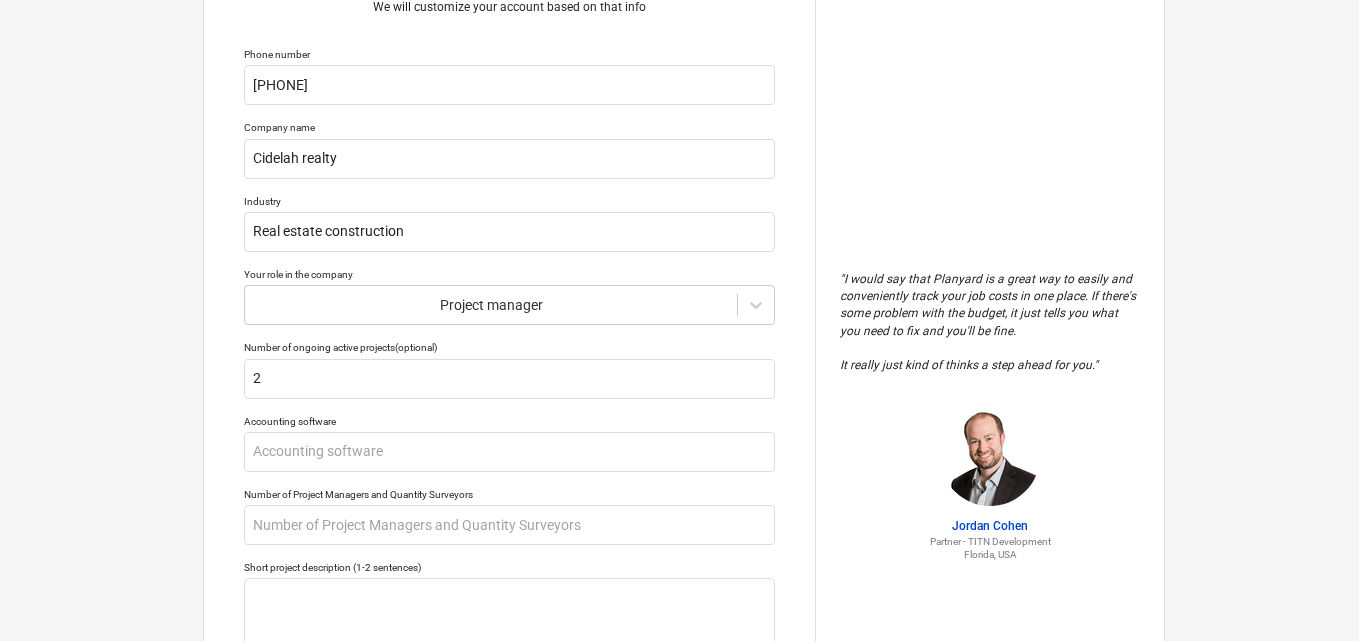 click on "Number of Project Managers and Quantity Surveyors" at bounding box center (509, 494) 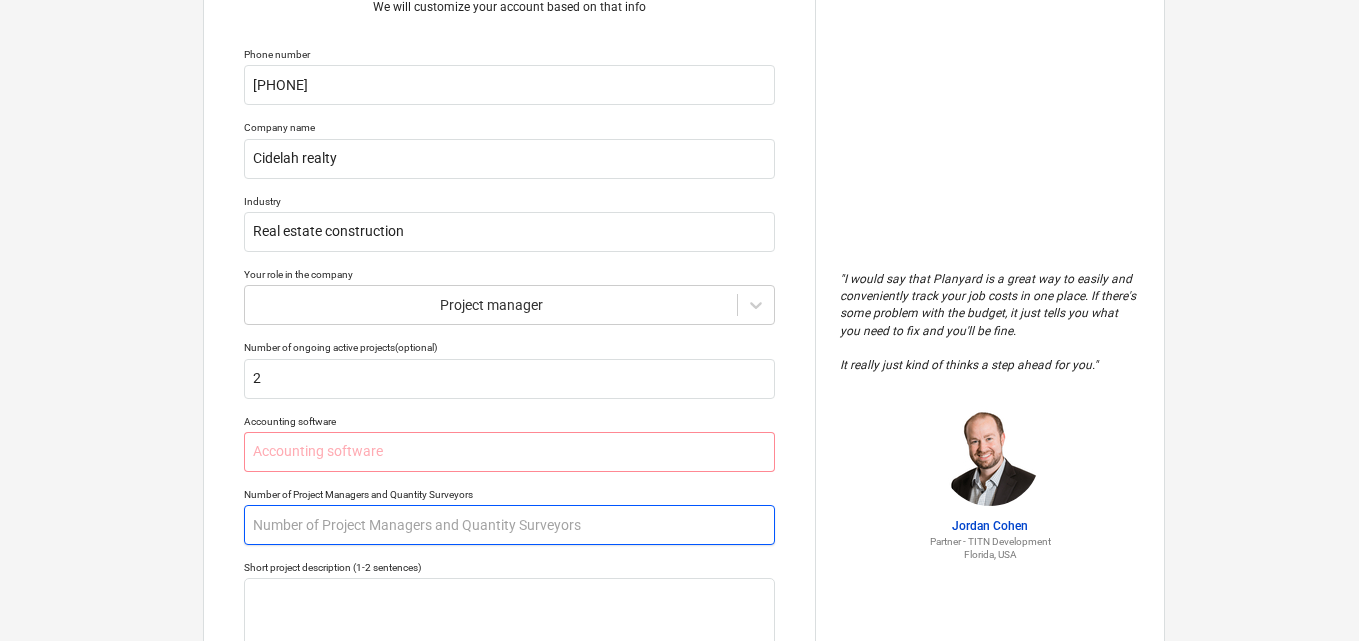 click at bounding box center [509, 525] 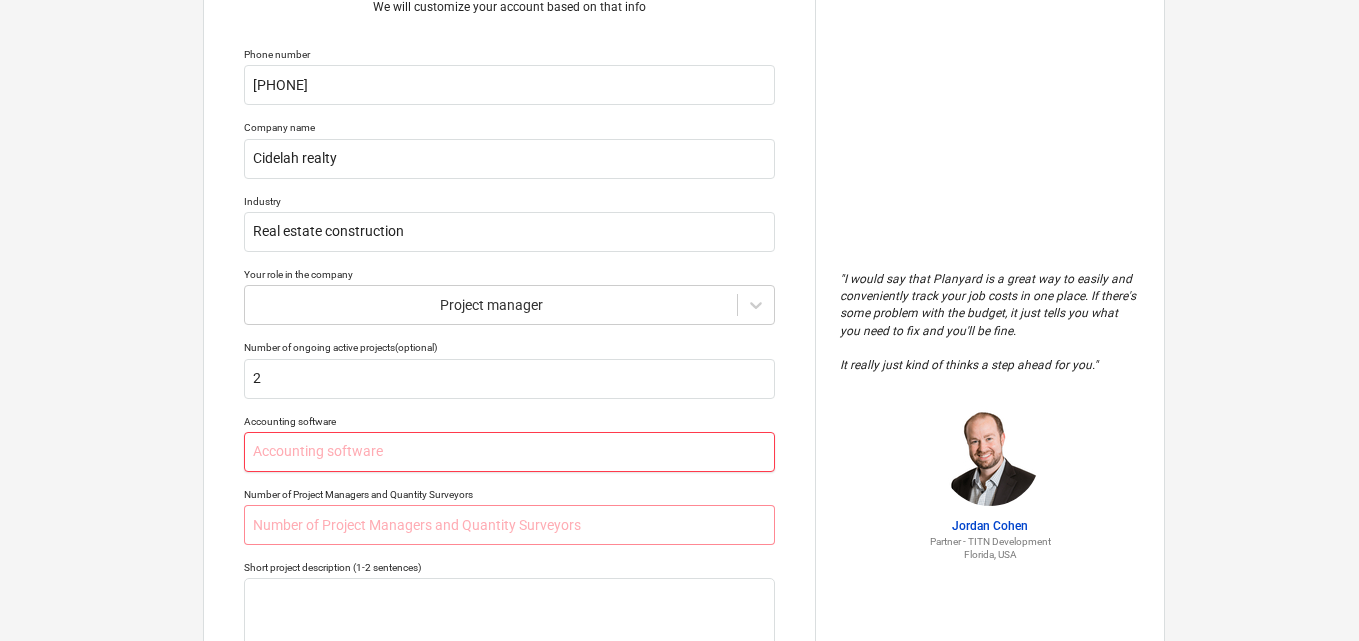 click at bounding box center [509, 452] 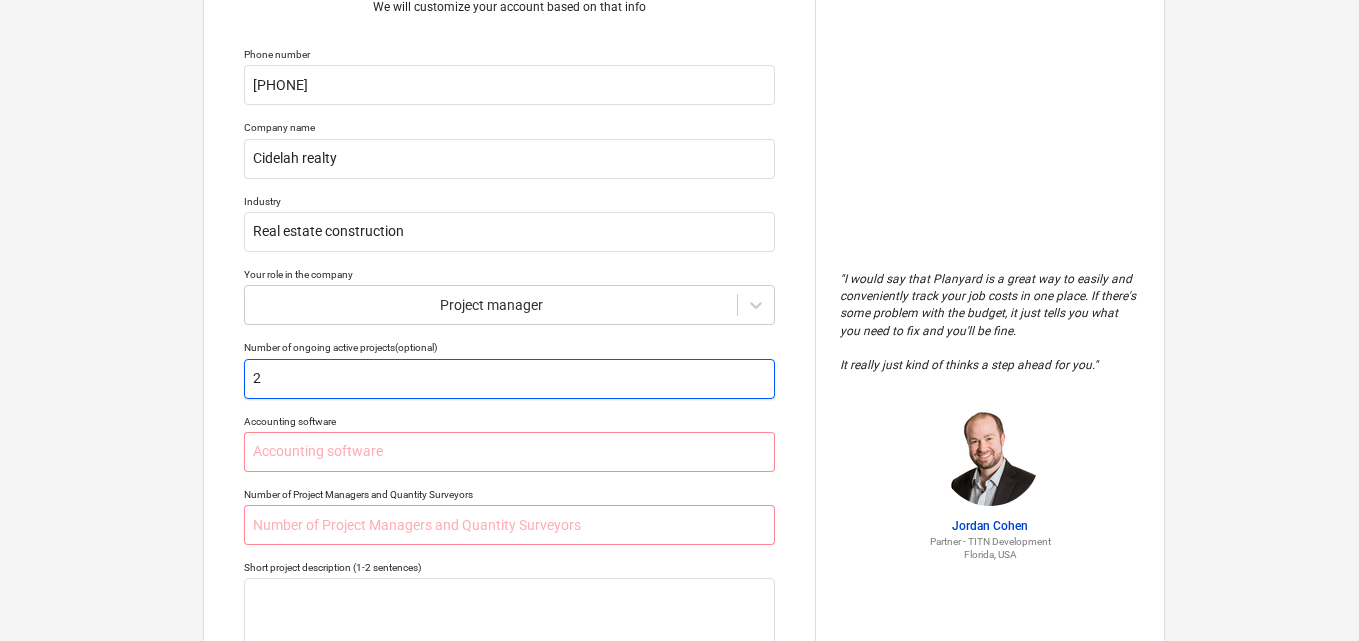 click on "2" at bounding box center (509, 379) 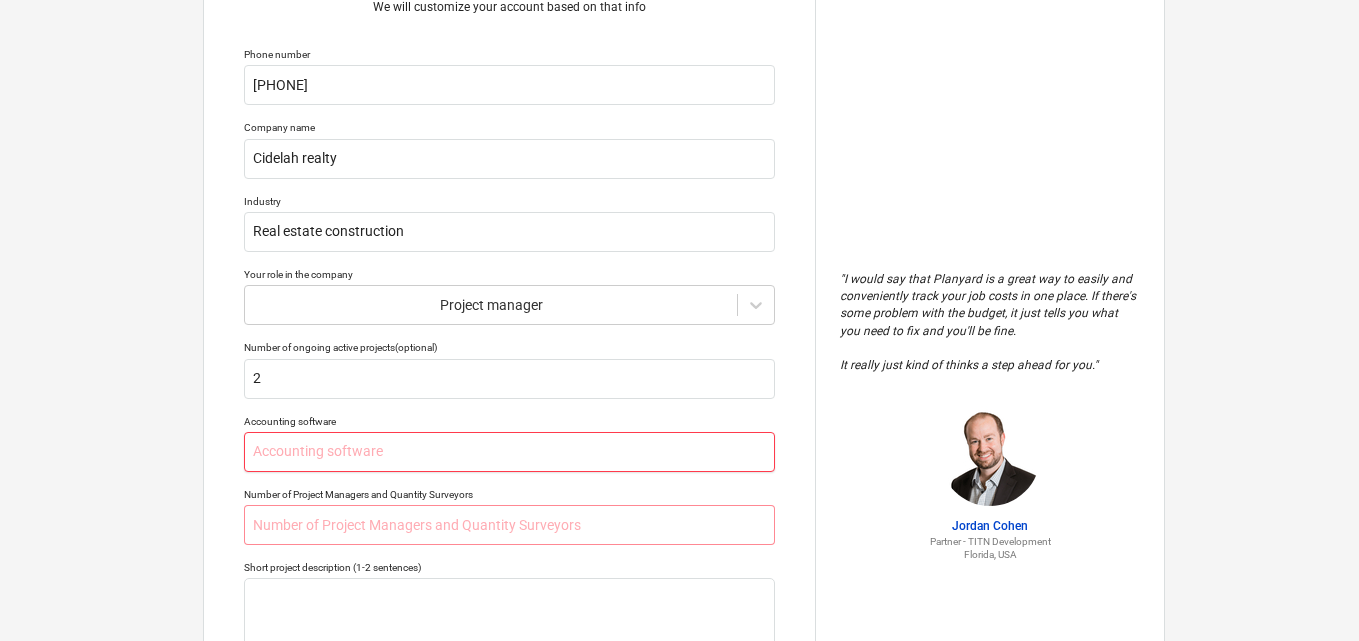 click at bounding box center [509, 452] 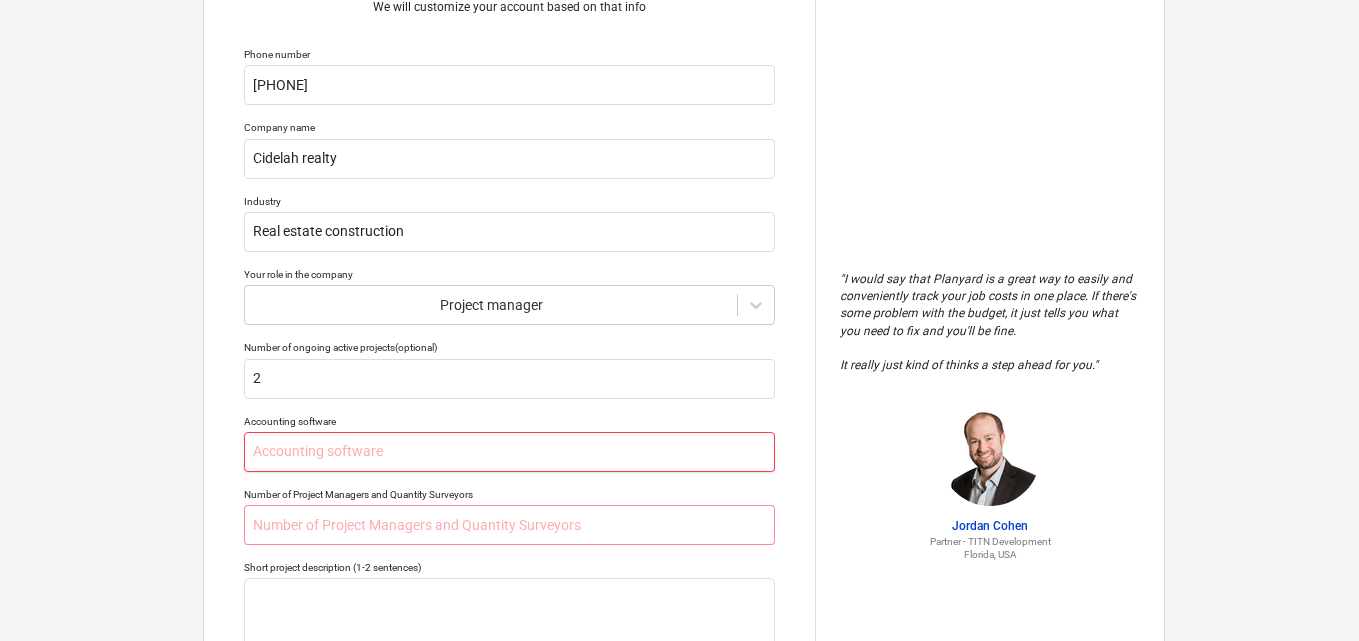 type on "x" 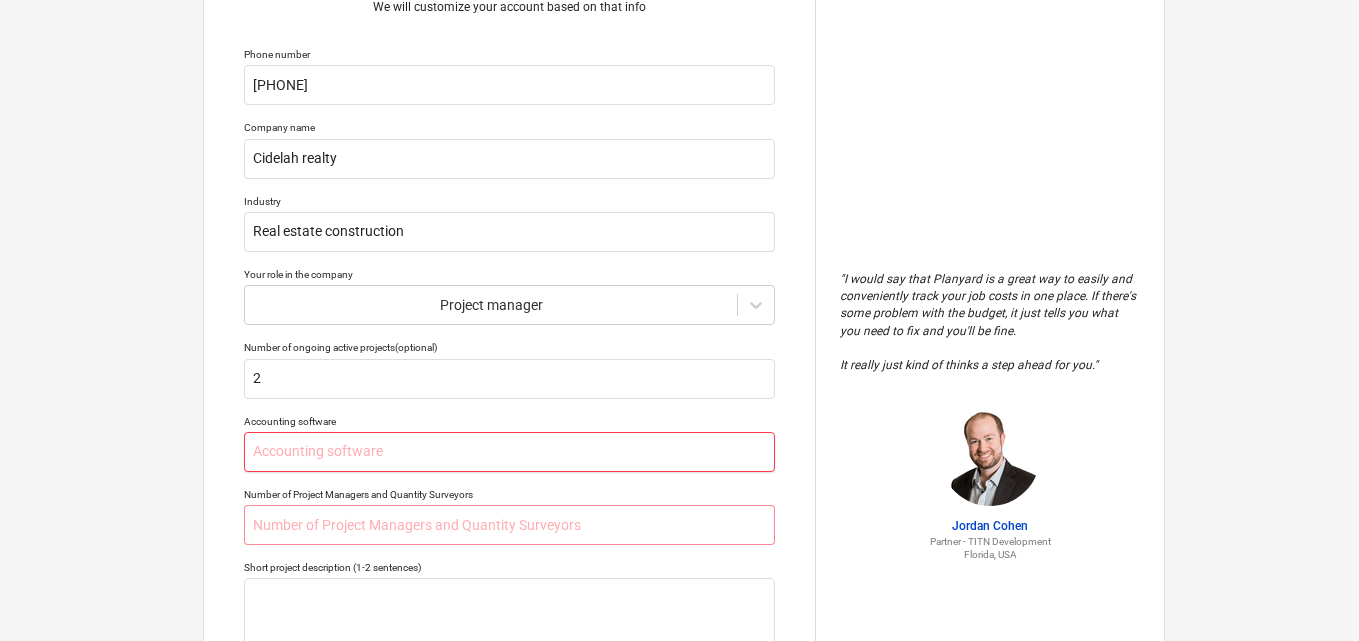 type on "b" 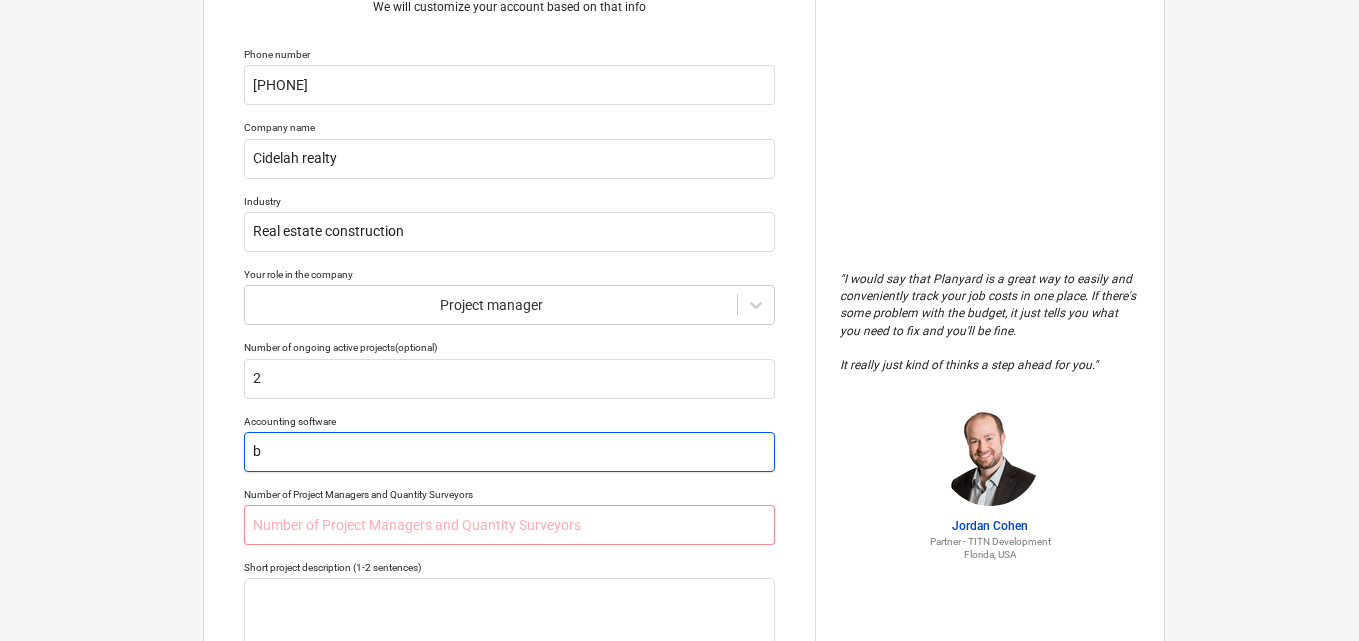 type on "x" 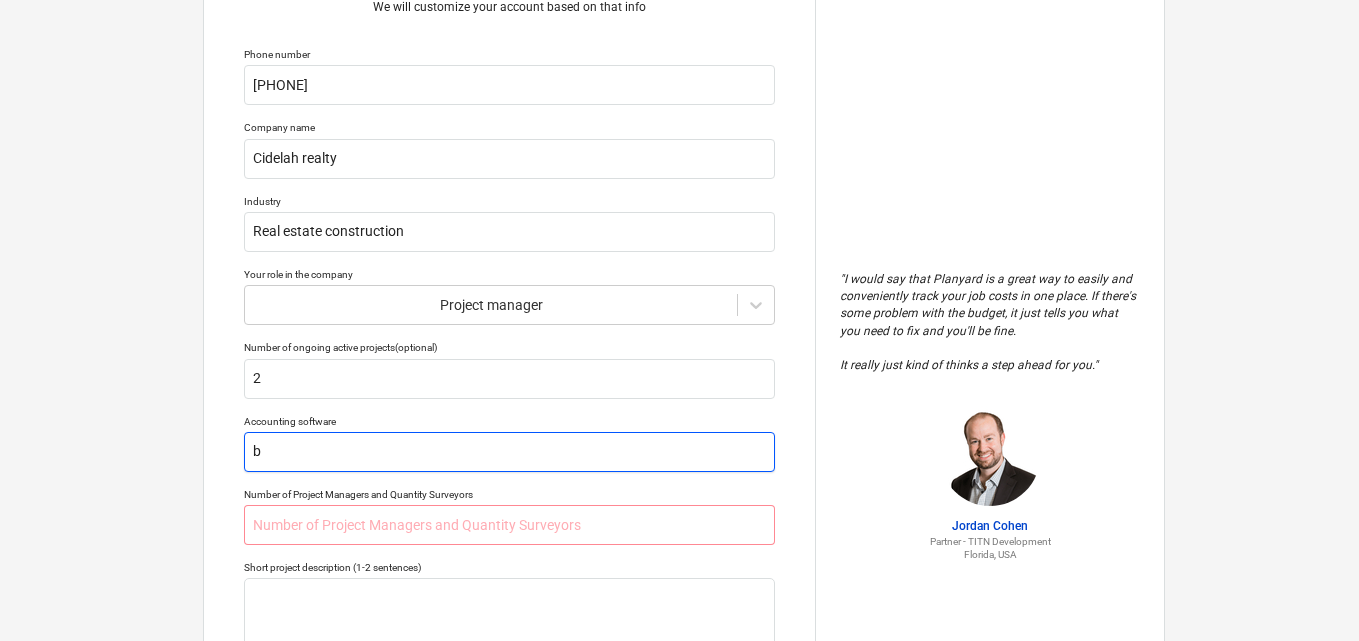 type 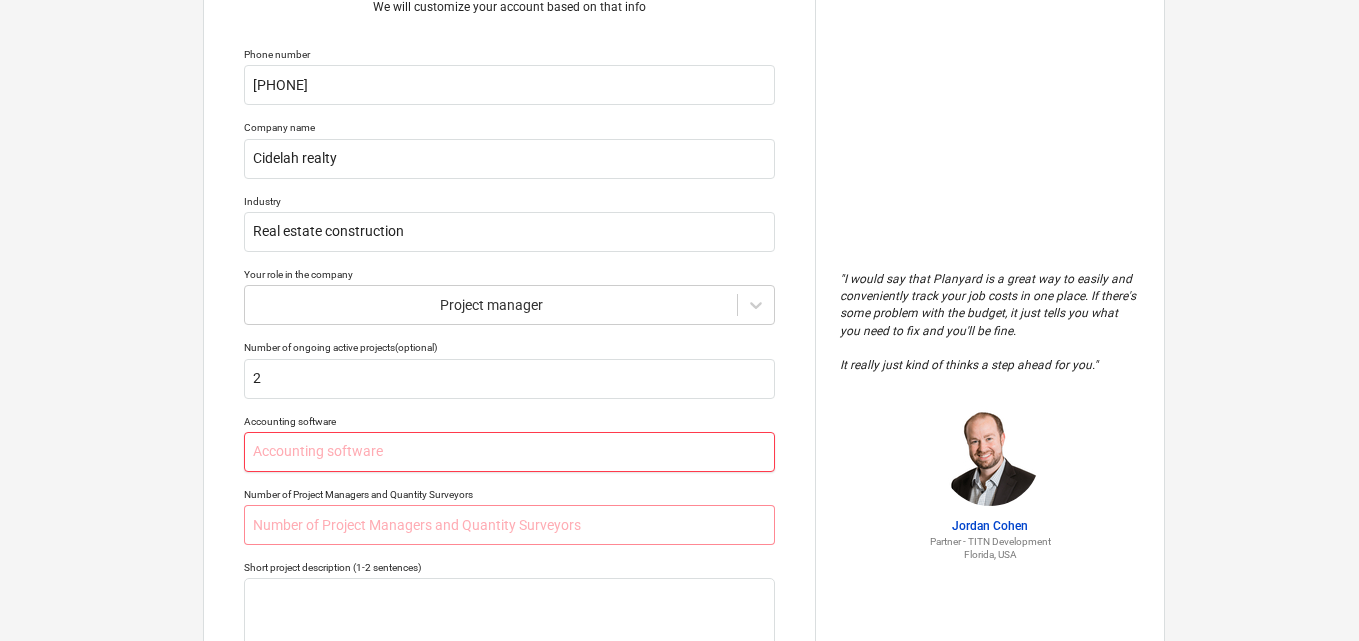 type on "x" 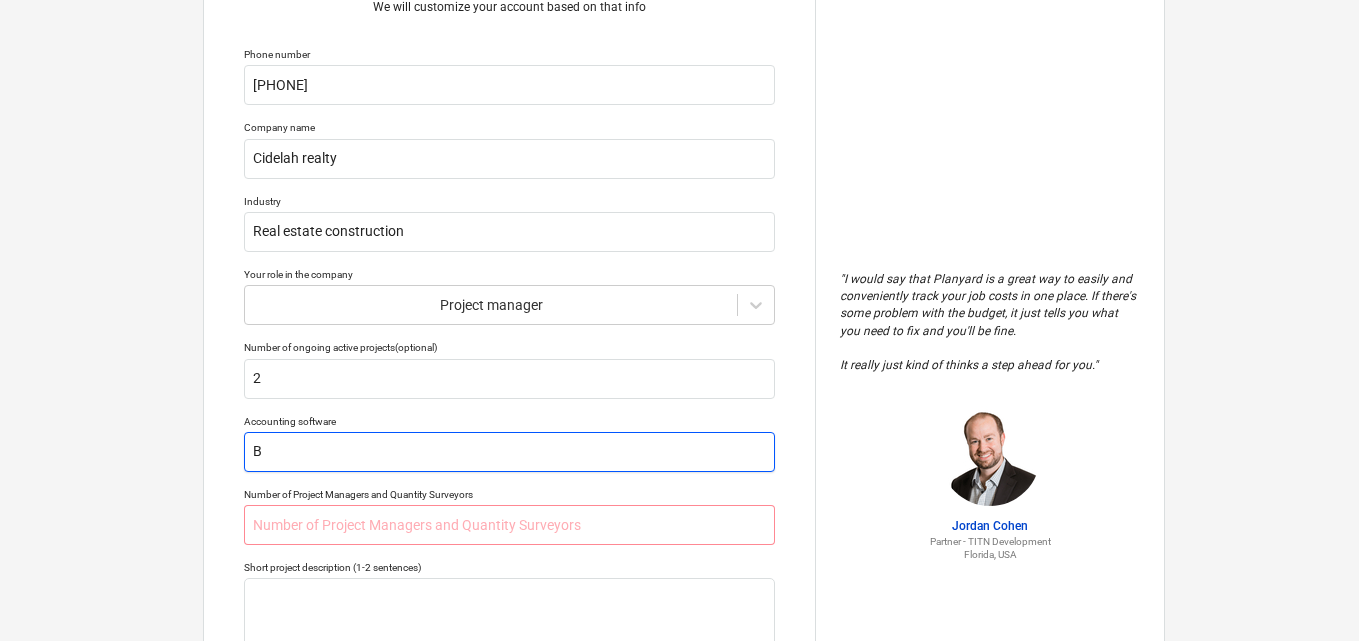 type on "Ba" 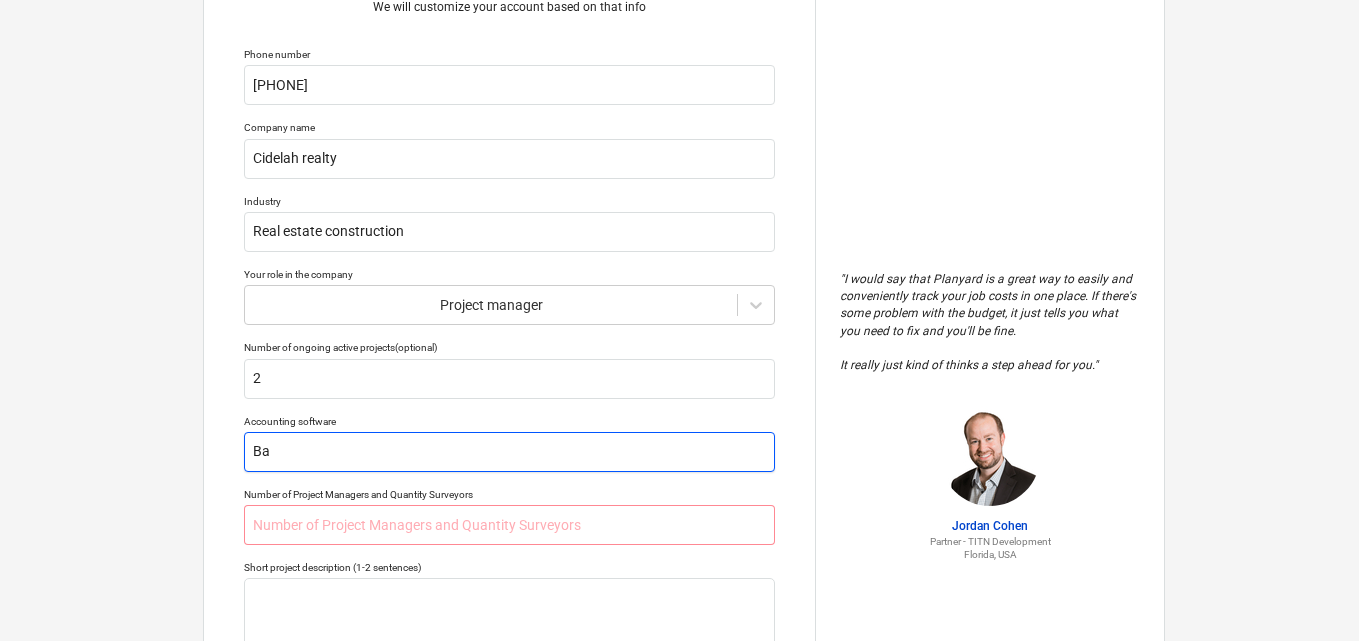 type on "x" 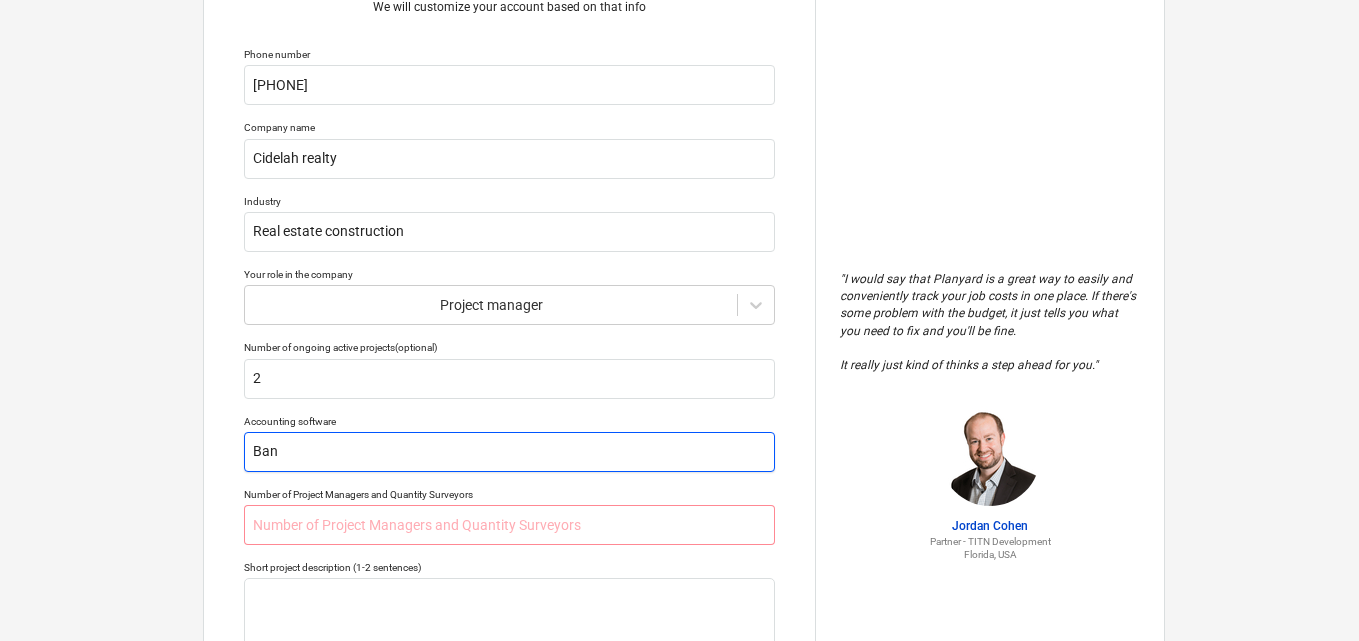 type on "x" 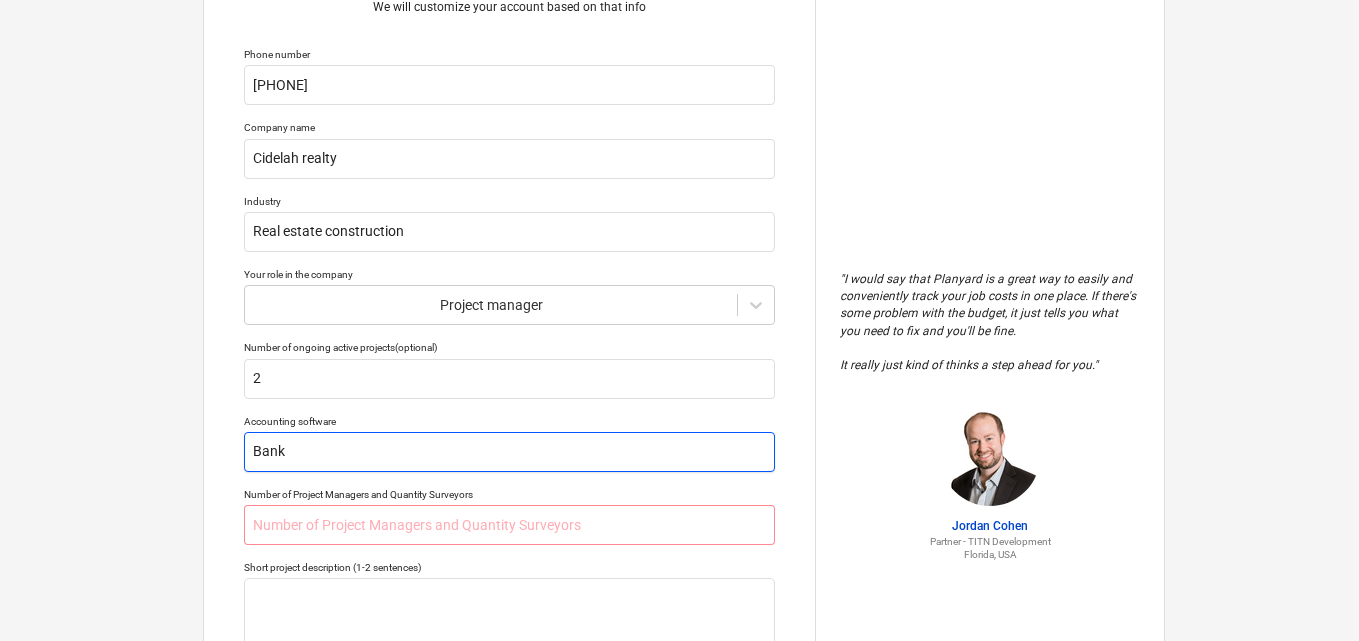 type on "x" 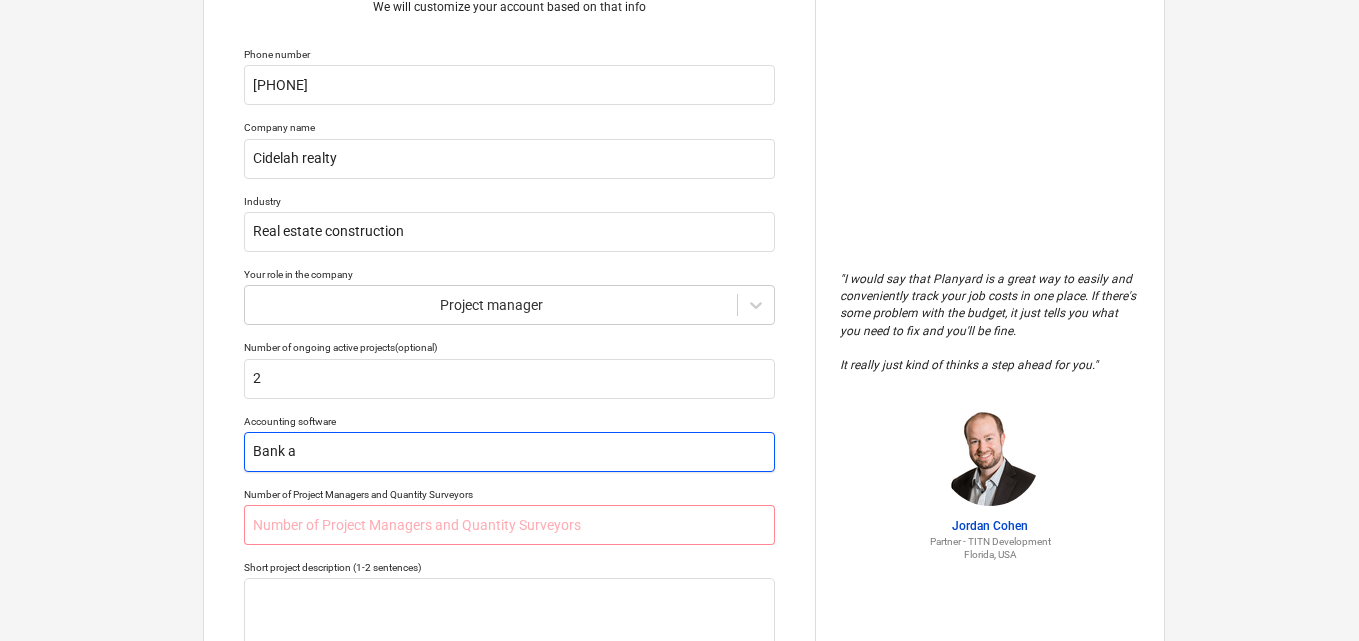 type on "x" 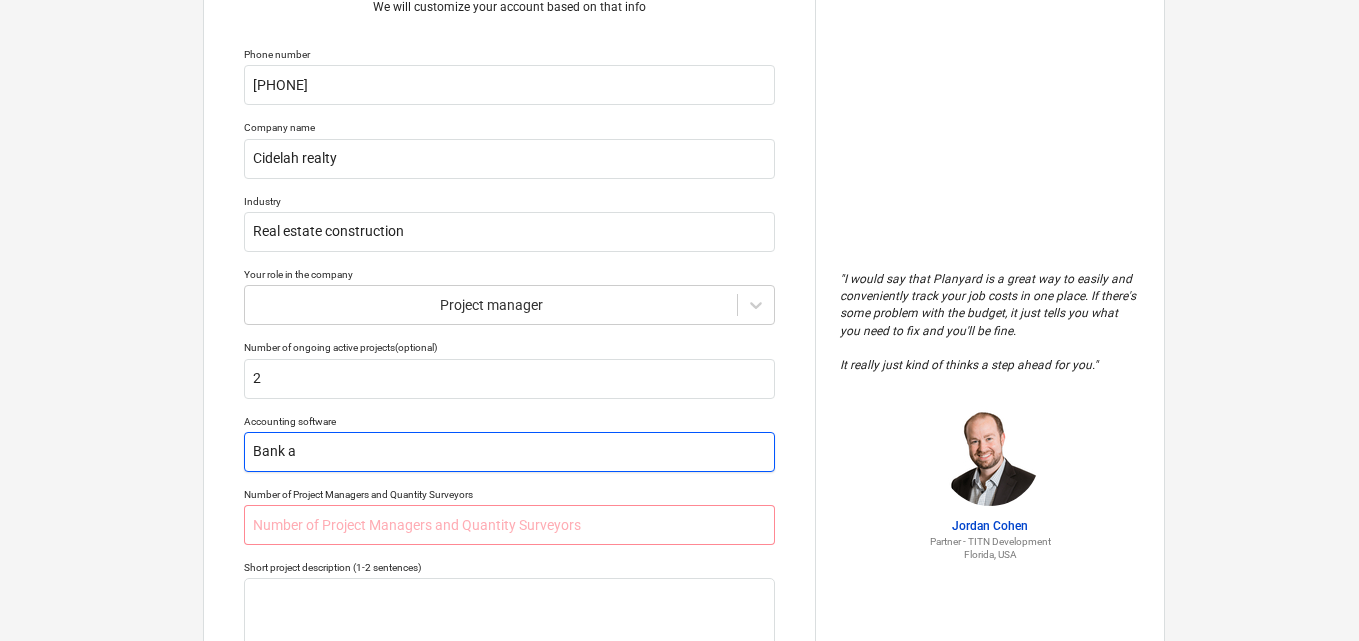 type on "Bank ap" 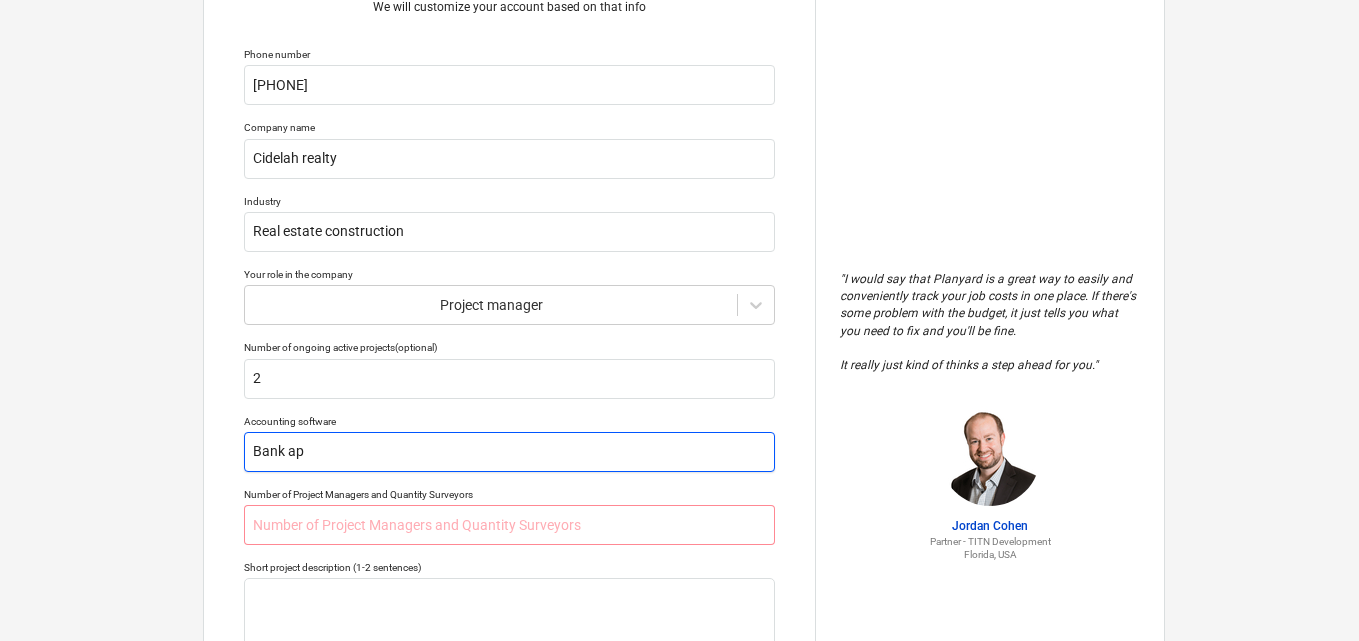 type on "x" 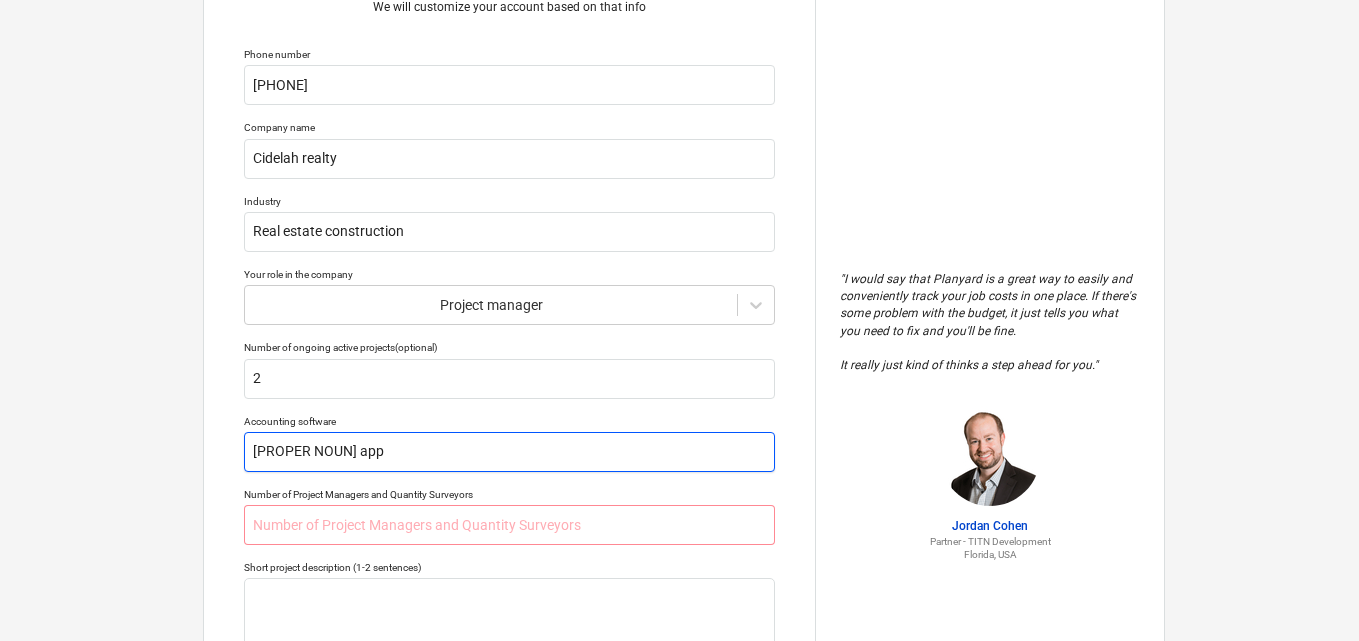 type on "x" 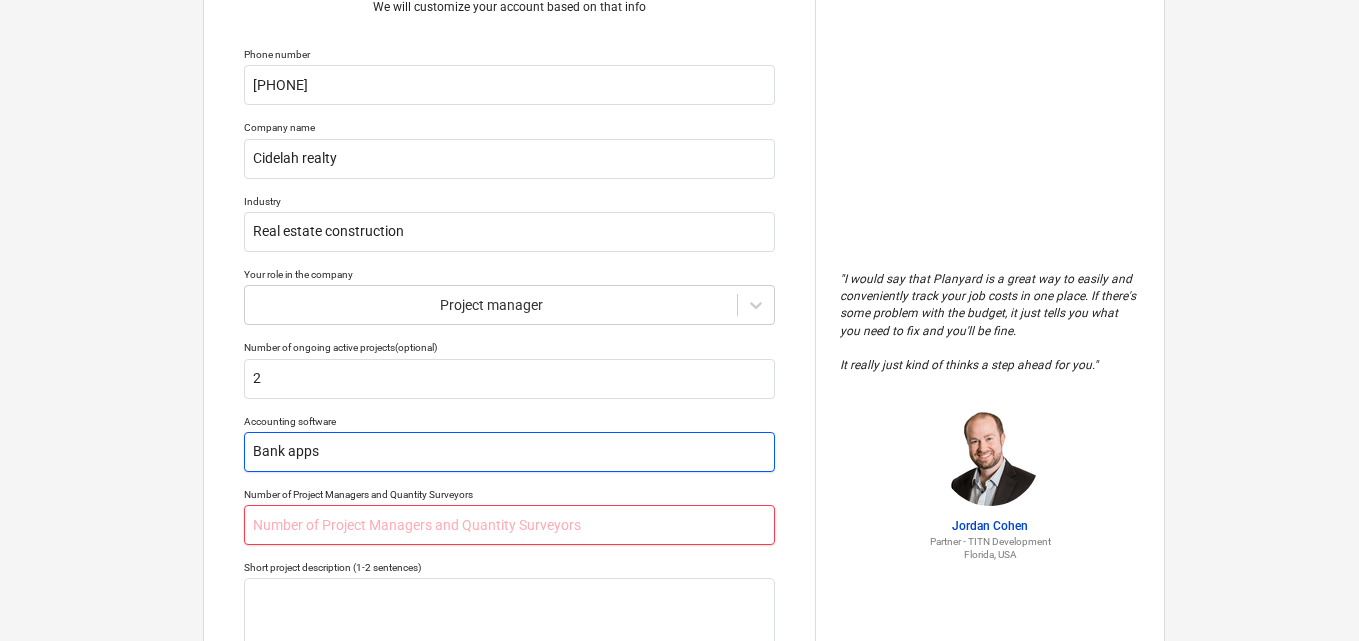 type on "Bank apps" 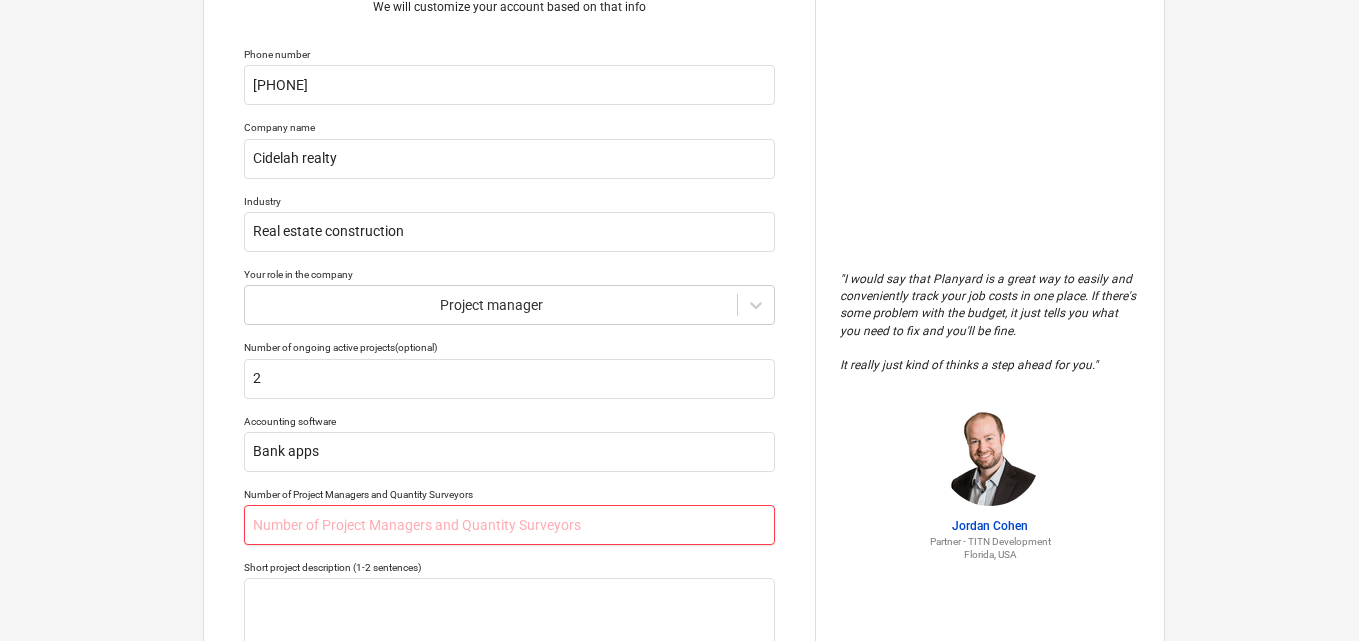 click at bounding box center (509, 525) 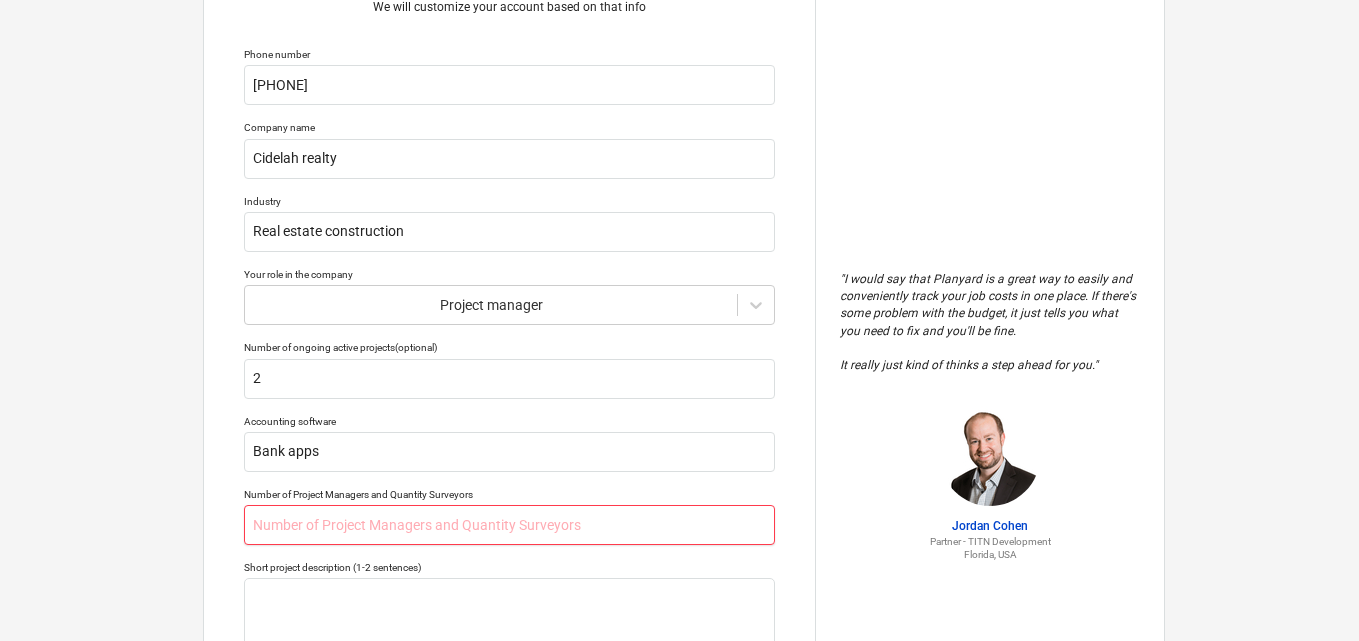 type on "x" 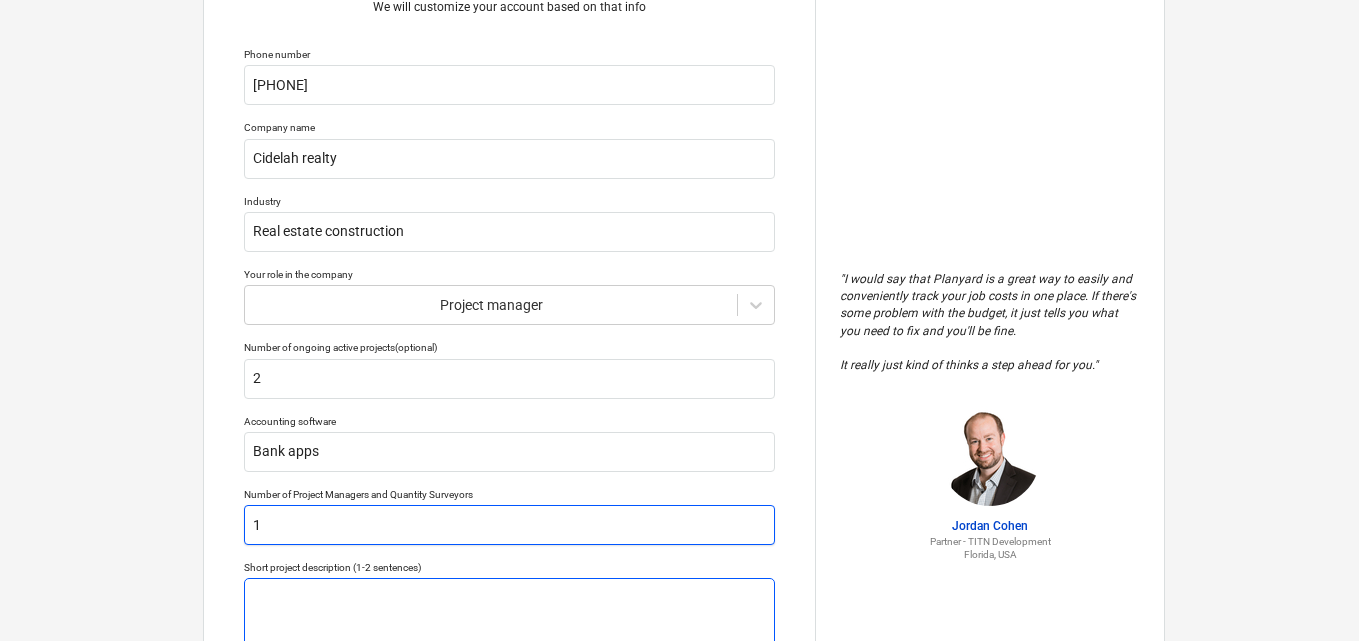 type on "1" 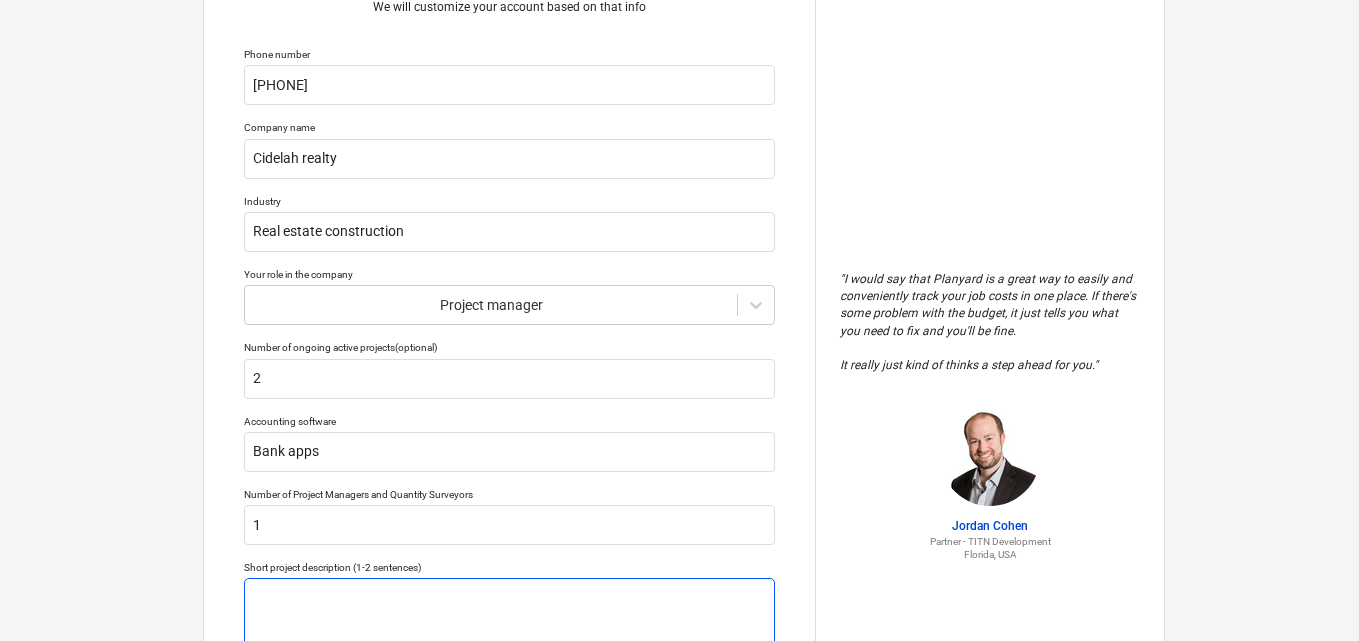 click at bounding box center [509, 629] 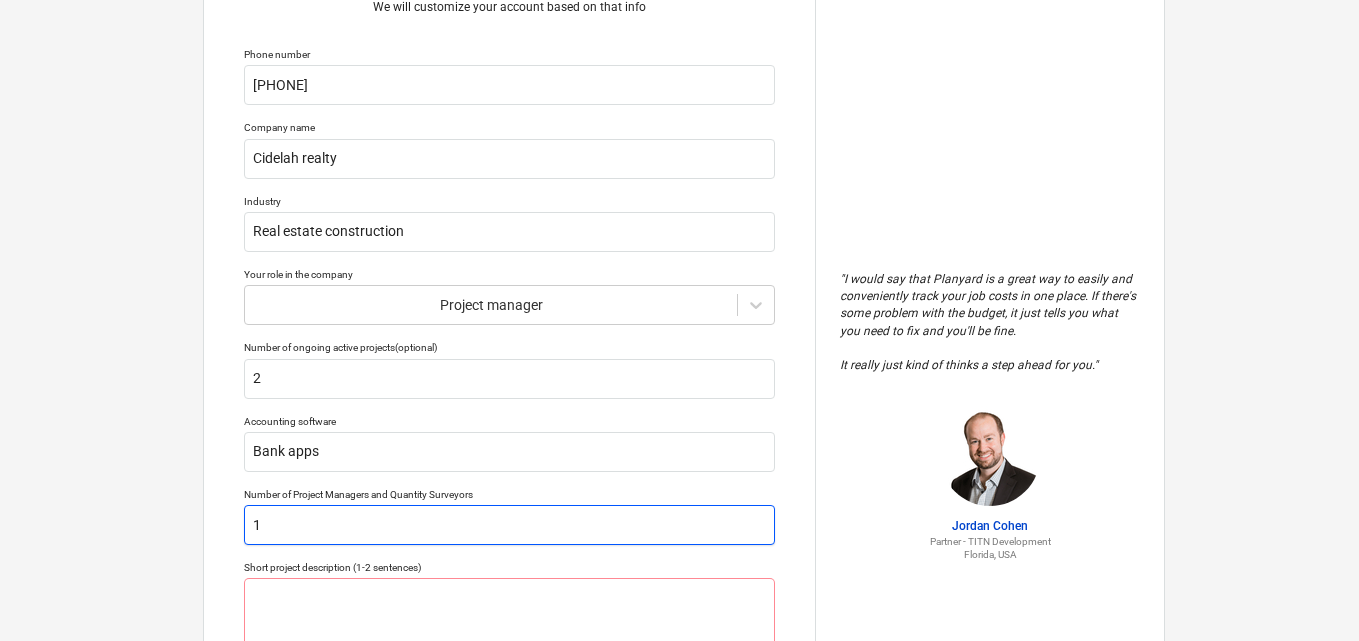 click on "1" at bounding box center (509, 525) 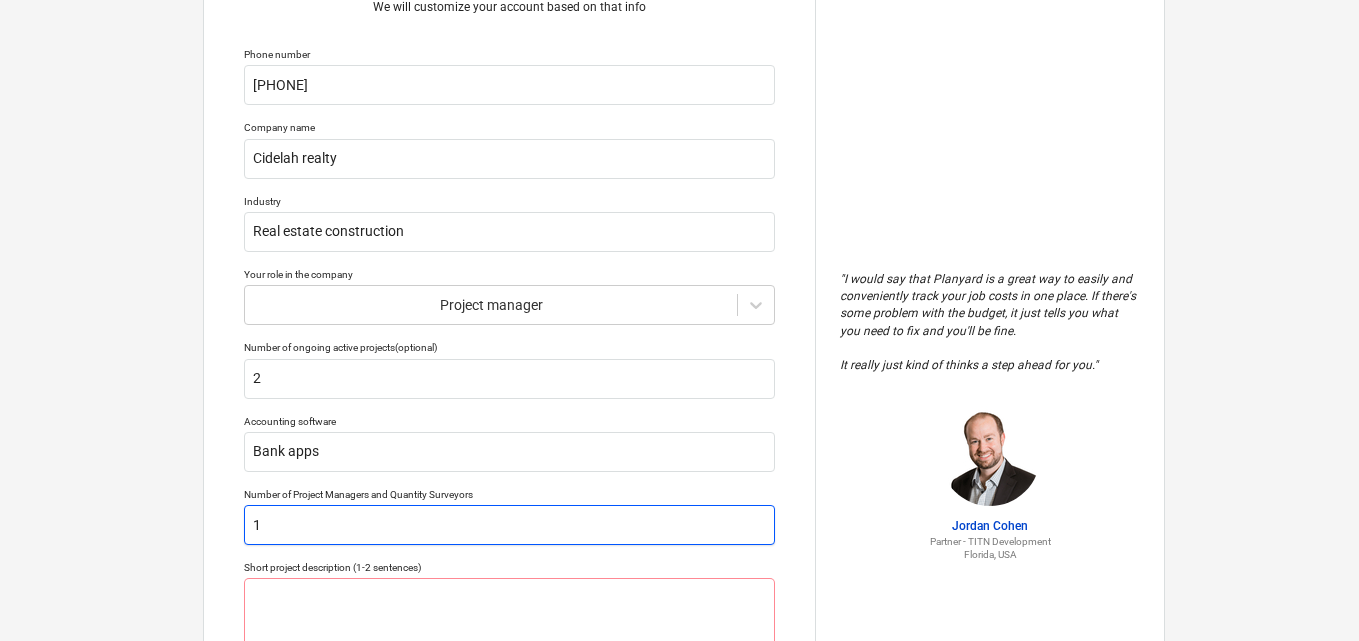 type on "x" 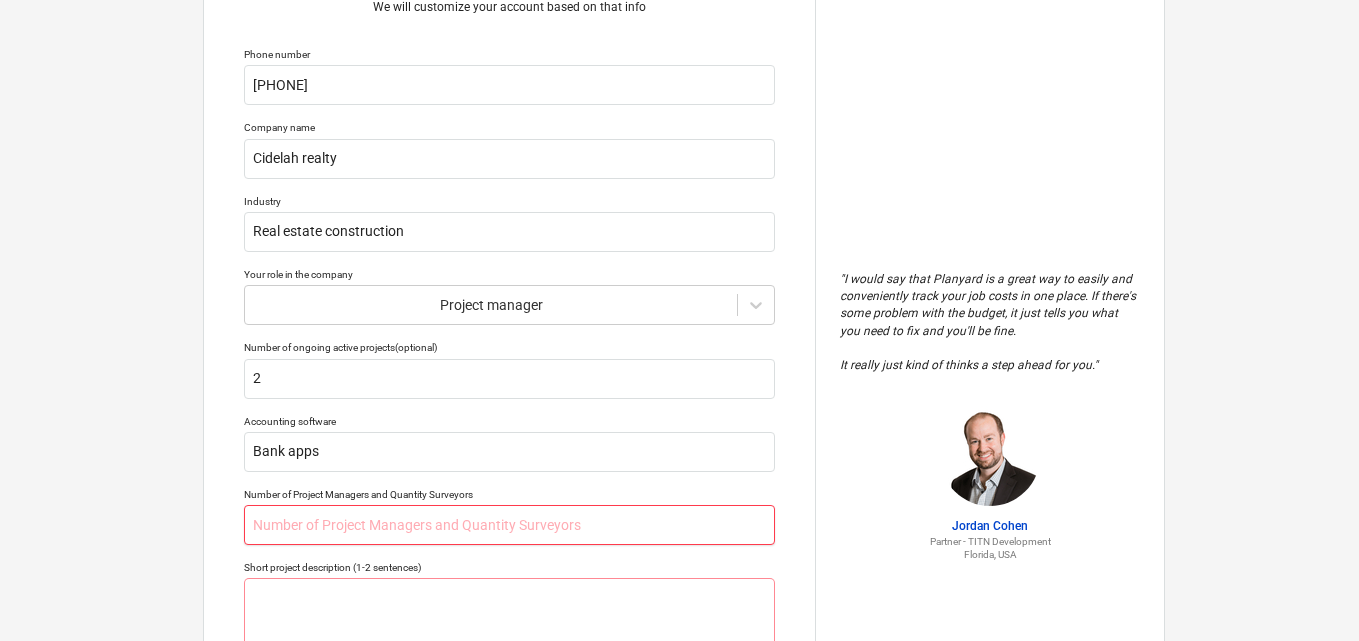 type on "x" 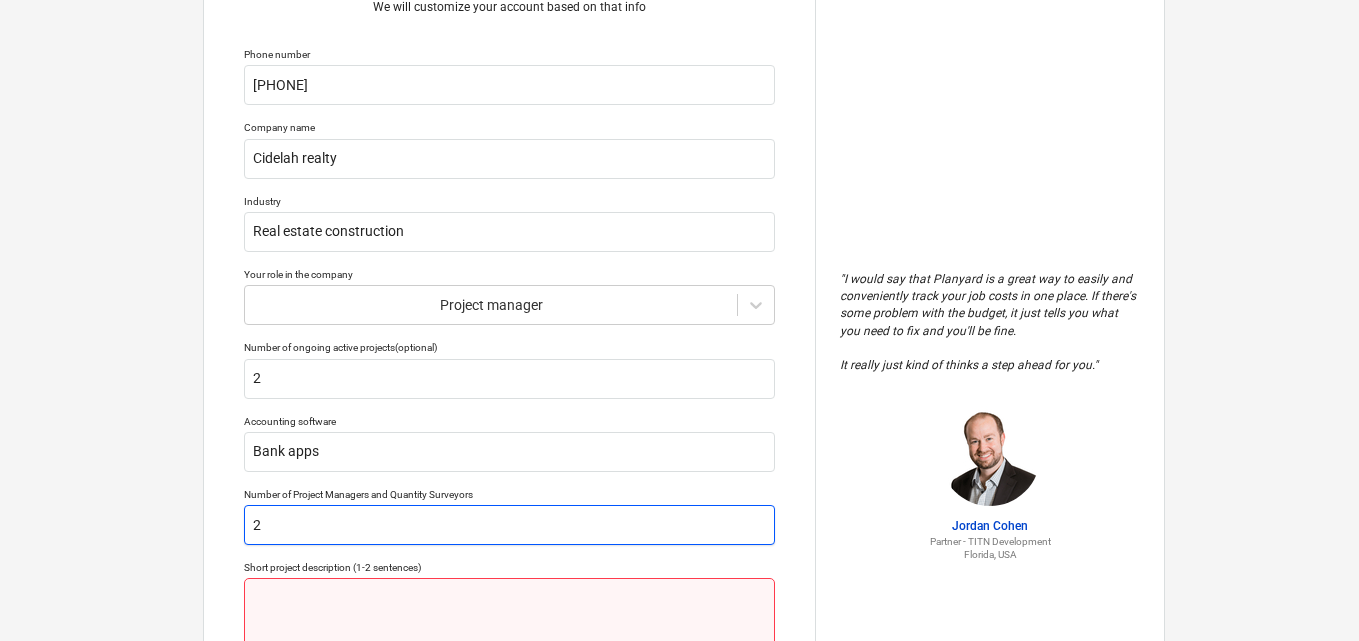 type on "2" 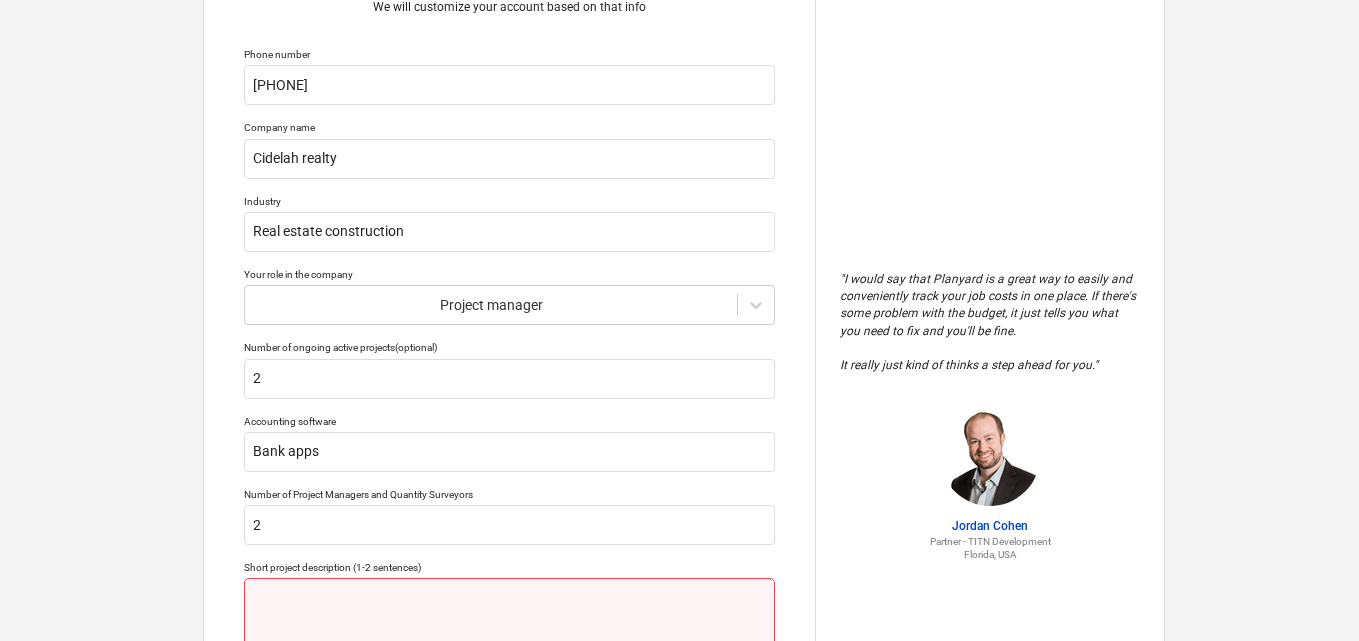 click at bounding box center [509, 629] 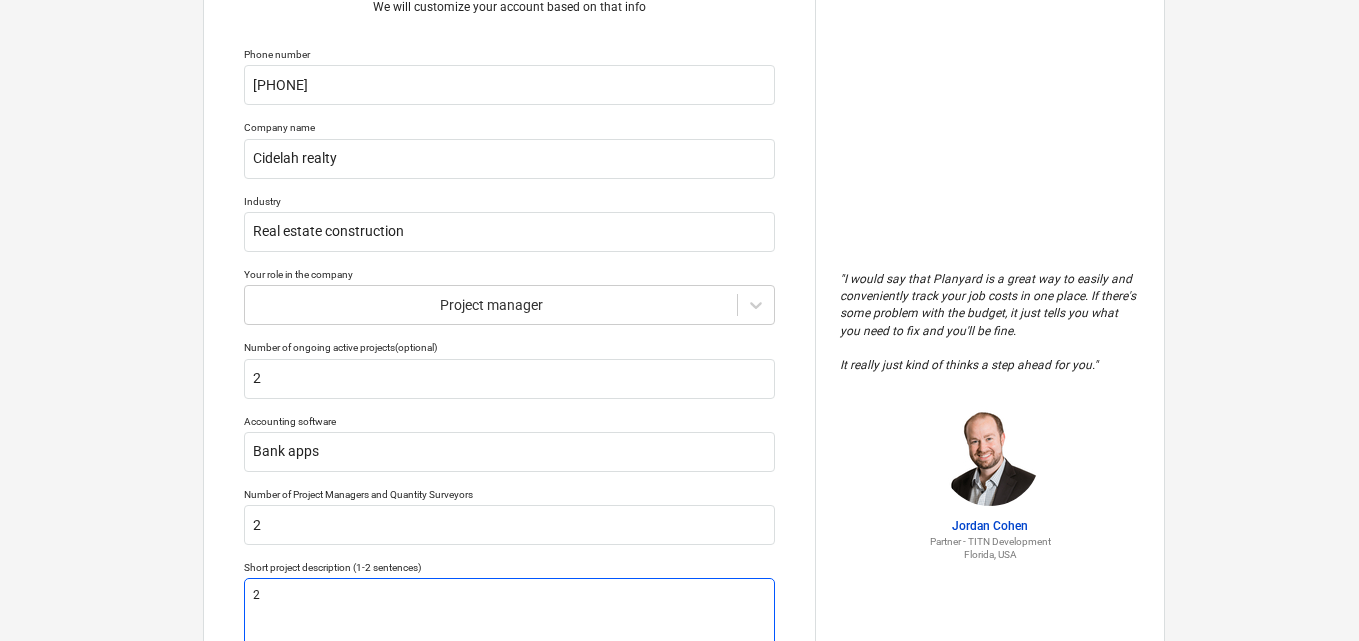 type on "x" 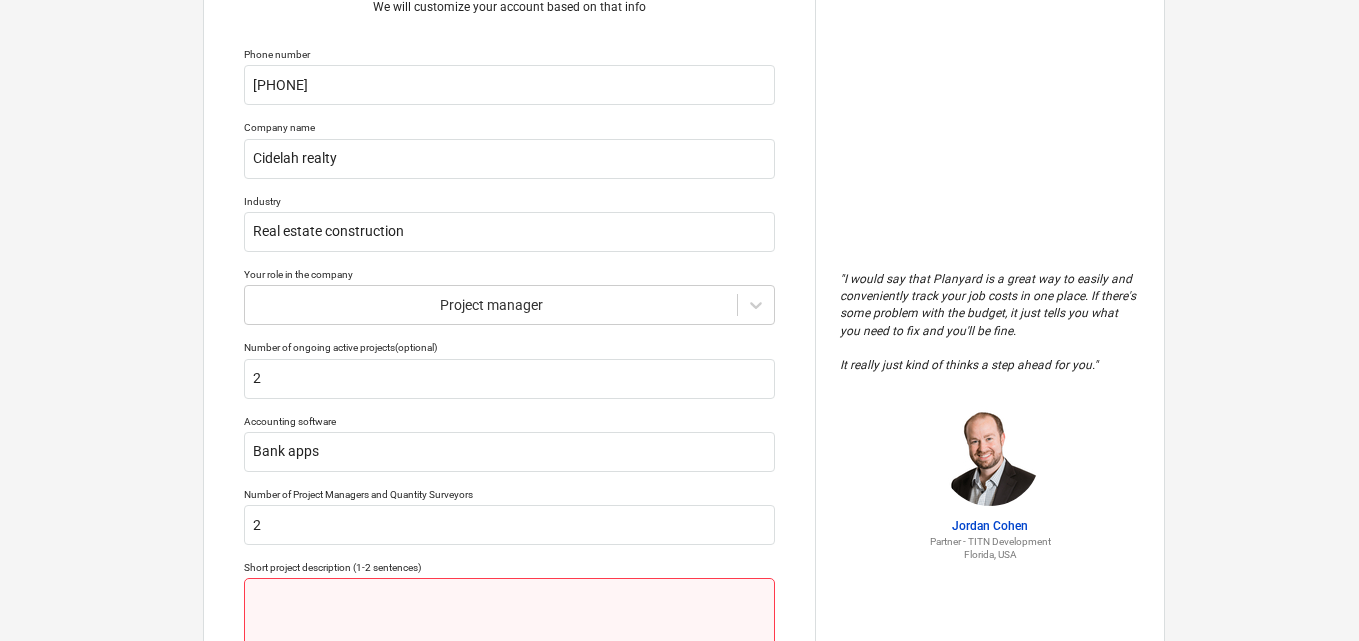 type on "x" 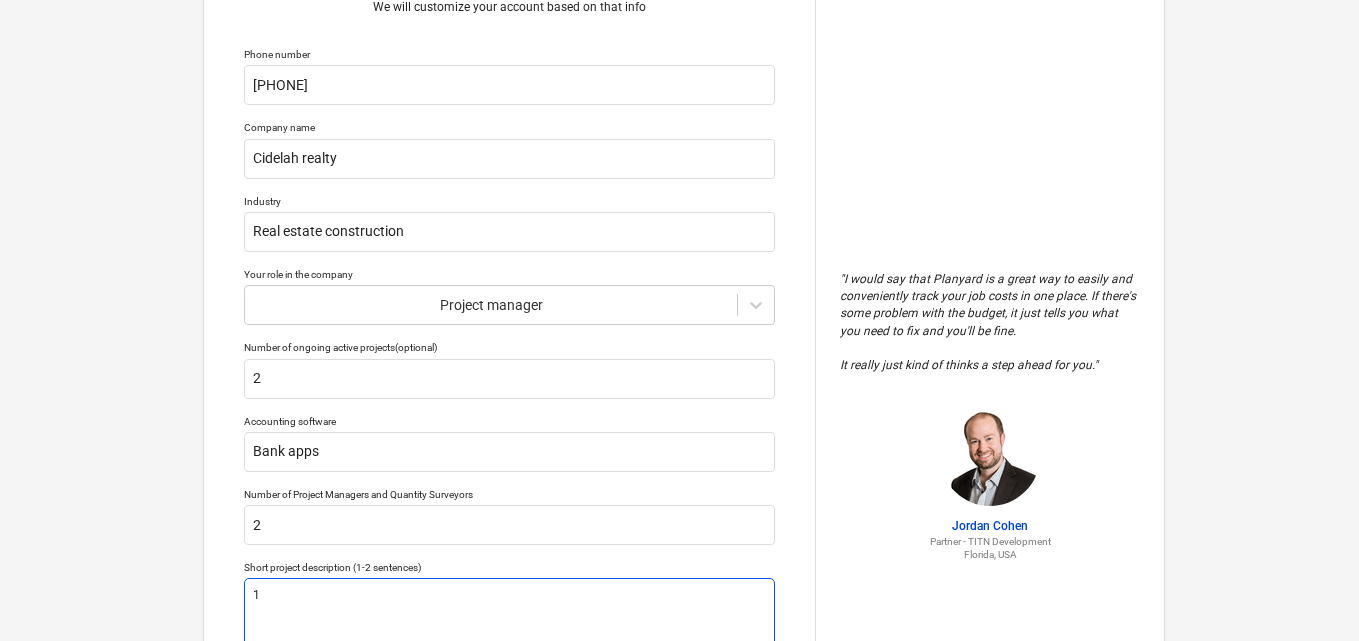 type on "x" 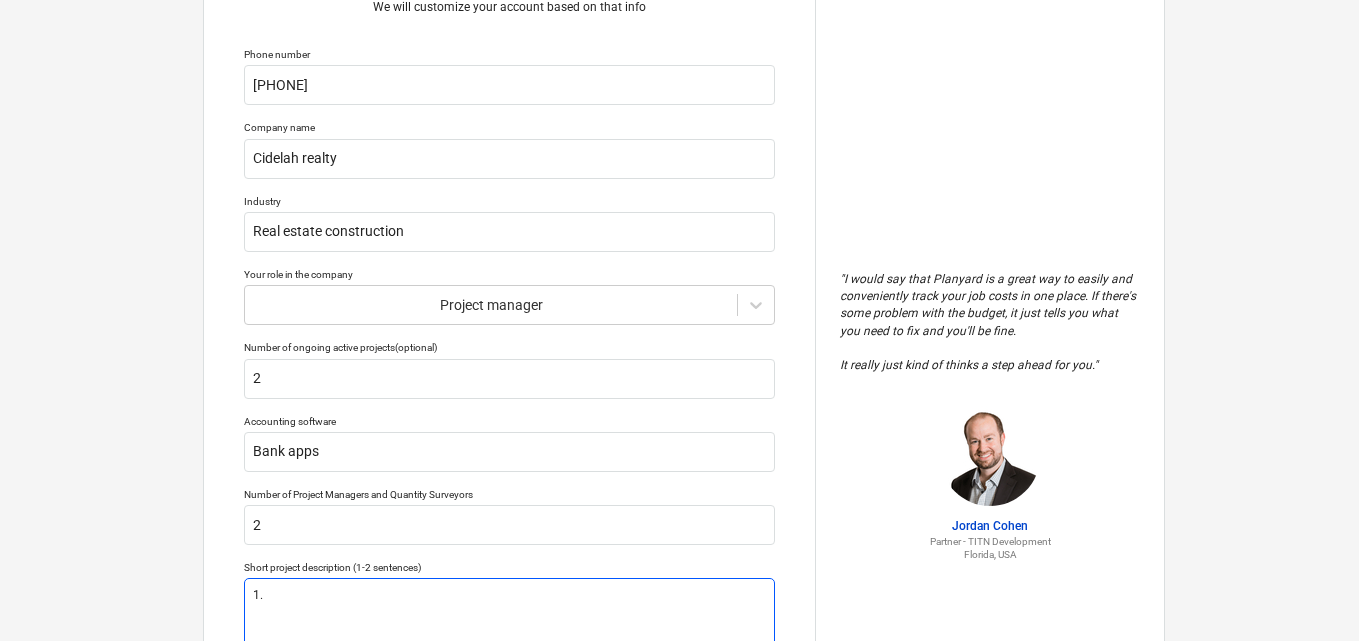 type on "x" 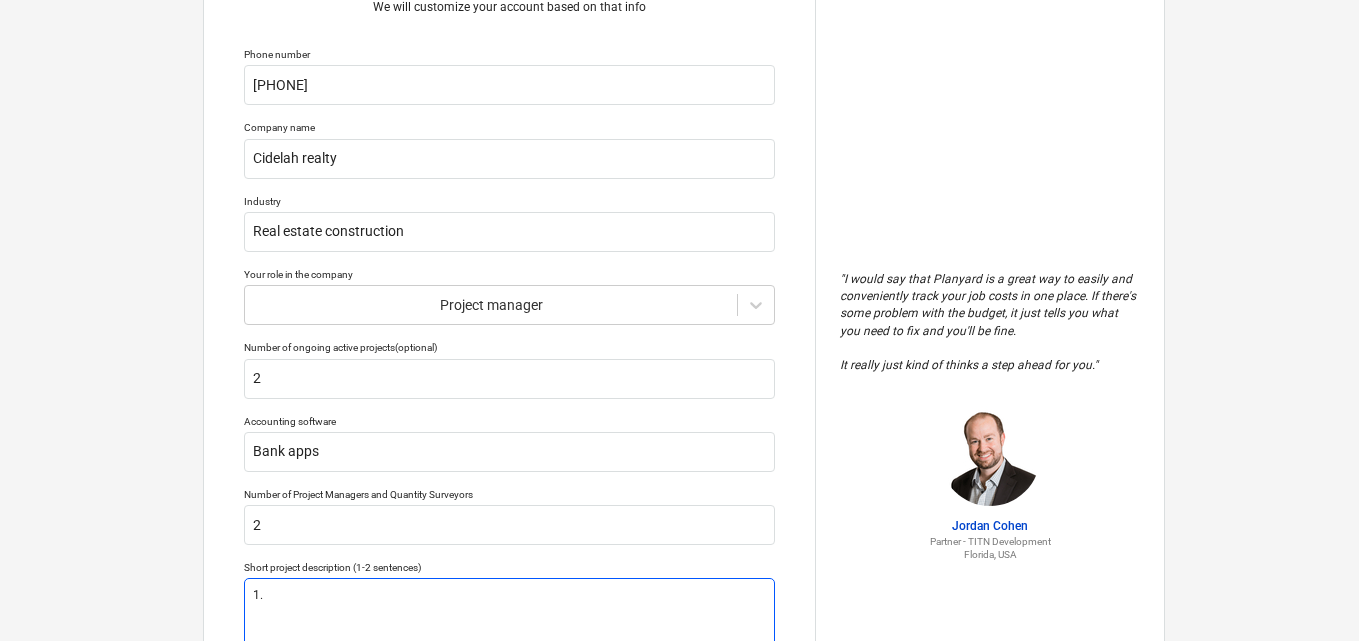type on "x" 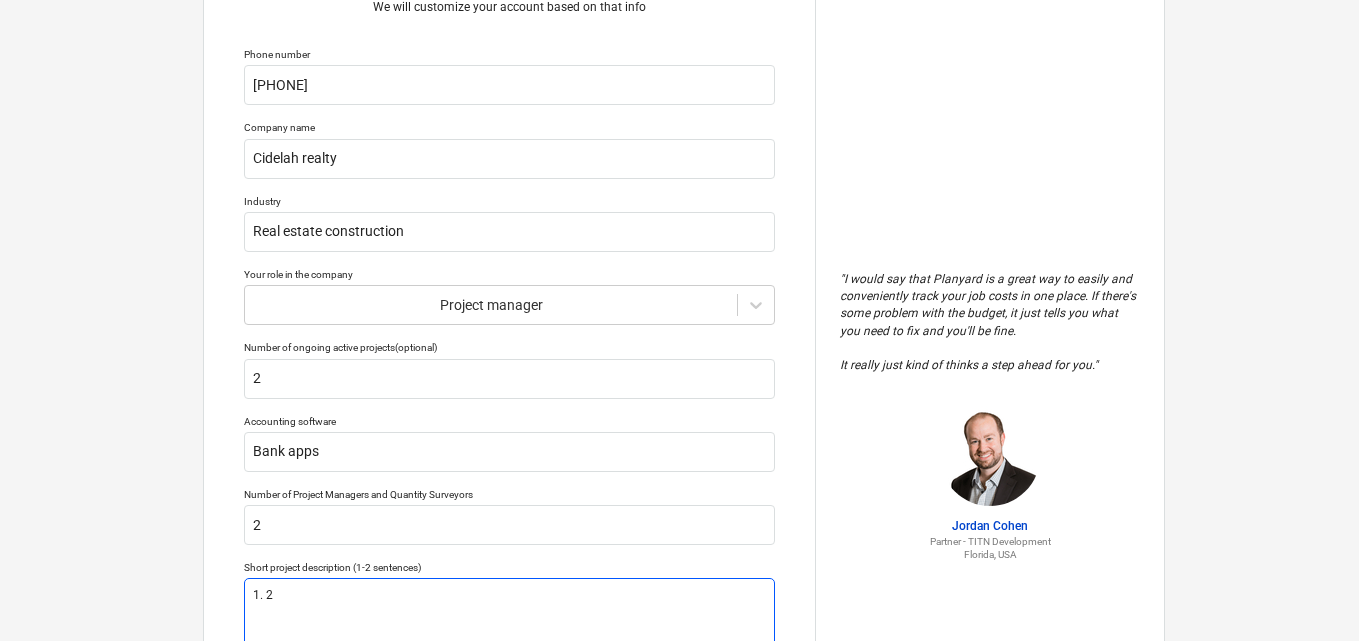 type on "x" 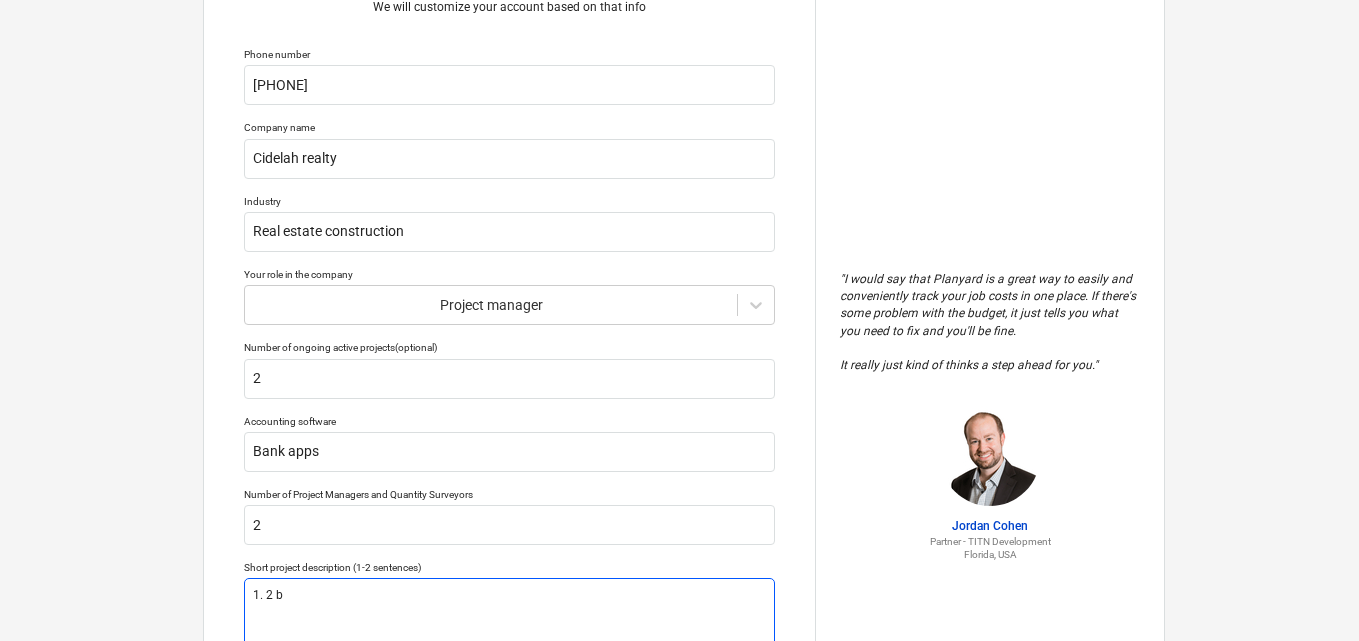 type on "x" 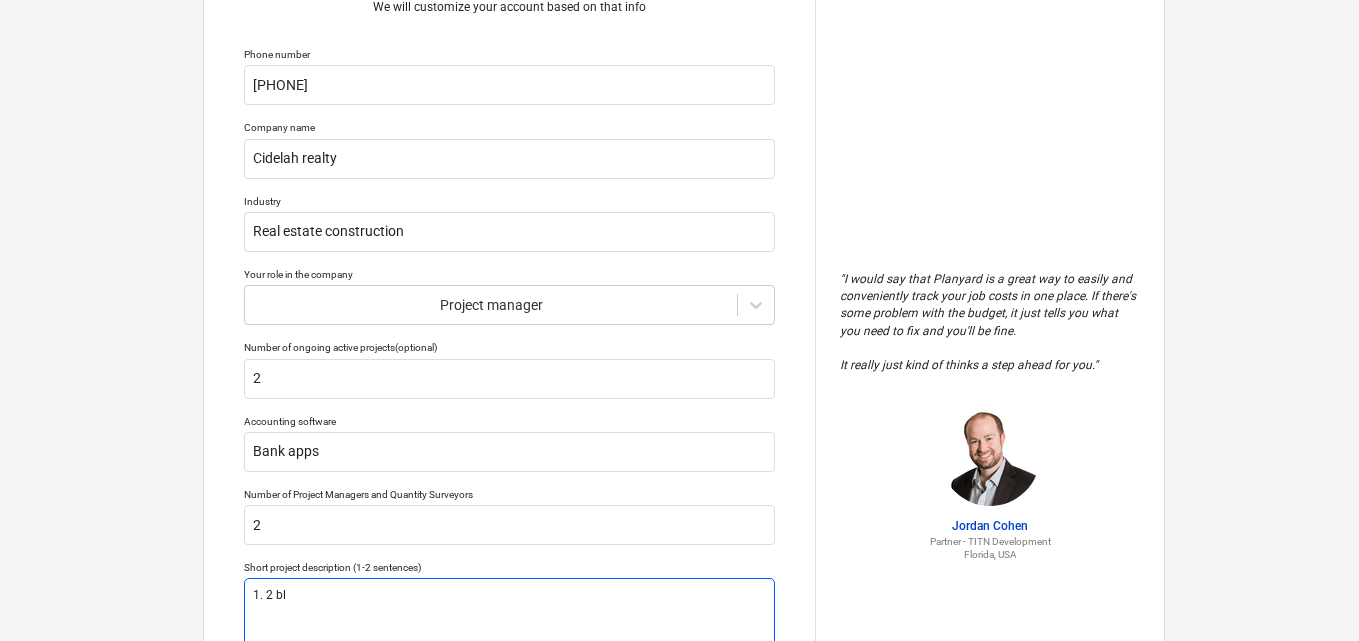 type on "x" 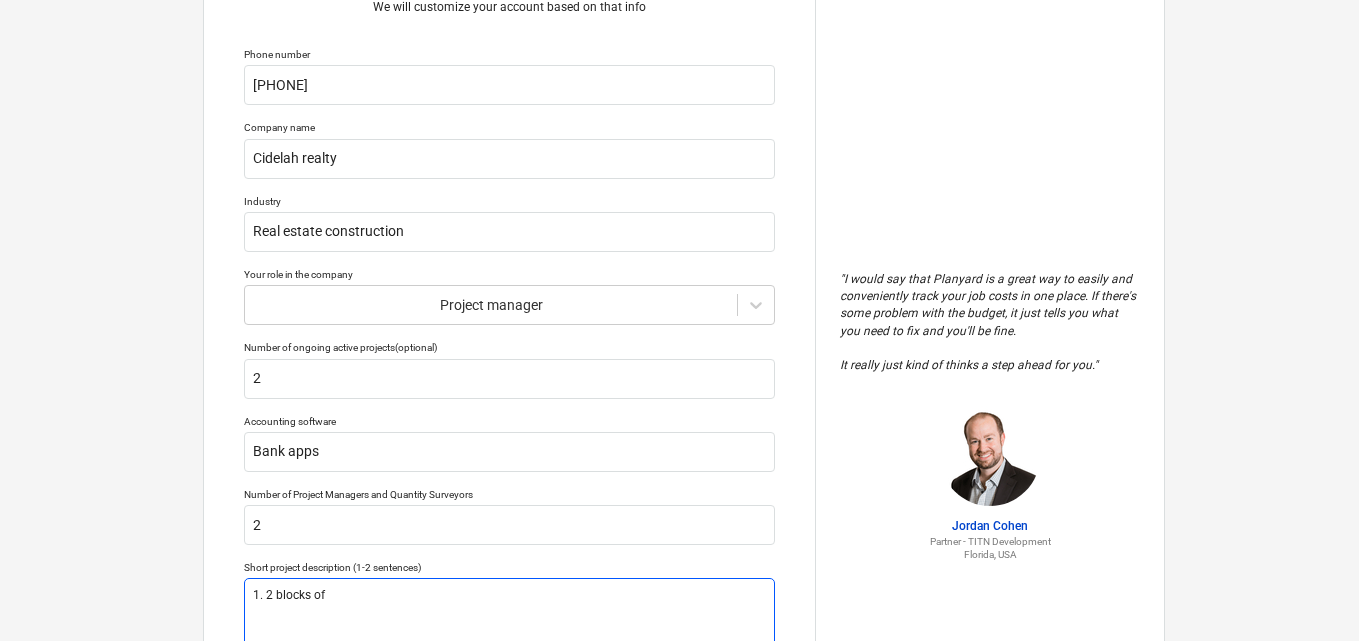 type on "x" 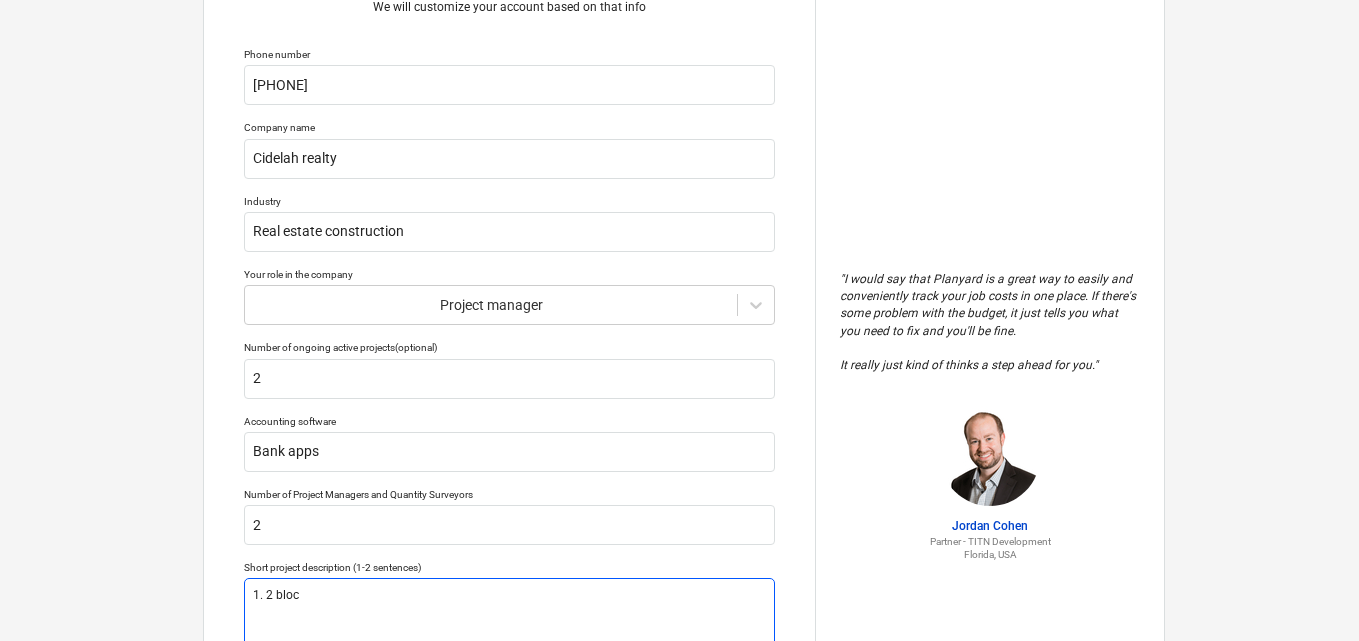 type on "x" 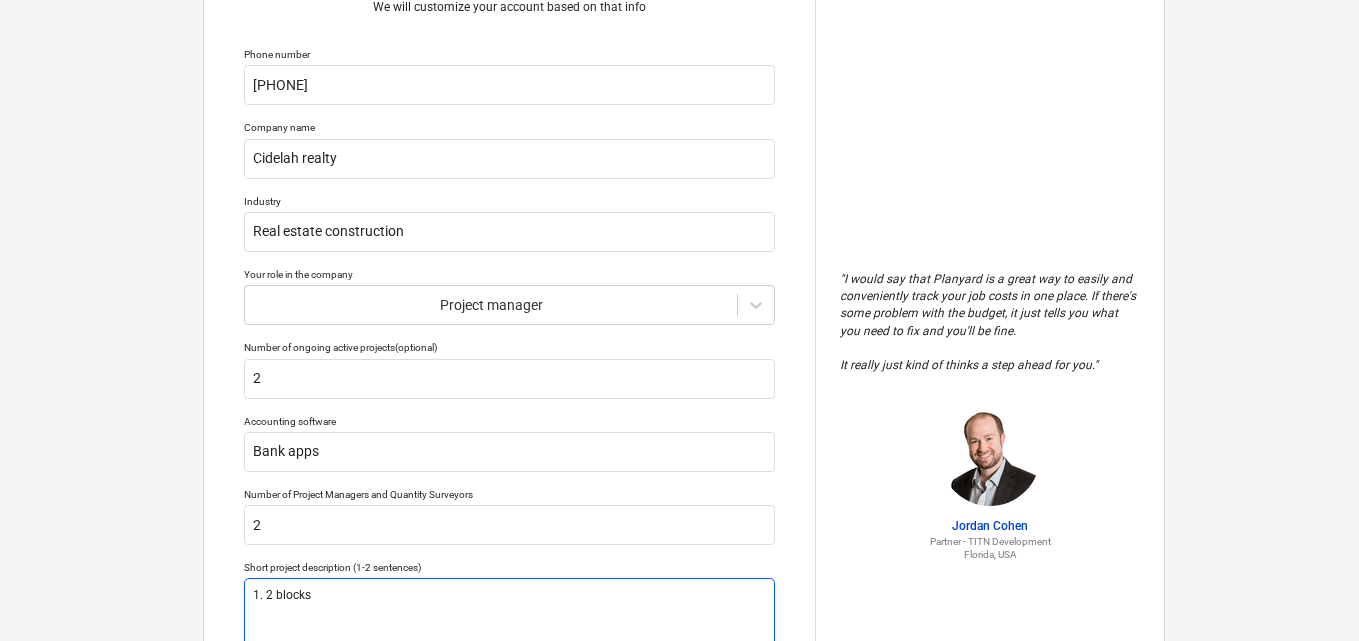 type on "x" 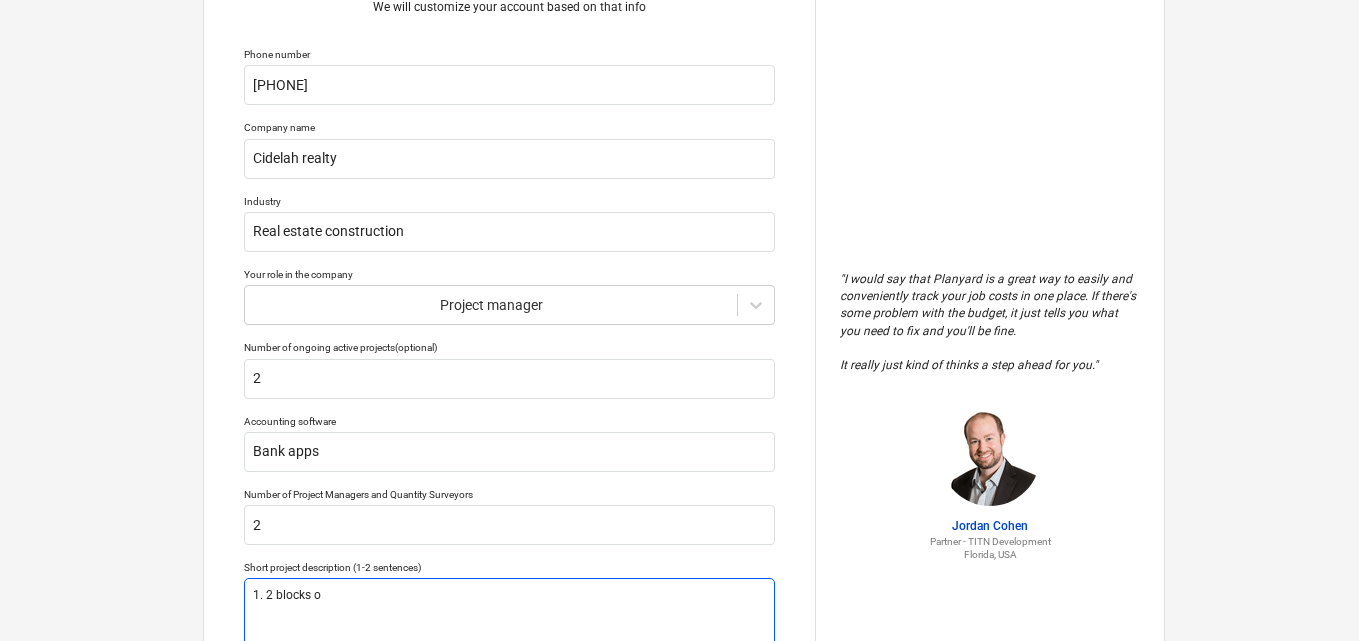 type on "x" 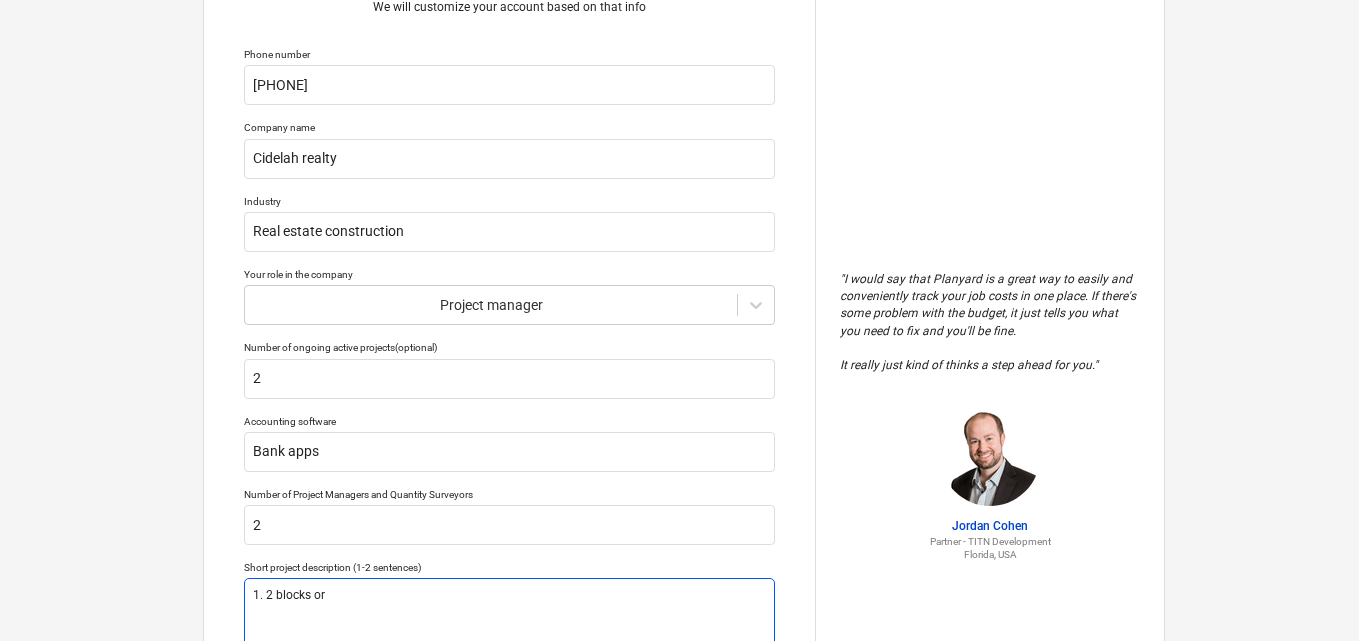 type on "x" 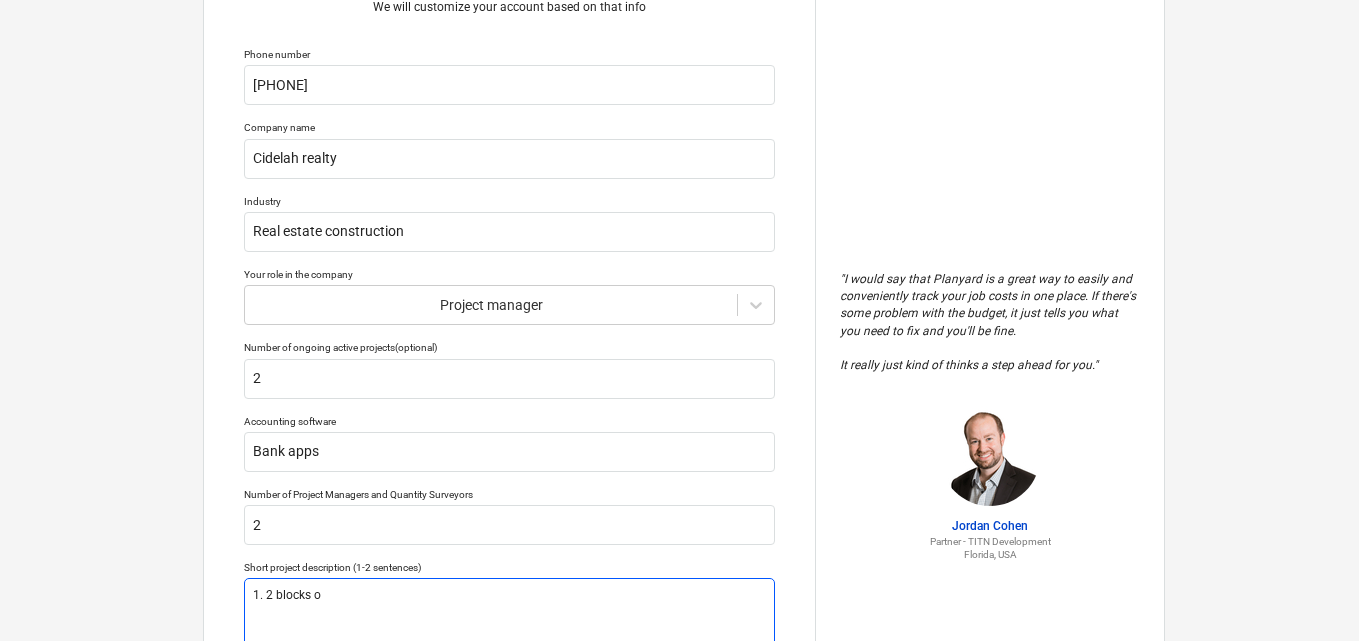 type on "x" 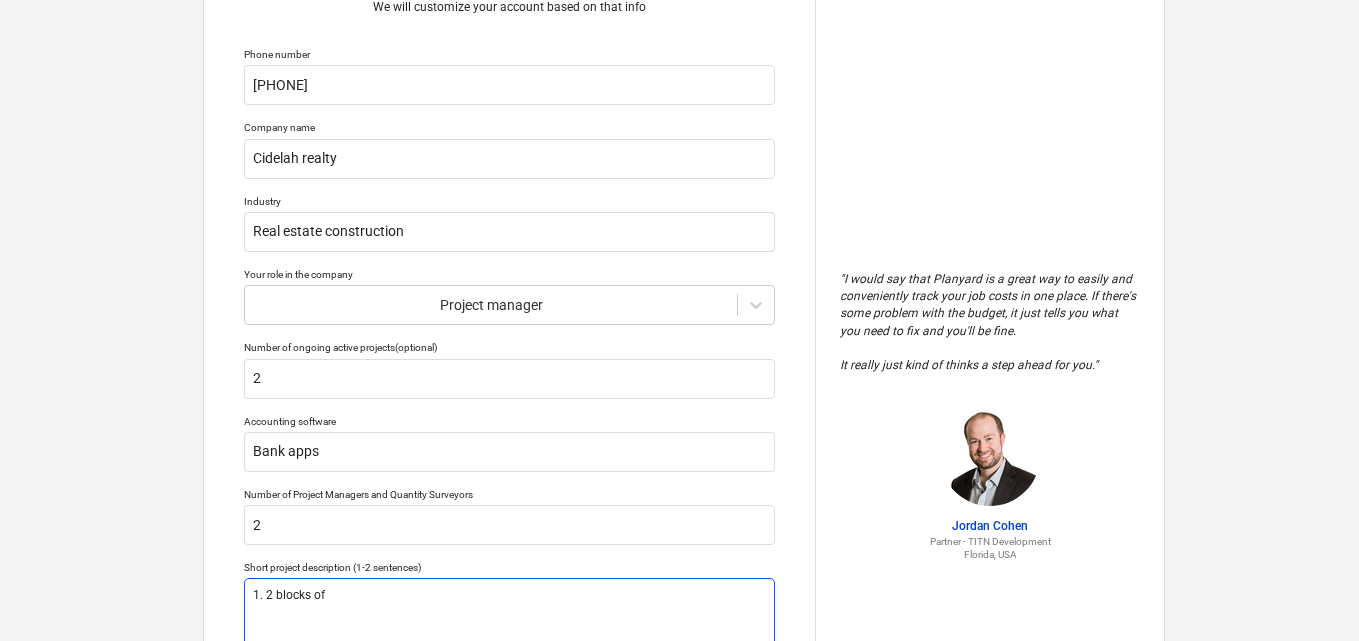 type on "x" 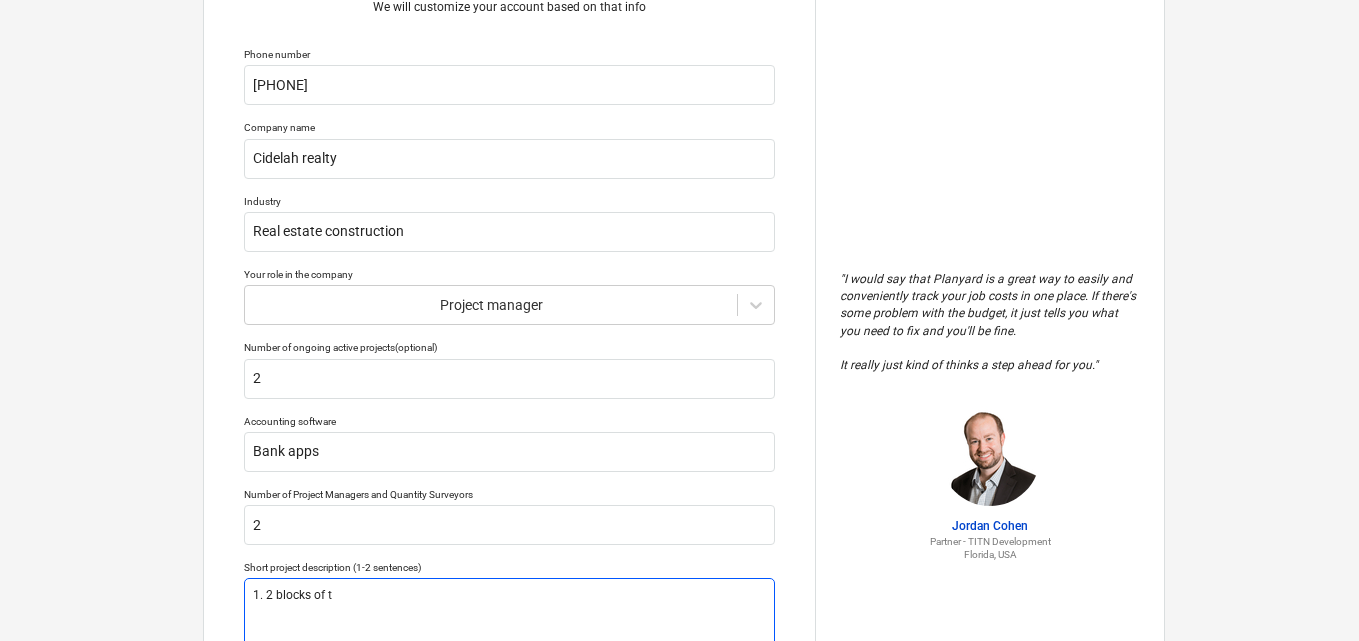 type on "x" 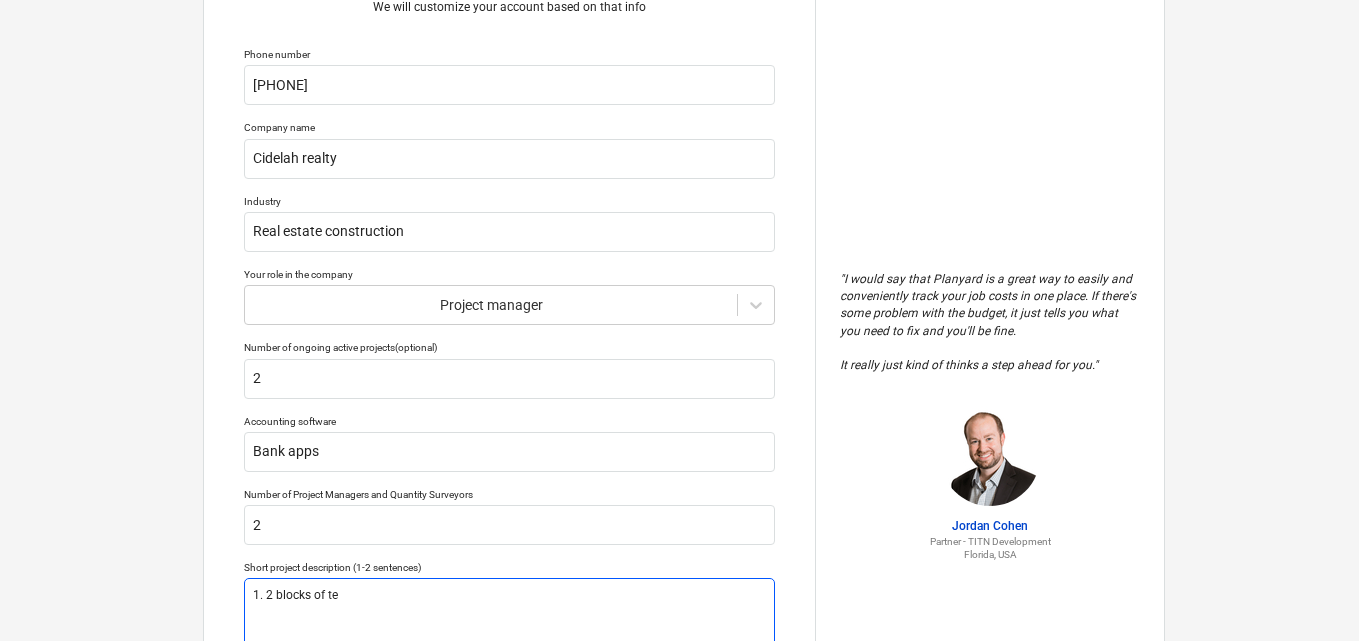type on "x" 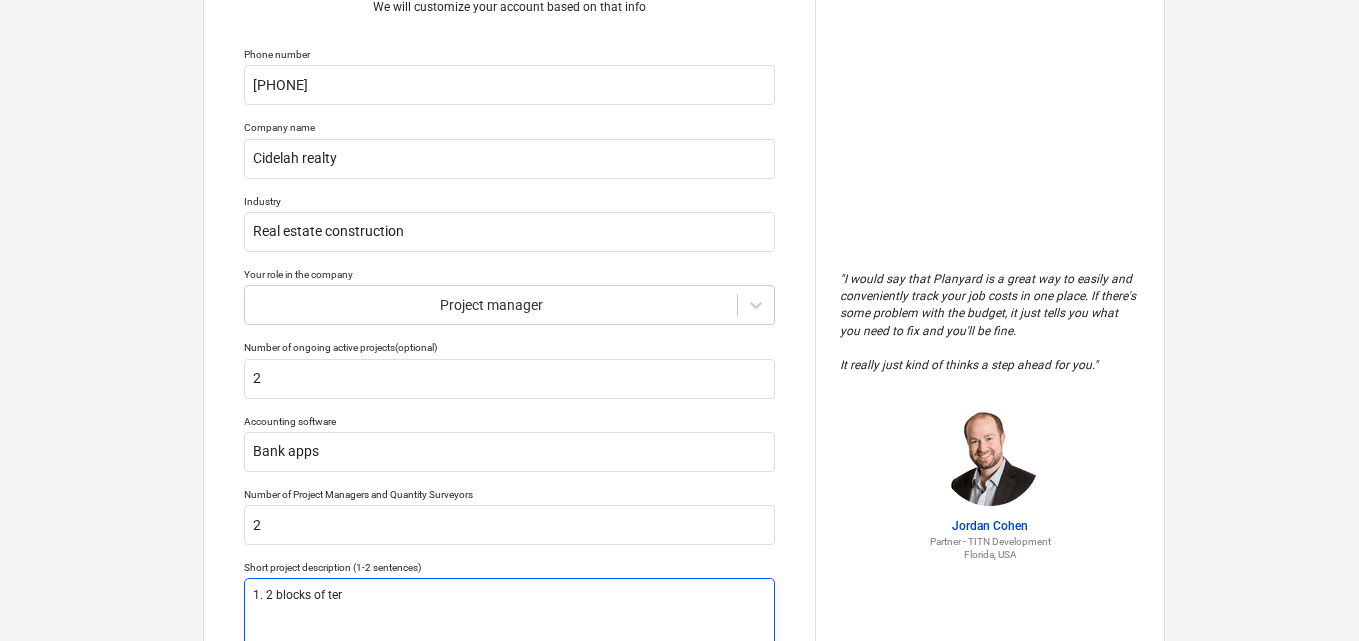 type on "x" 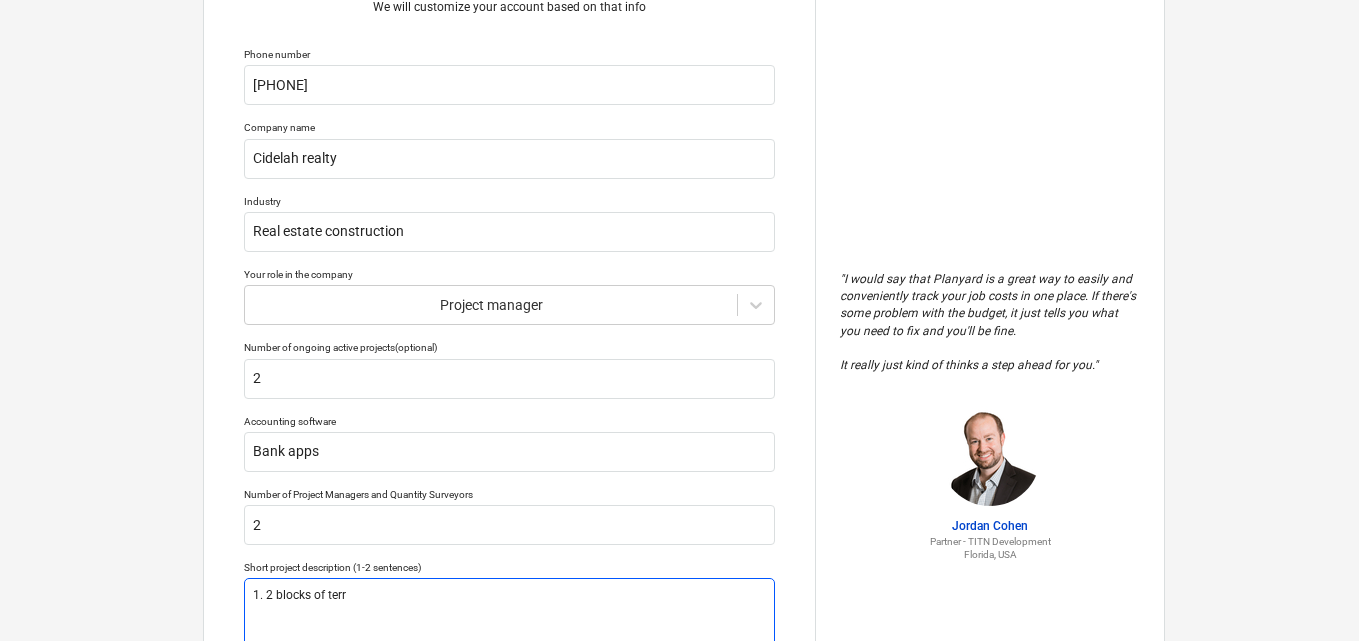 type on "x" 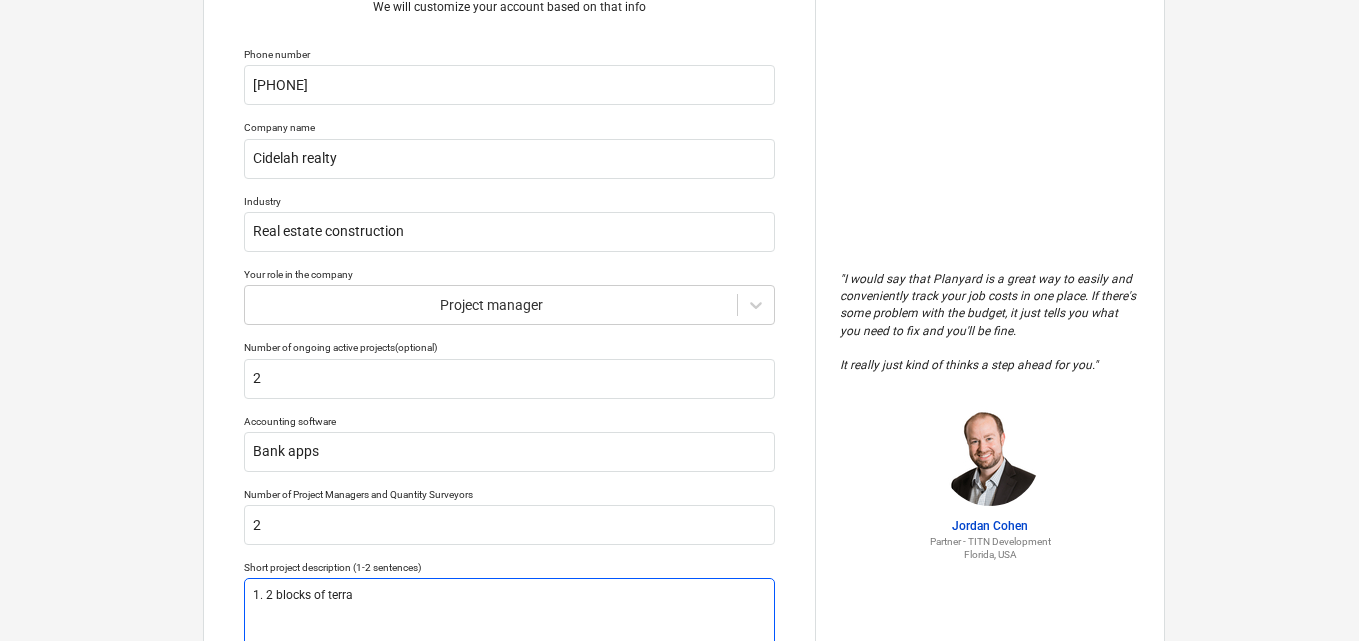 type on "x" 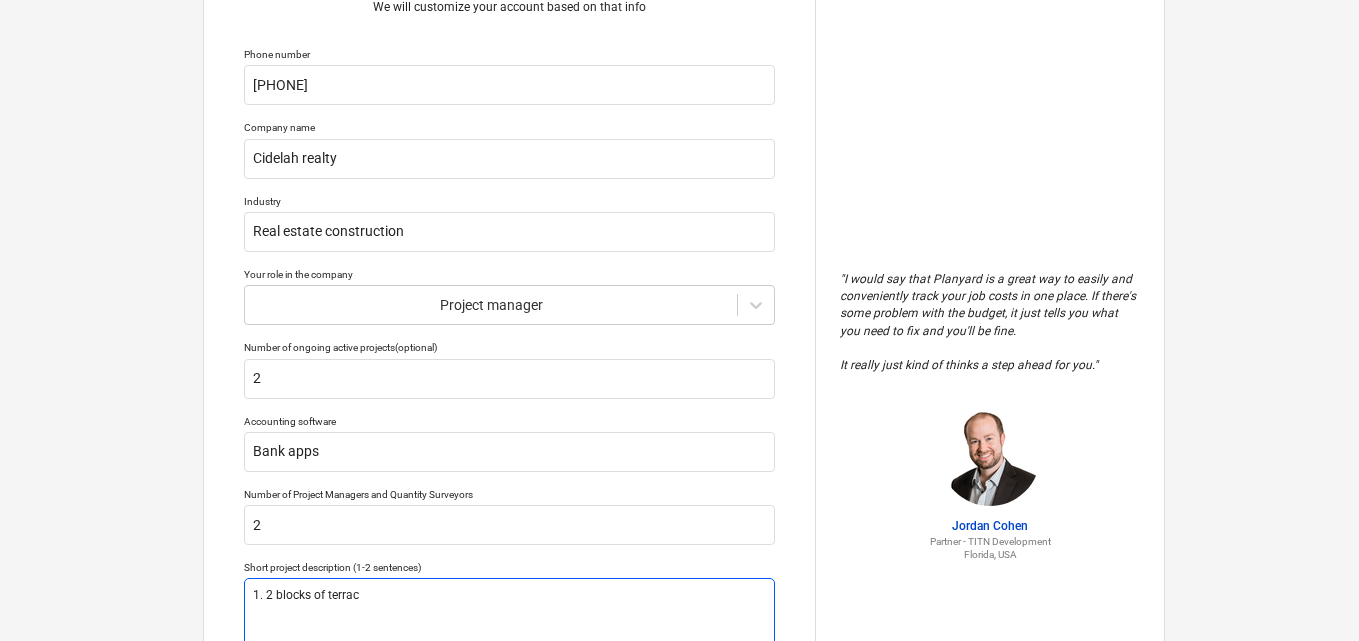 type on "x" 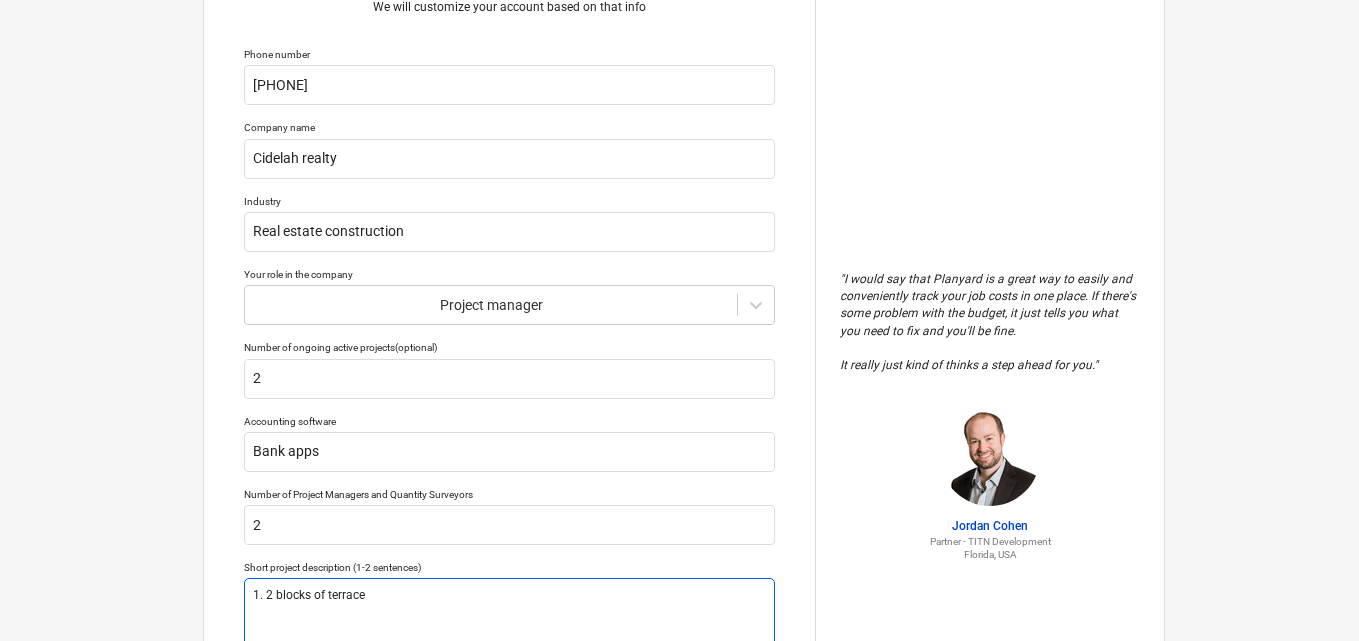 type on "x" 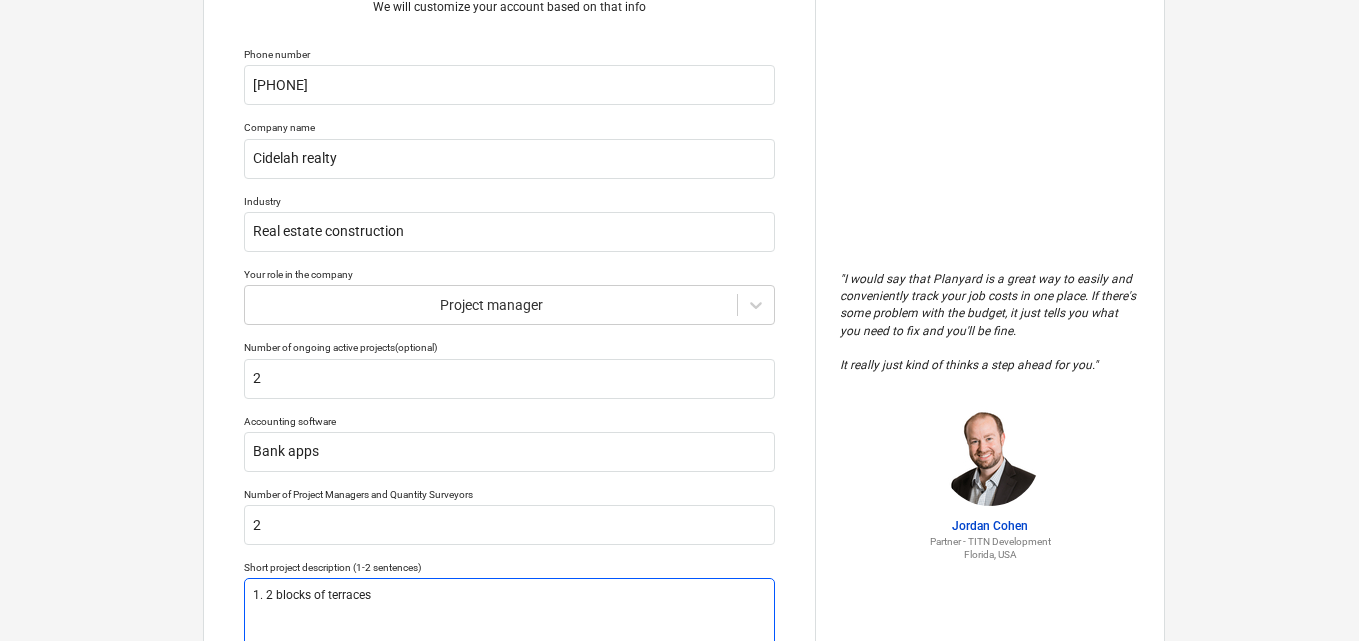 type on "x" 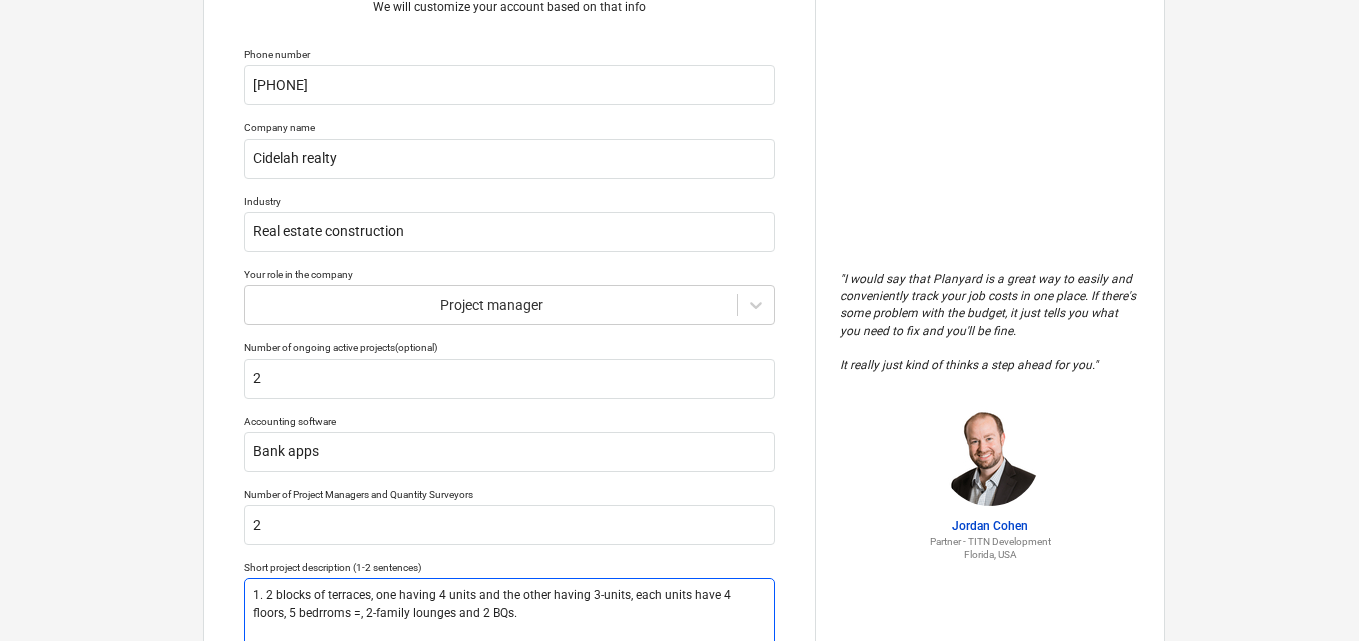 scroll, scrollTop: 127, scrollLeft: 0, axis: vertical 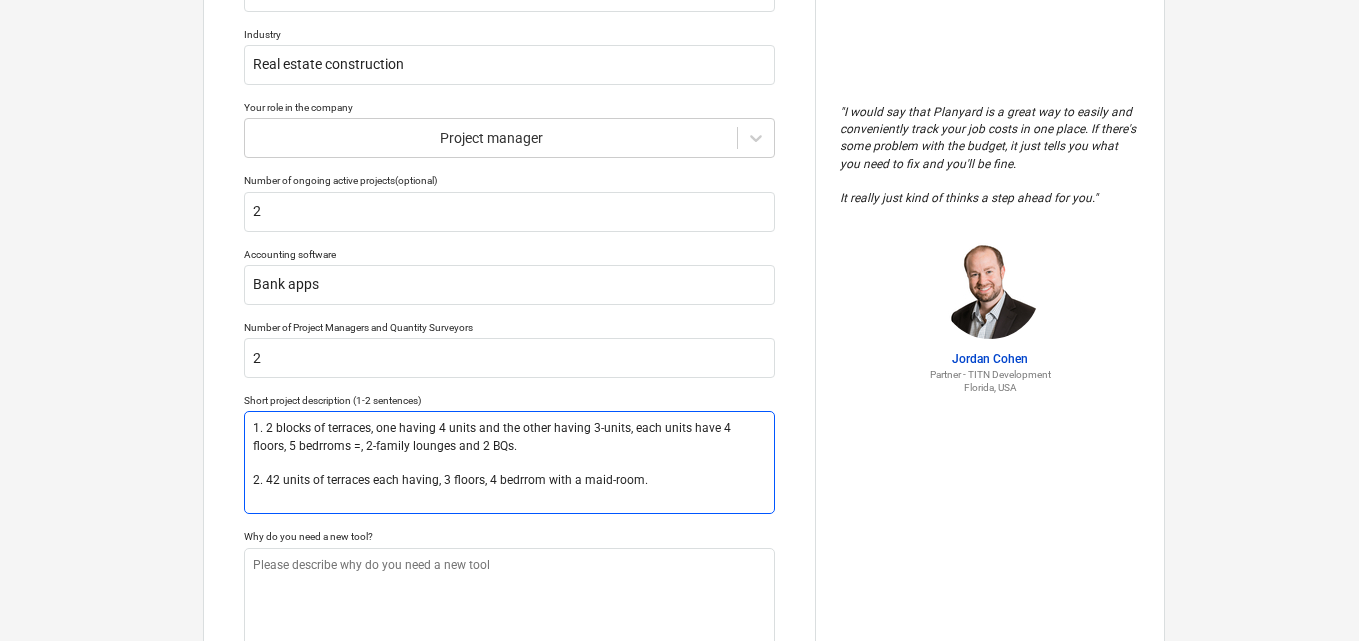 click on "1. 2 blocks of terraces, one having 4 units and the other having 3-units, each units have 4 floors, 5 bedrroms =, 2-family lounges and 2 BQs.
2. 42 units of terraces each having, 3 floors, 4 bedrrom with a maid-room." at bounding box center (509, 462) 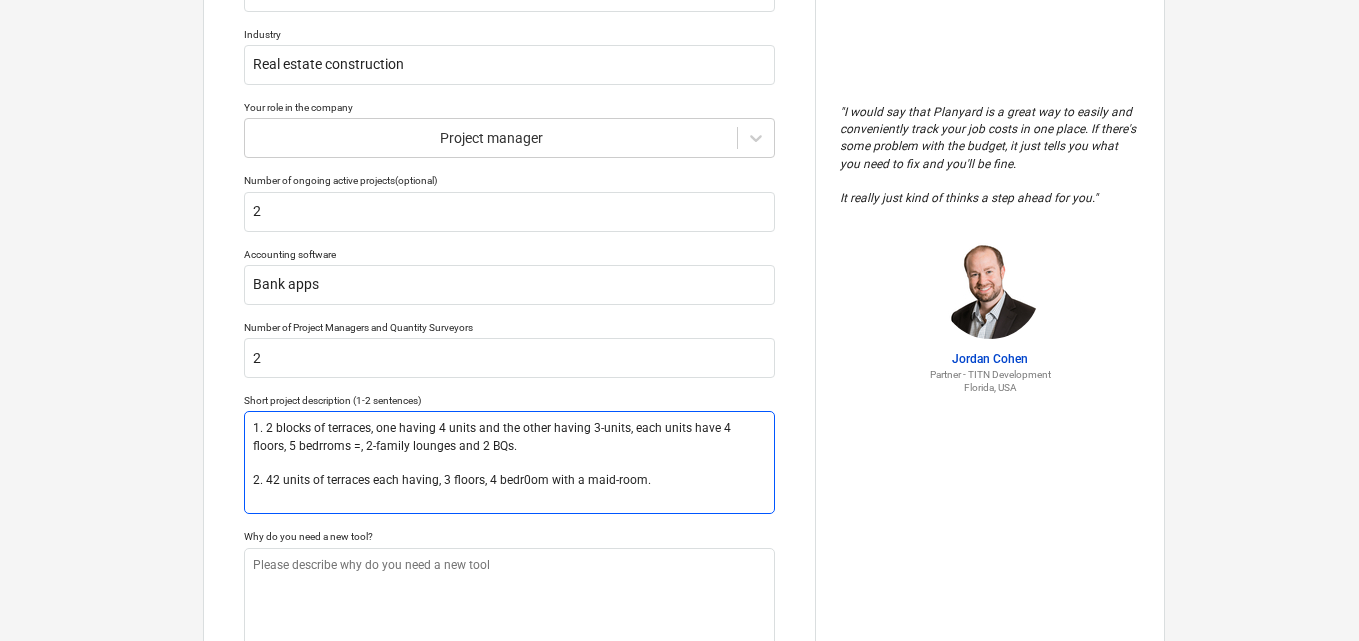 click on "1. 2 blocks of terraces, one having 4 units and the other having 3-units, each units have 4 floors, 5 bedrroms =, 2-family lounges and 2 BQs.
2. 42 units of terraces each having, 3 floors, 4 bedr0om with a maid-room." at bounding box center [509, 462] 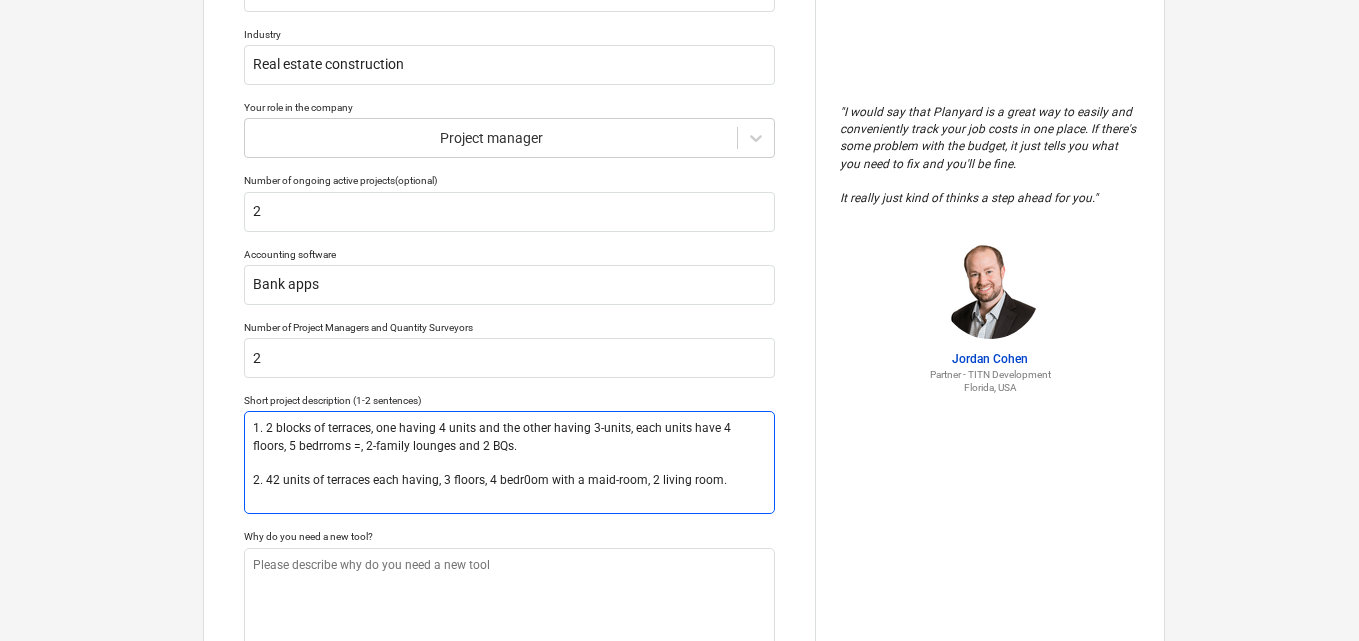 scroll, scrollTop: 420, scrollLeft: 0, axis: vertical 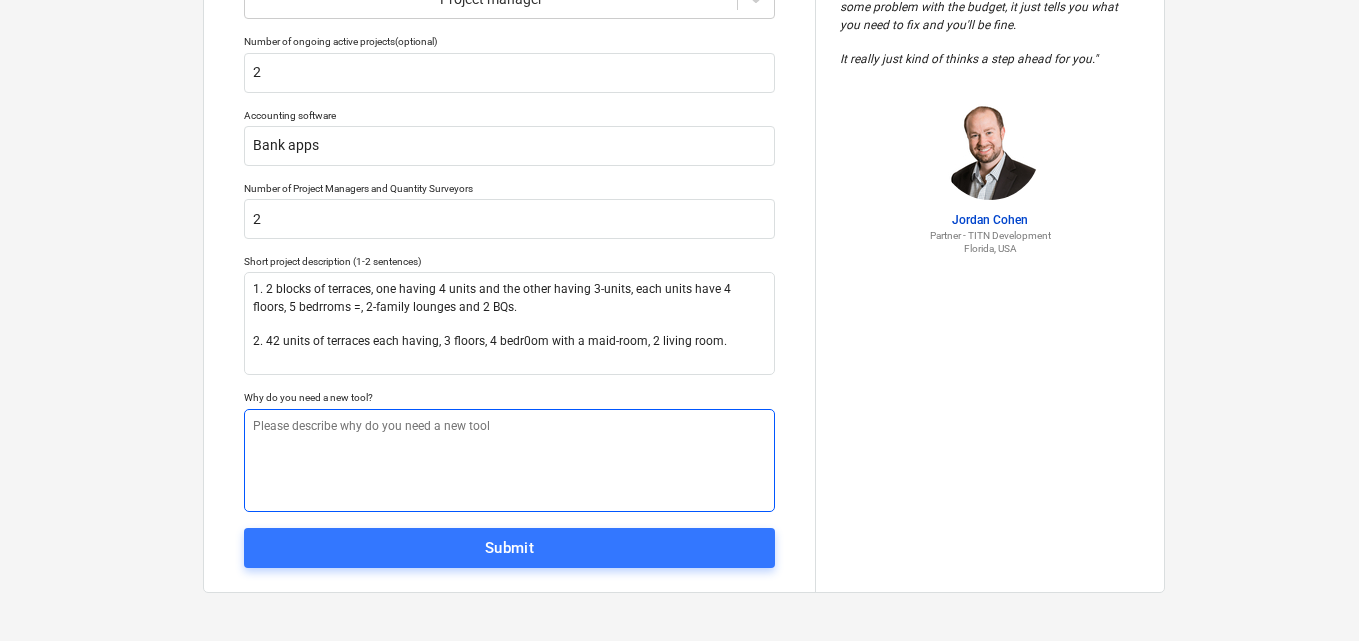click at bounding box center (509, 460) 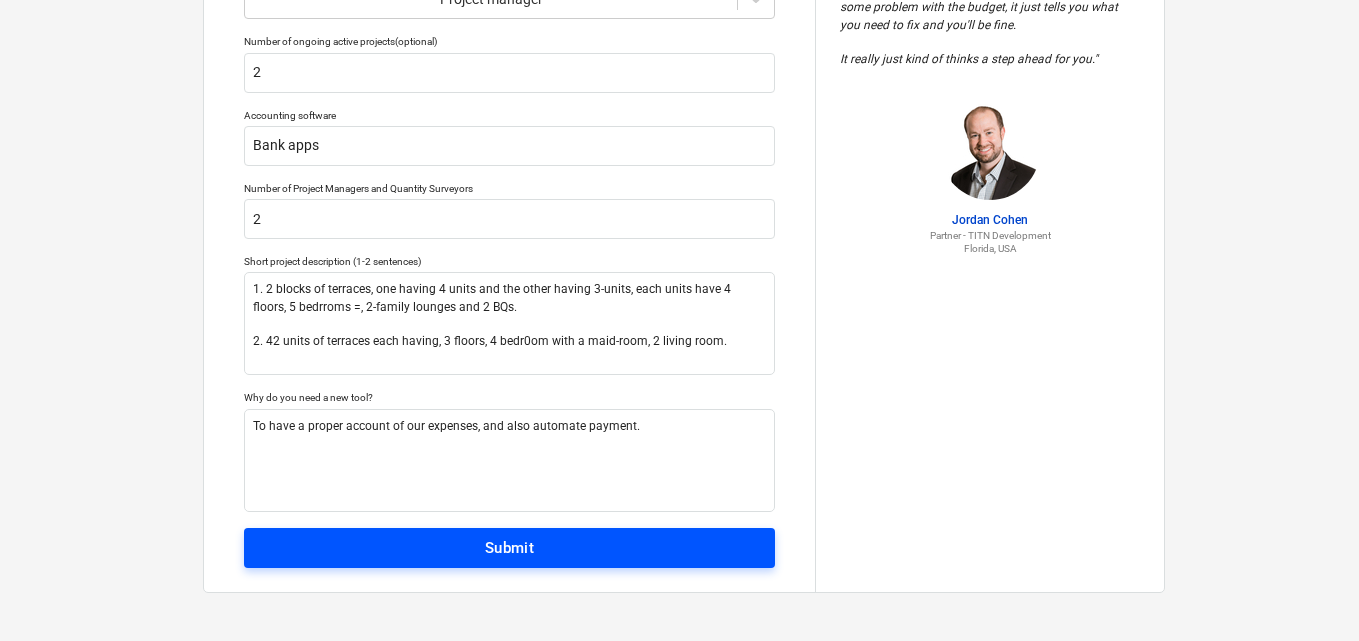 click on "Submit" at bounding box center (509, 548) 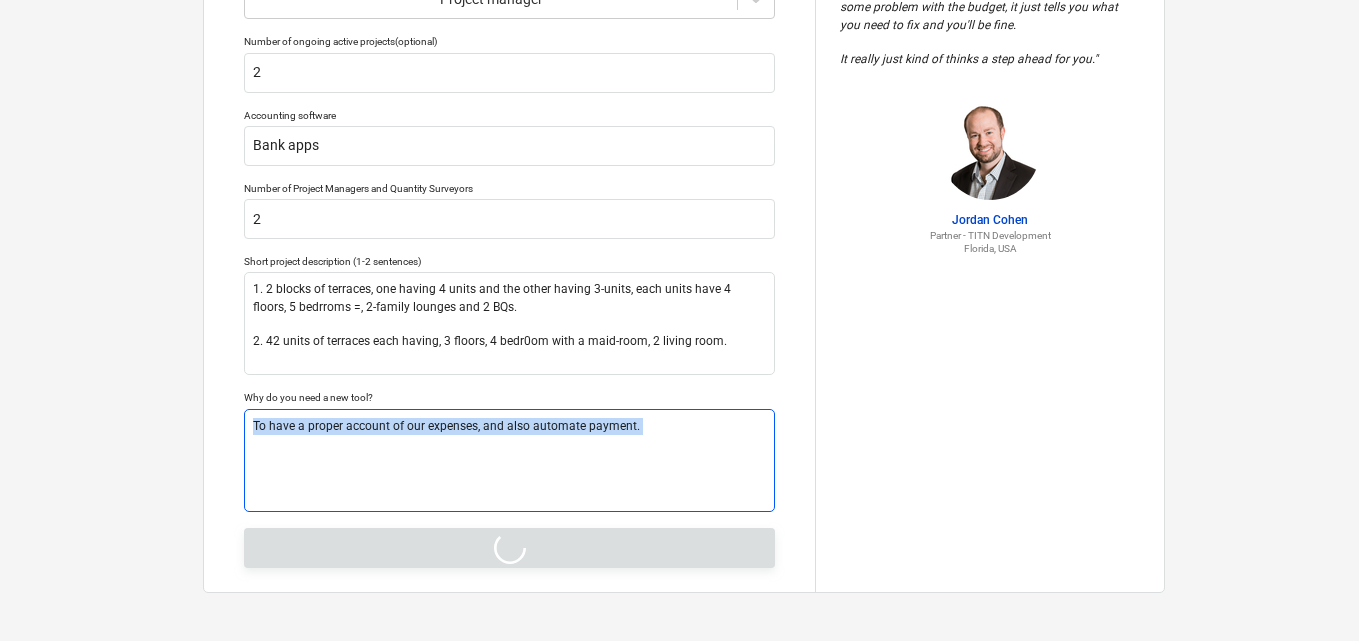 drag, startPoint x: 402, startPoint y: 545, endPoint x: 390, endPoint y: 496, distance: 50.447994 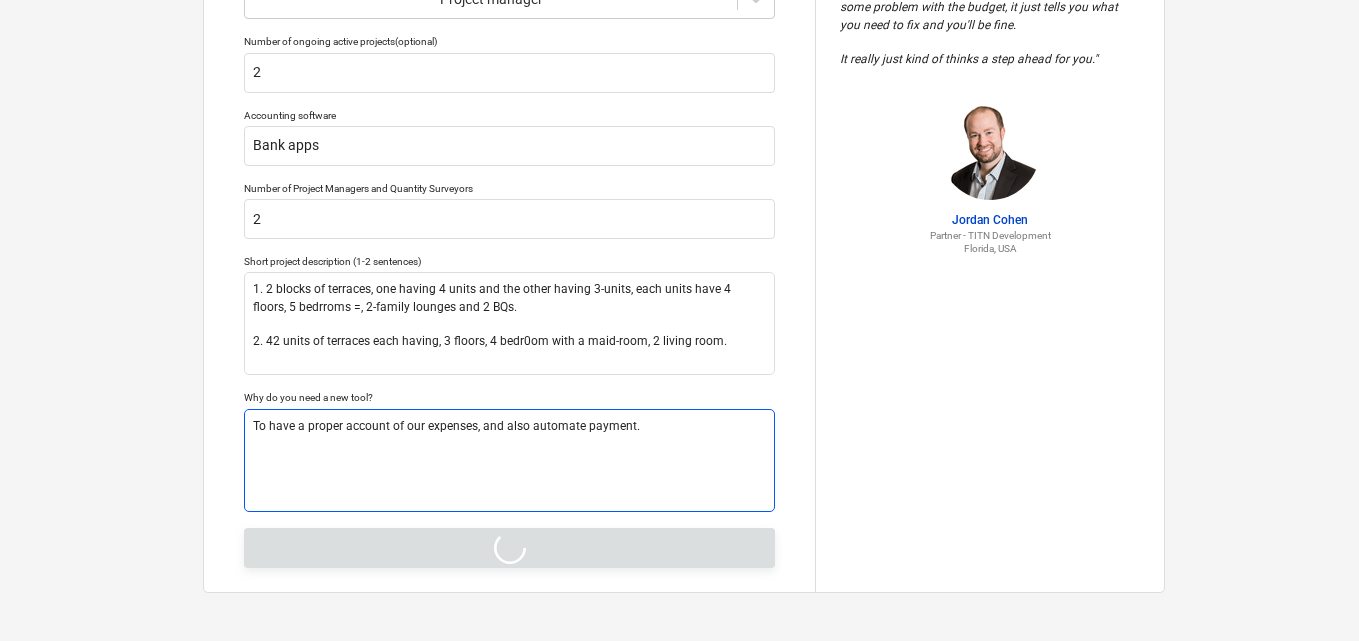 drag, startPoint x: 390, startPoint y: 496, endPoint x: 391, endPoint y: 471, distance: 25.019993 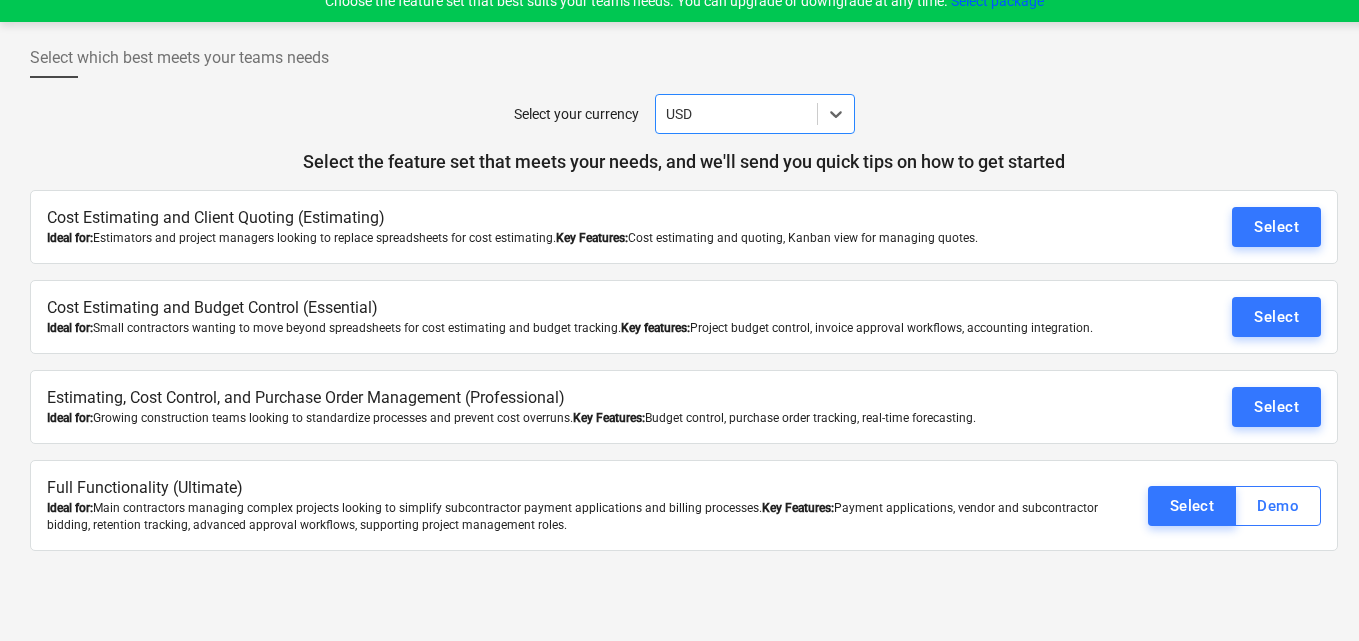 scroll, scrollTop: 19, scrollLeft: 0, axis: vertical 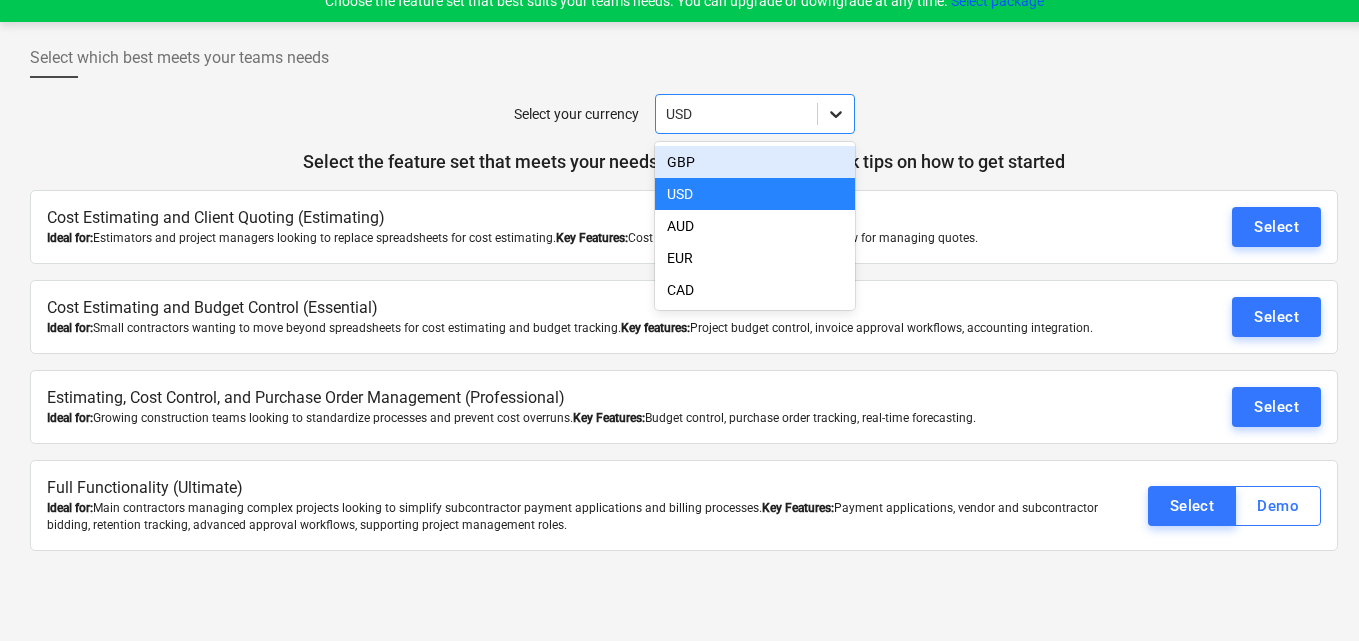 click 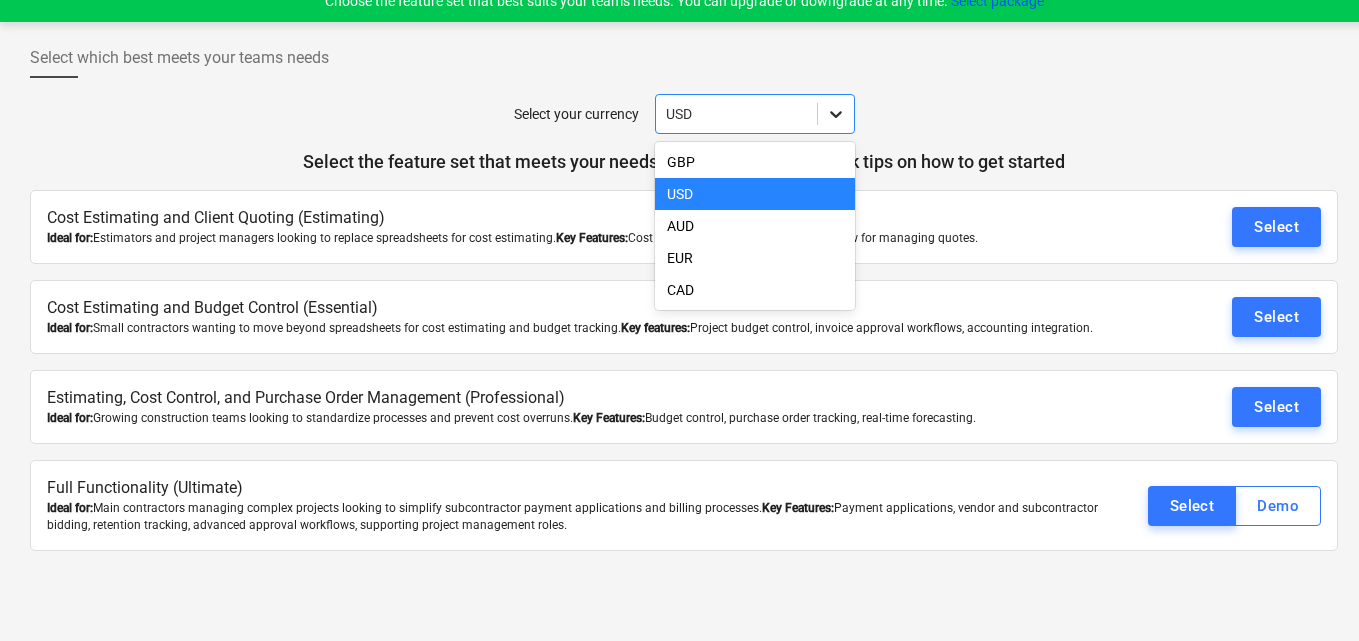click 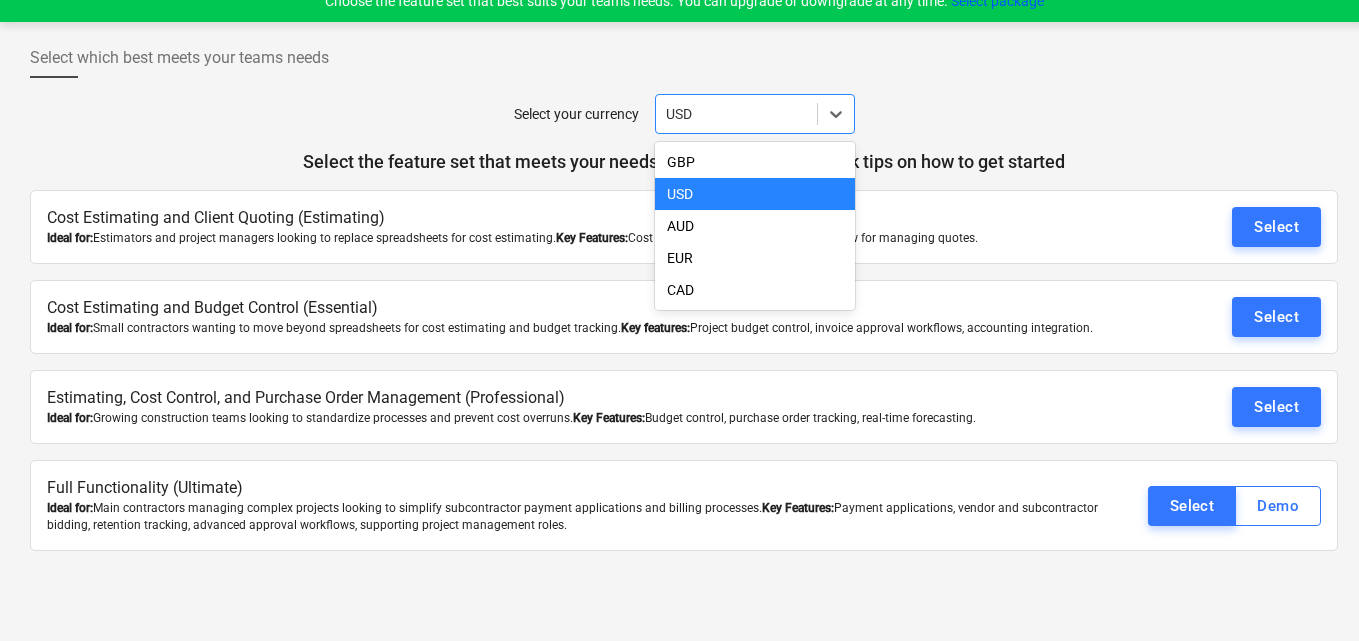 click on "USD" at bounding box center (755, 194) 